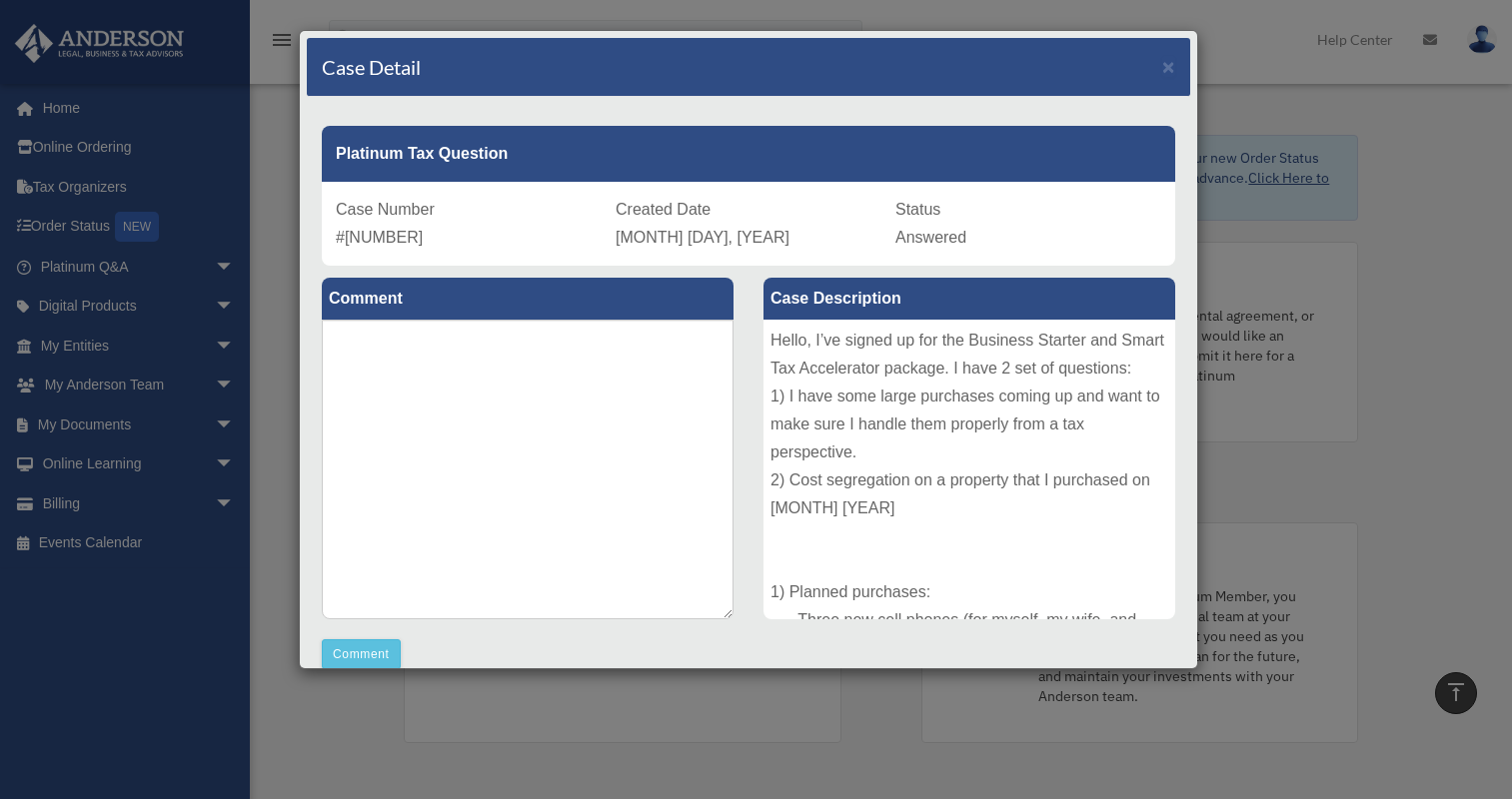 scroll, scrollTop: 799, scrollLeft: 0, axis: vertical 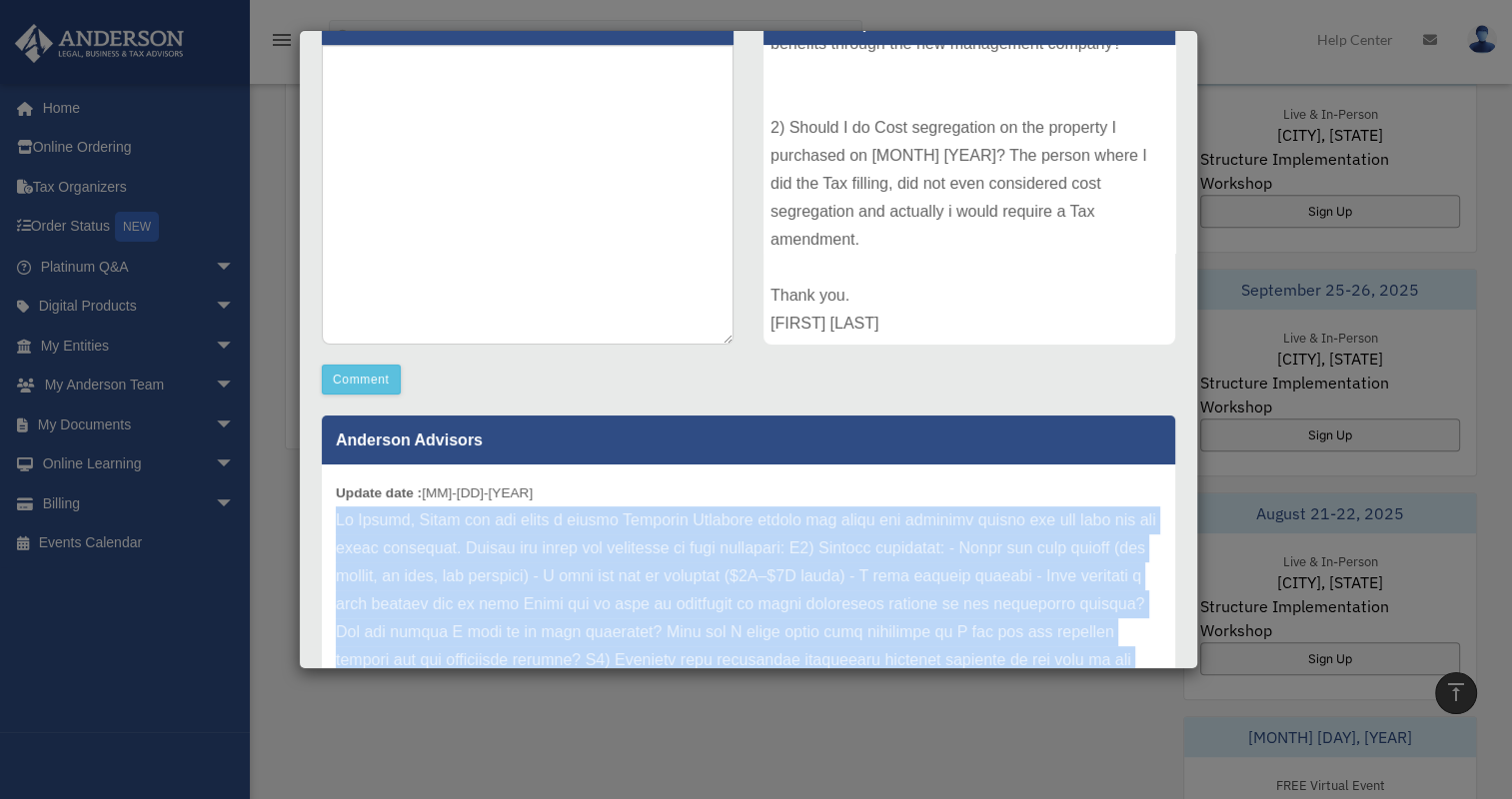 click on "Case Detail
×
Platinum Tax Question
Case Number
01064498
Created Date
August 3, 2025
Status
Answered   Comment     Comment" at bounding box center [756, 400] 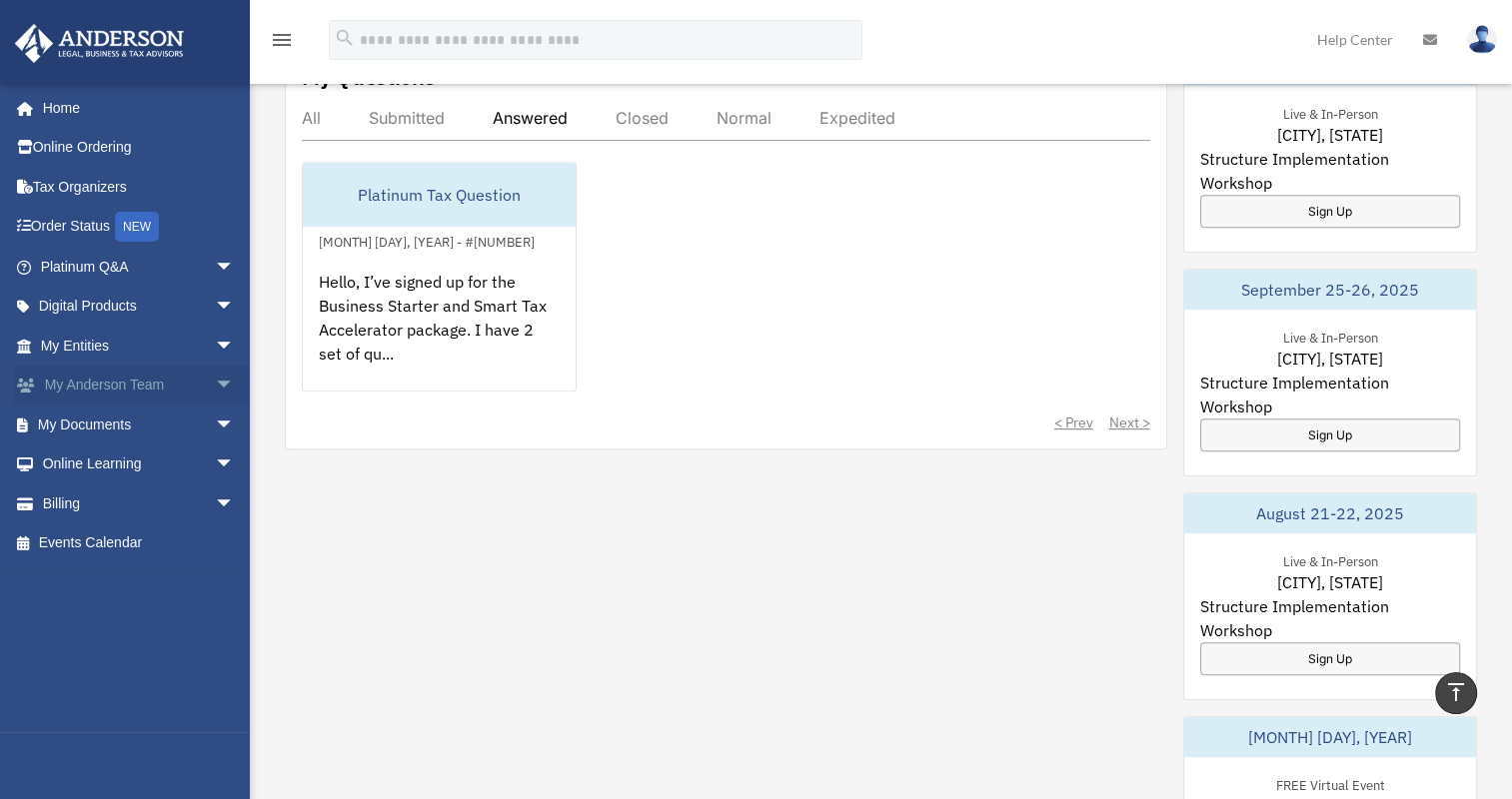 click on "arrow_drop_down" at bounding box center [235, 386] 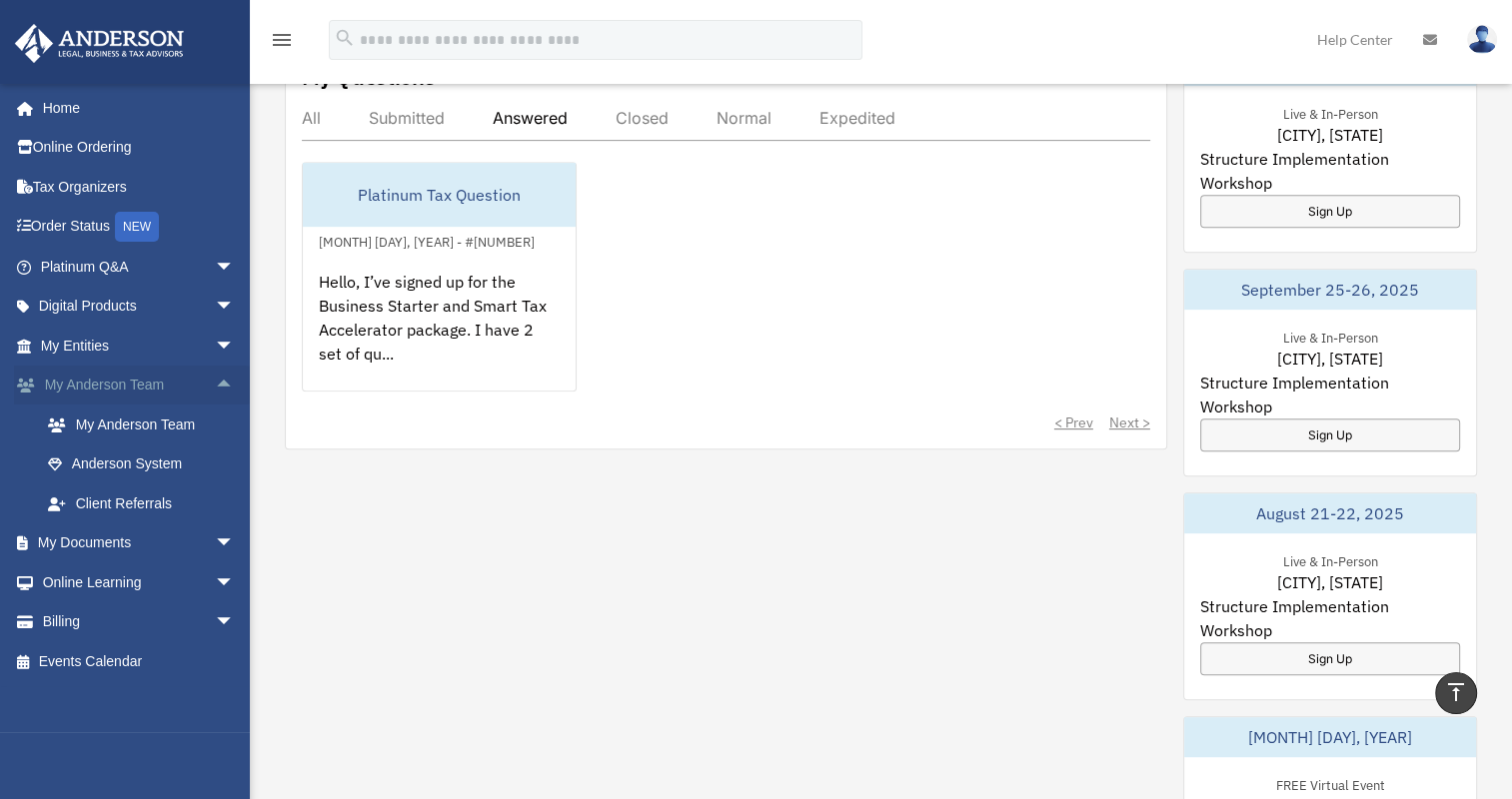 click on "arrow_drop_up" at bounding box center [235, 386] 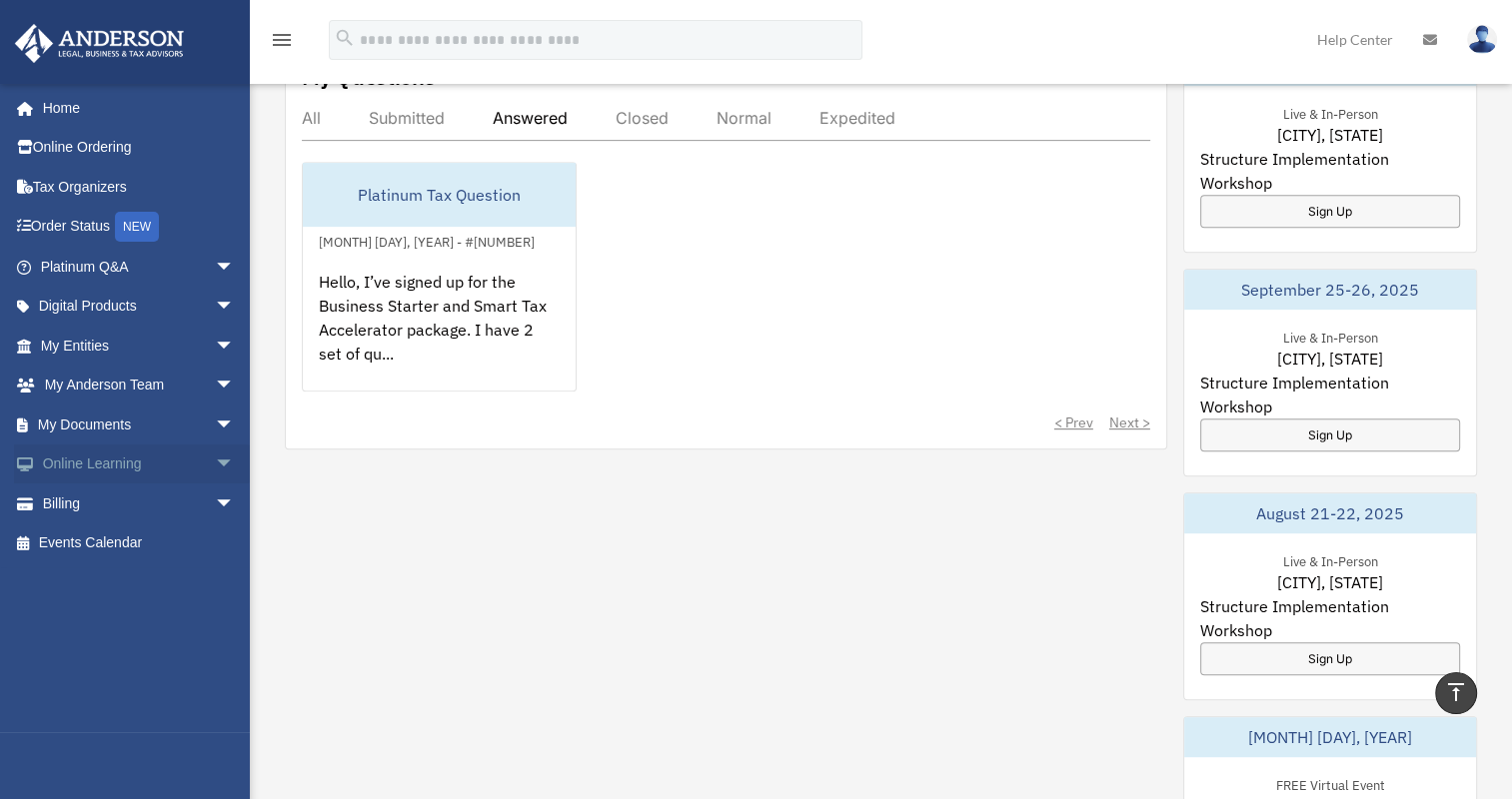 click on "arrow_drop_down" at bounding box center (235, 464) 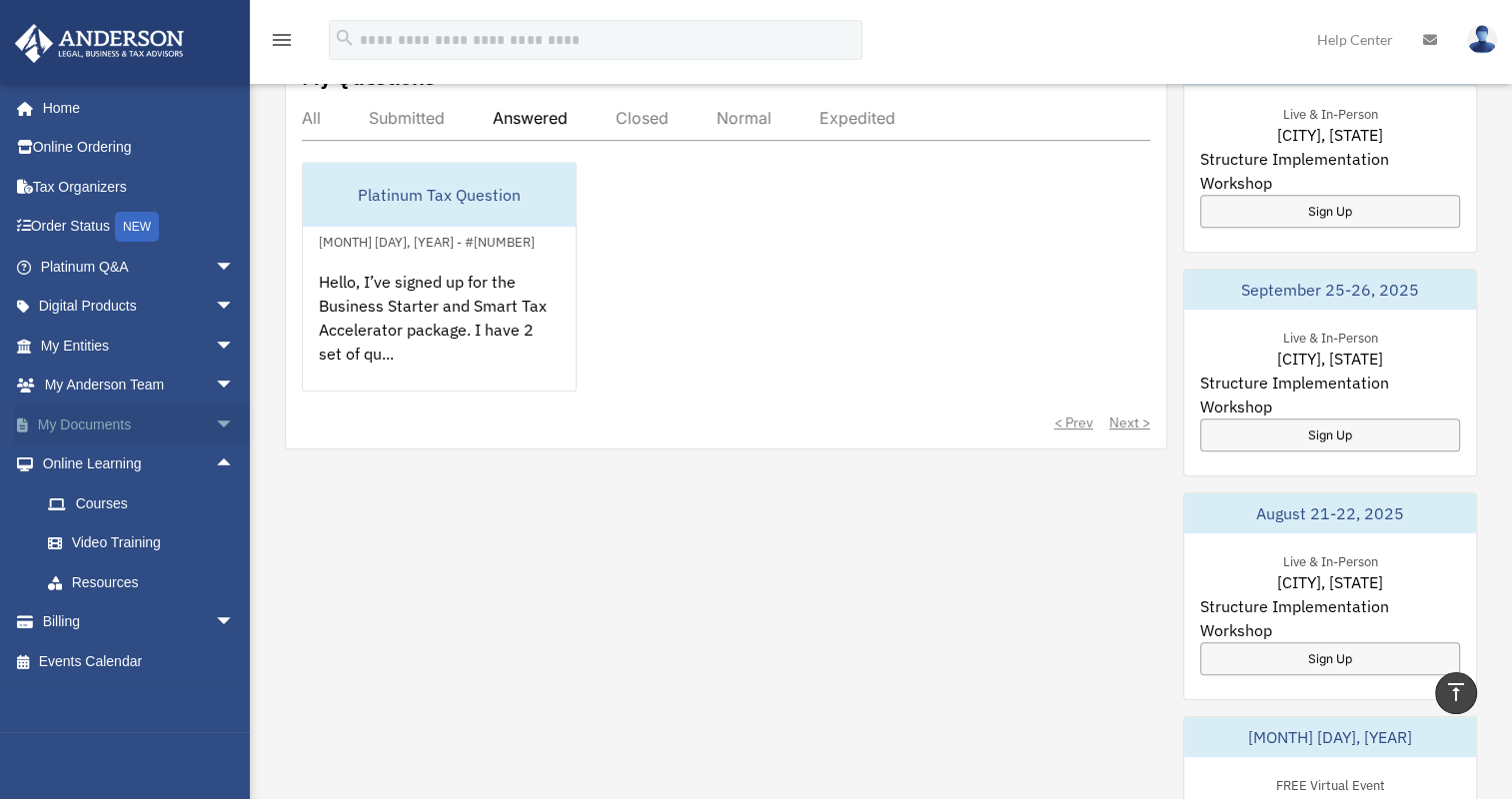 click on "arrow_drop_down" at bounding box center [235, 424] 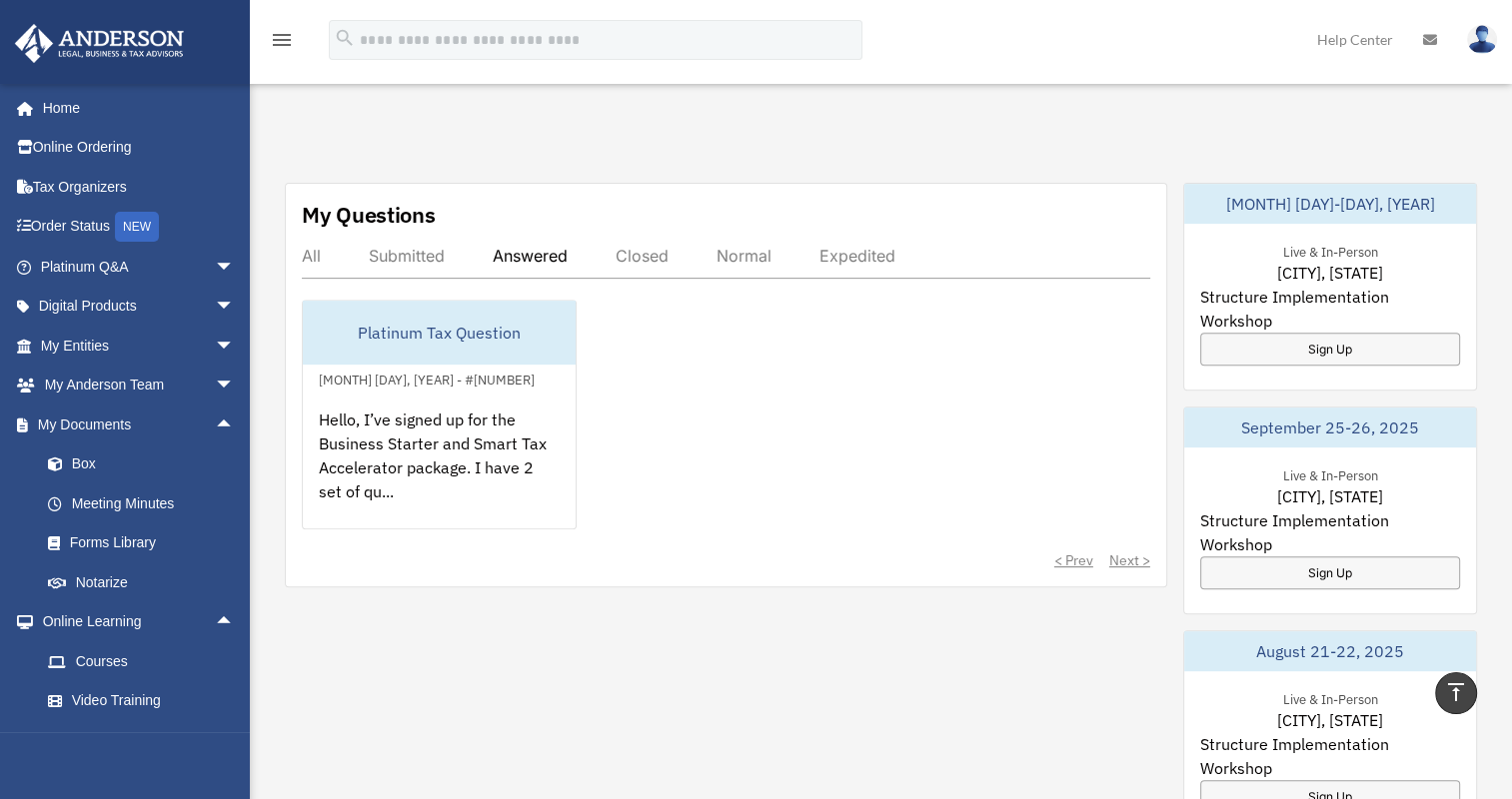 scroll, scrollTop: 499, scrollLeft: 0, axis: vertical 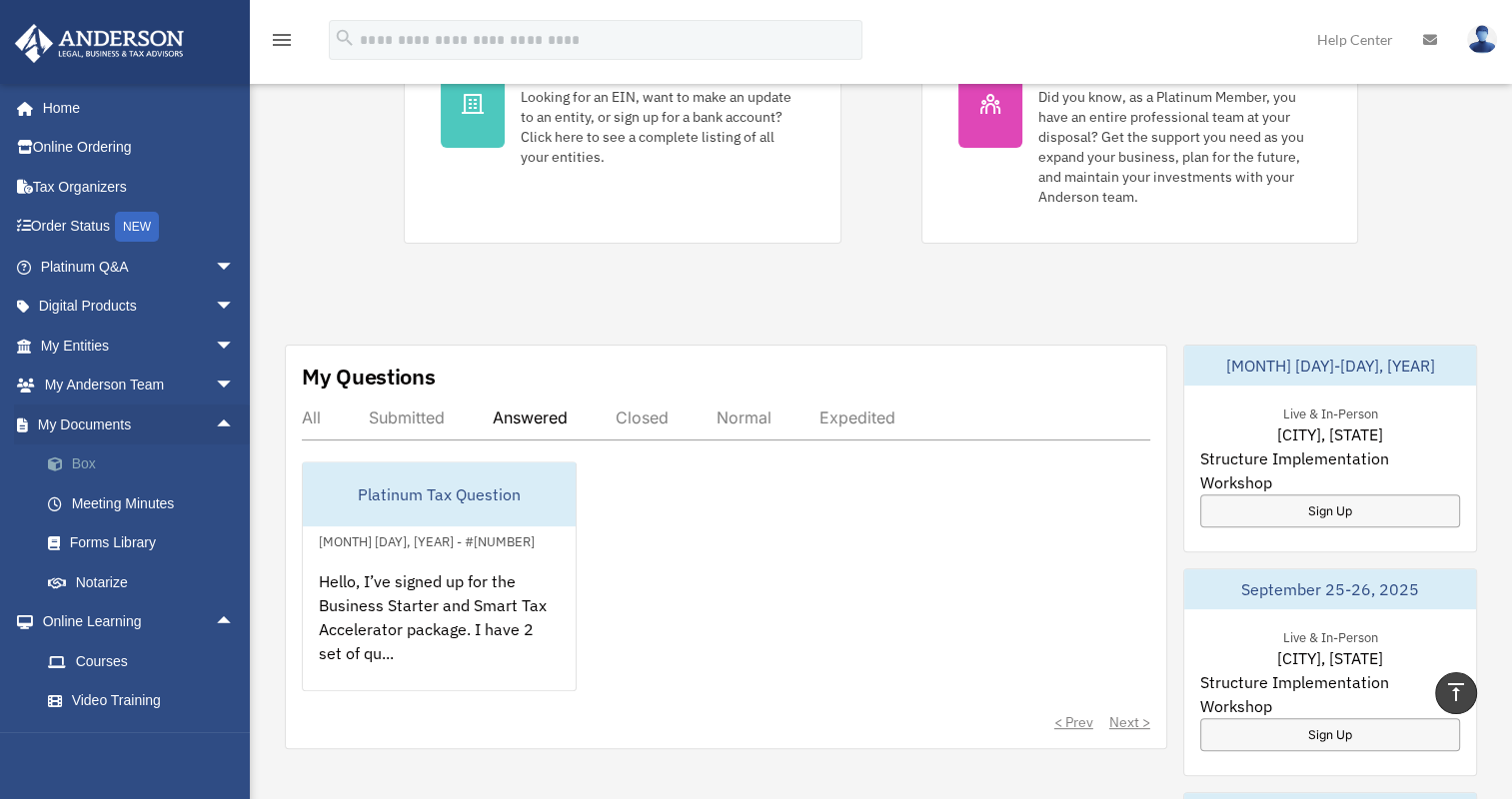 click on "Box" at bounding box center [146, 464] 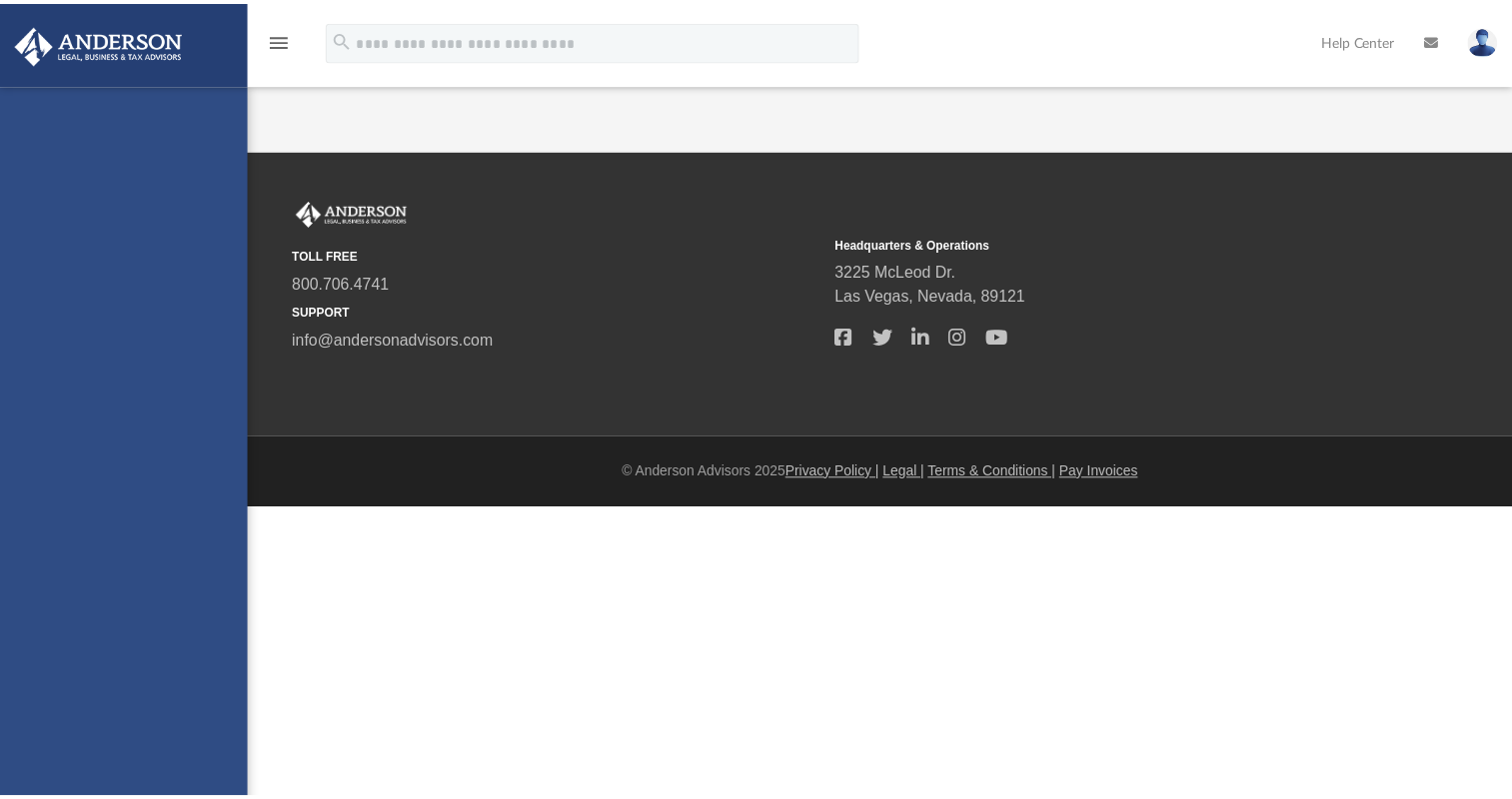 scroll, scrollTop: 0, scrollLeft: 0, axis: both 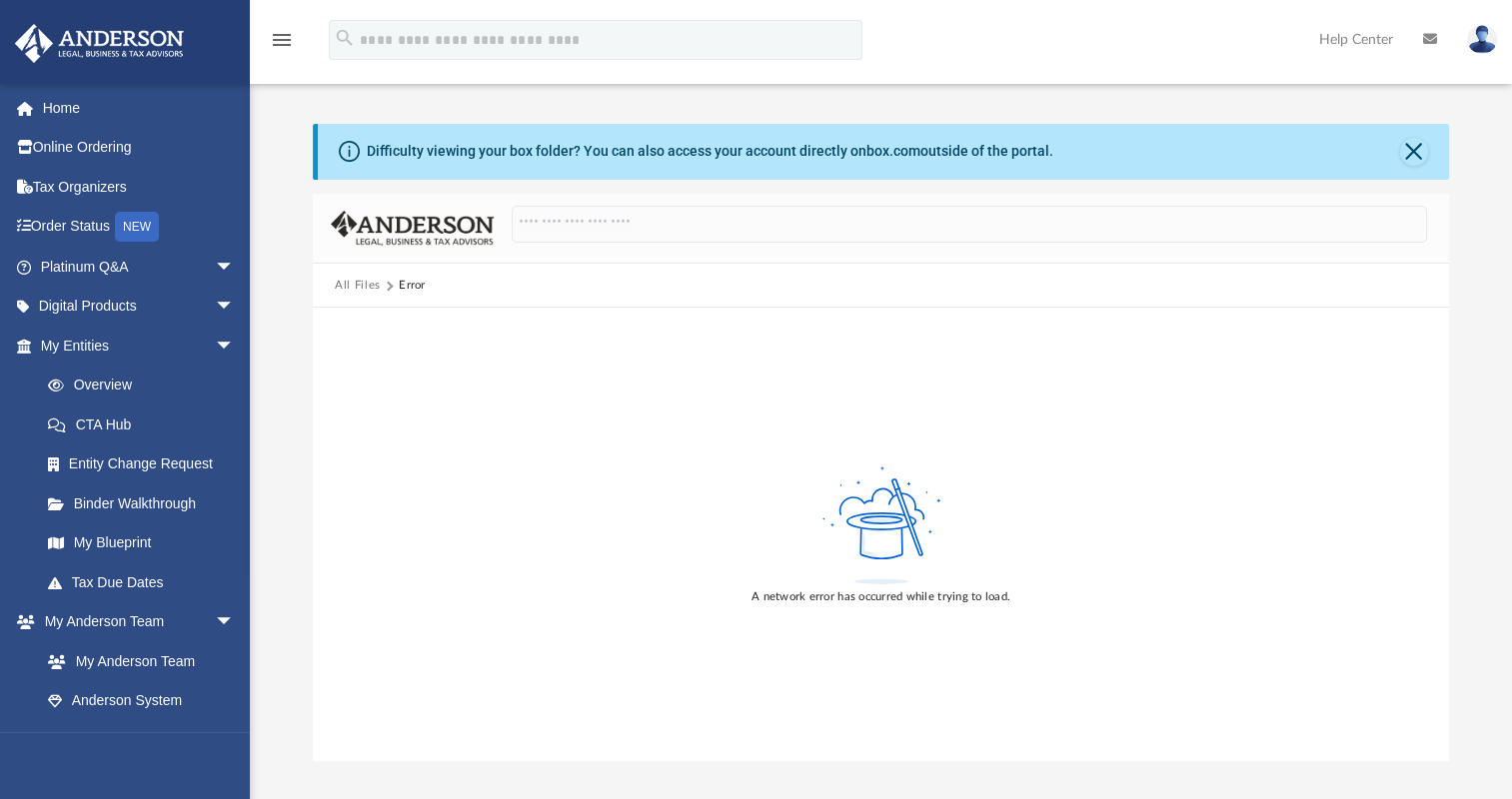 click on "All Files" at bounding box center (358, 286) 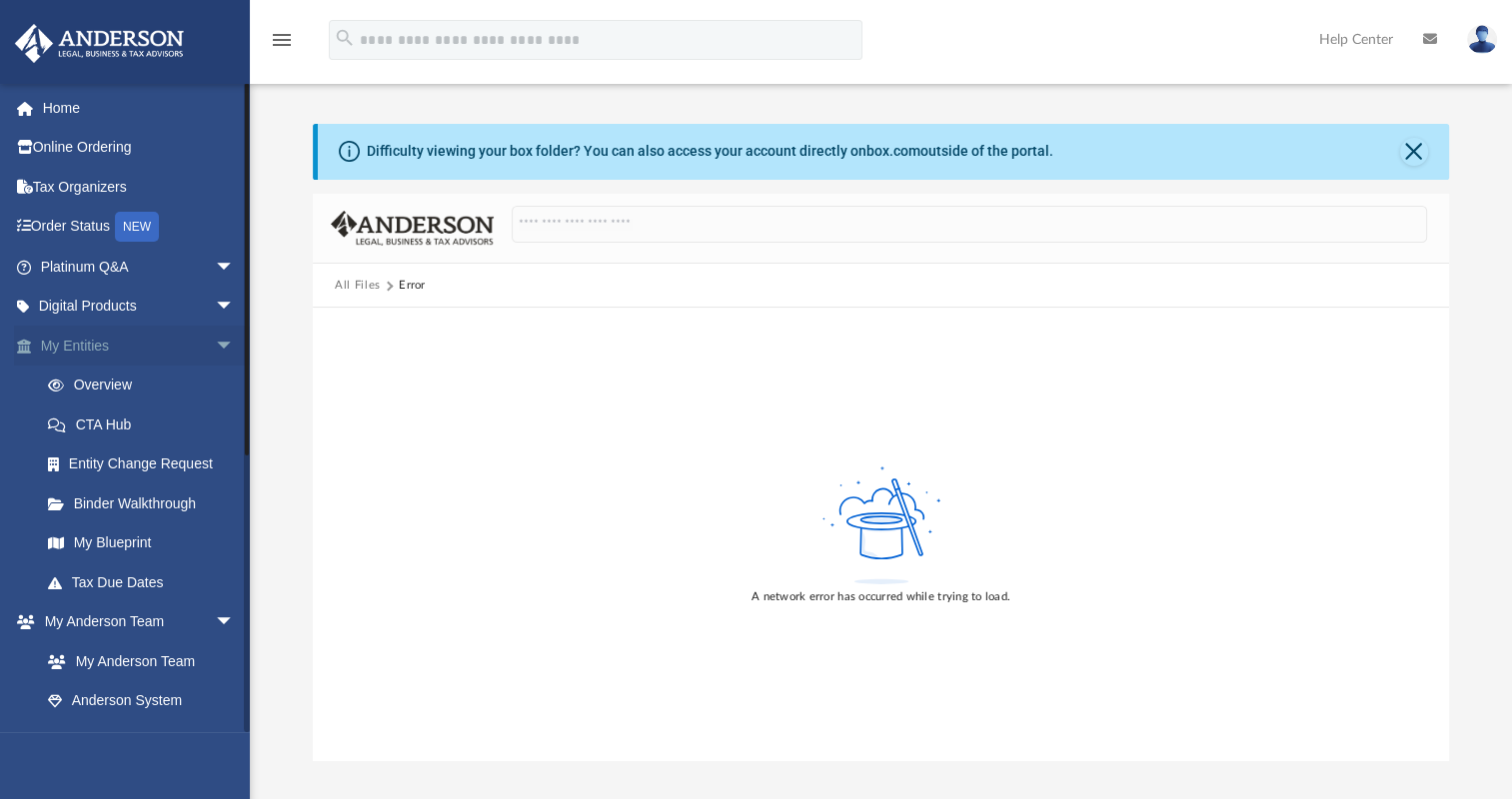 click on "arrow_drop_down" at bounding box center [235, 346] 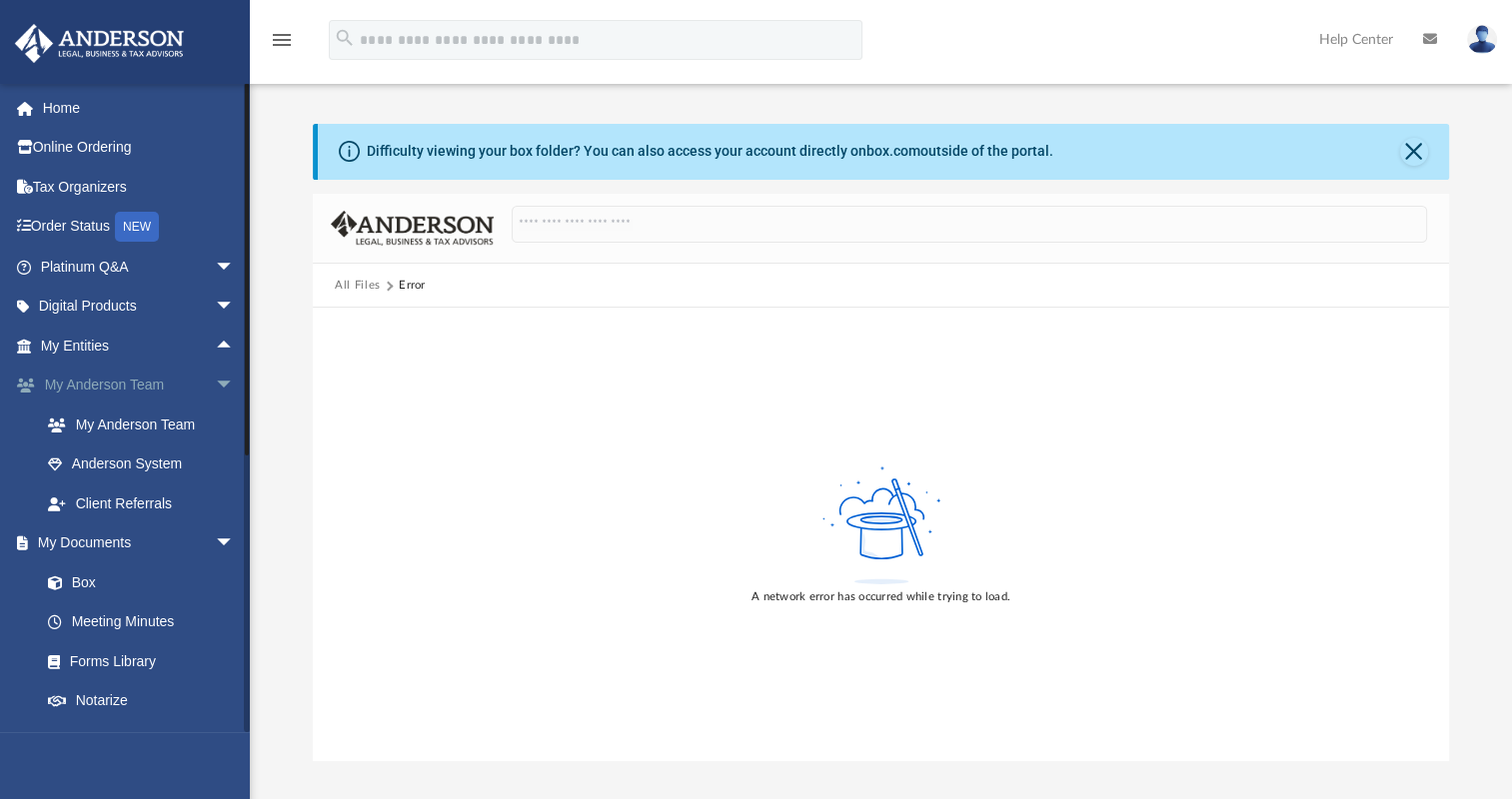 click on "arrow_drop_down" at bounding box center (235, 386) 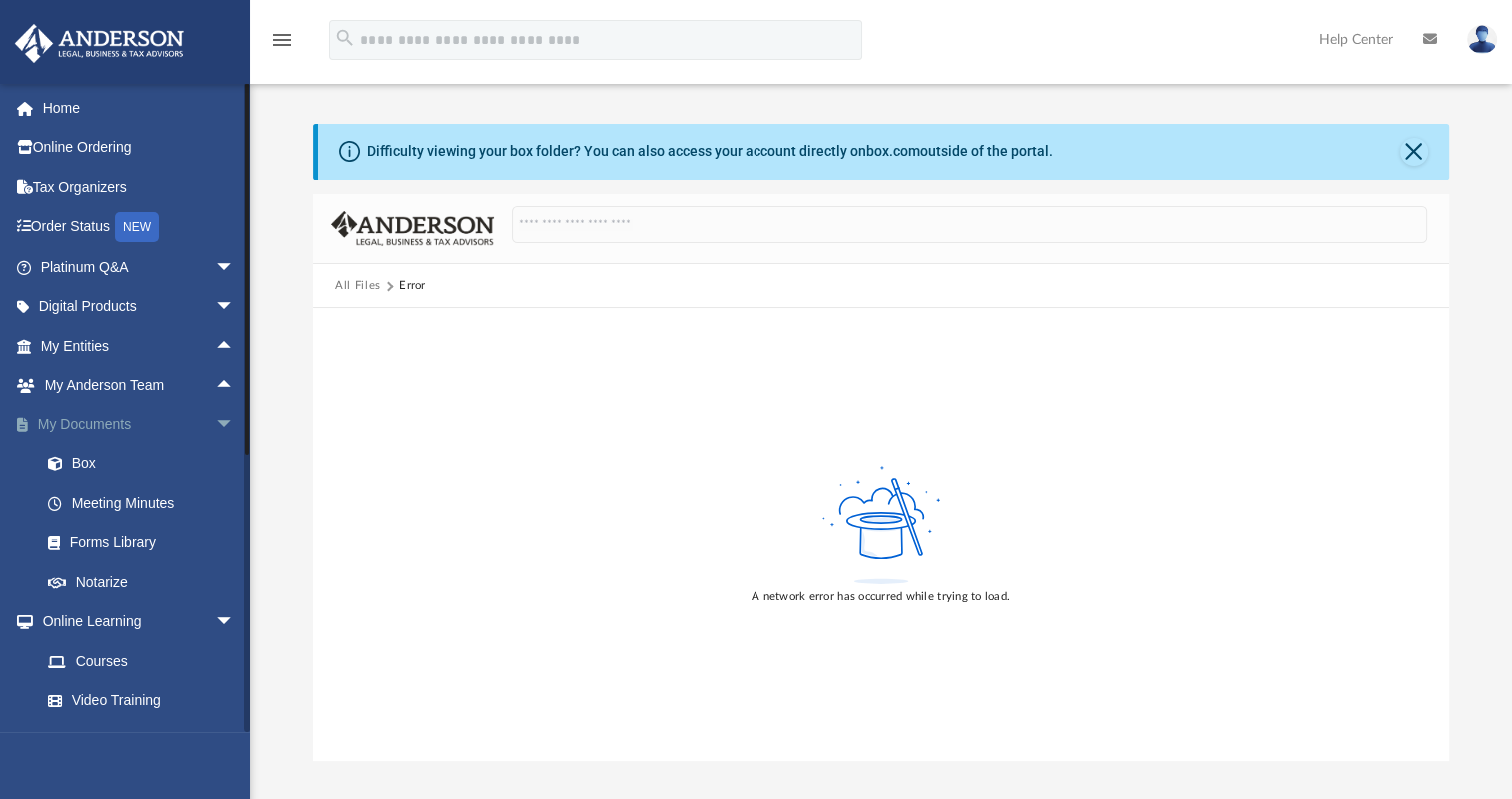 click on "arrow_drop_down" at bounding box center [235, 424] 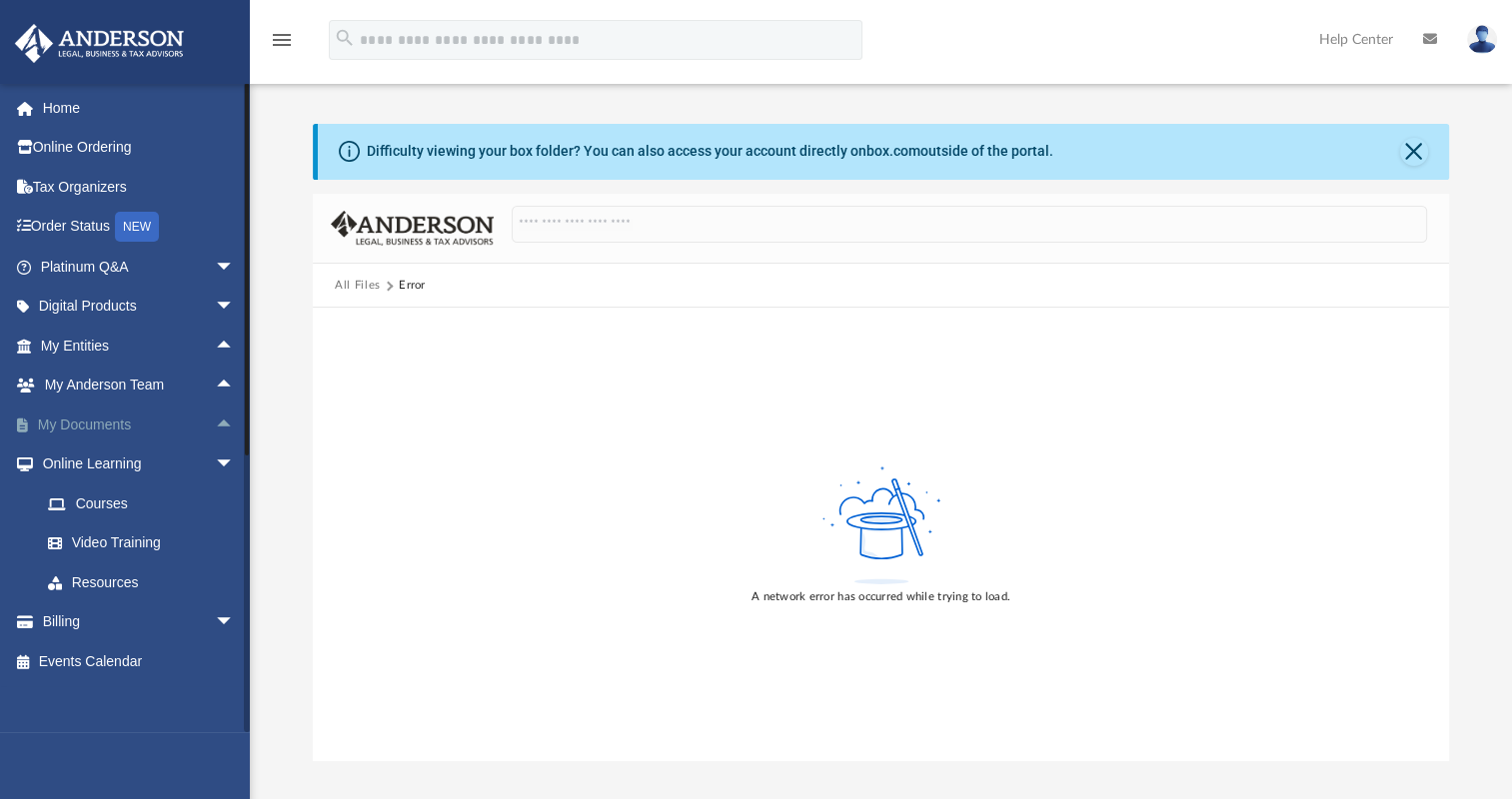 click on "arrow_drop_up" at bounding box center [235, 424] 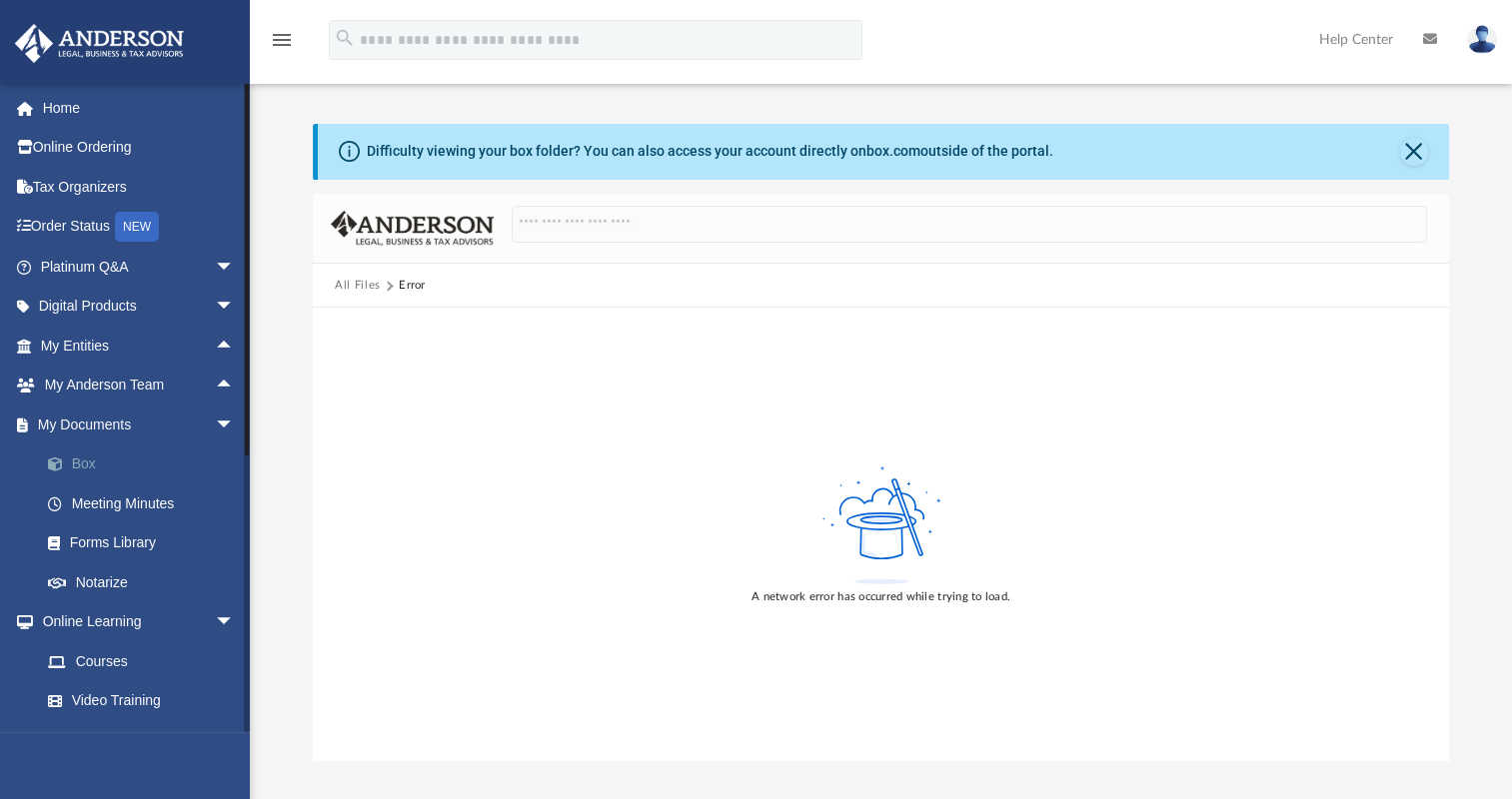 click at bounding box center (65, 464) 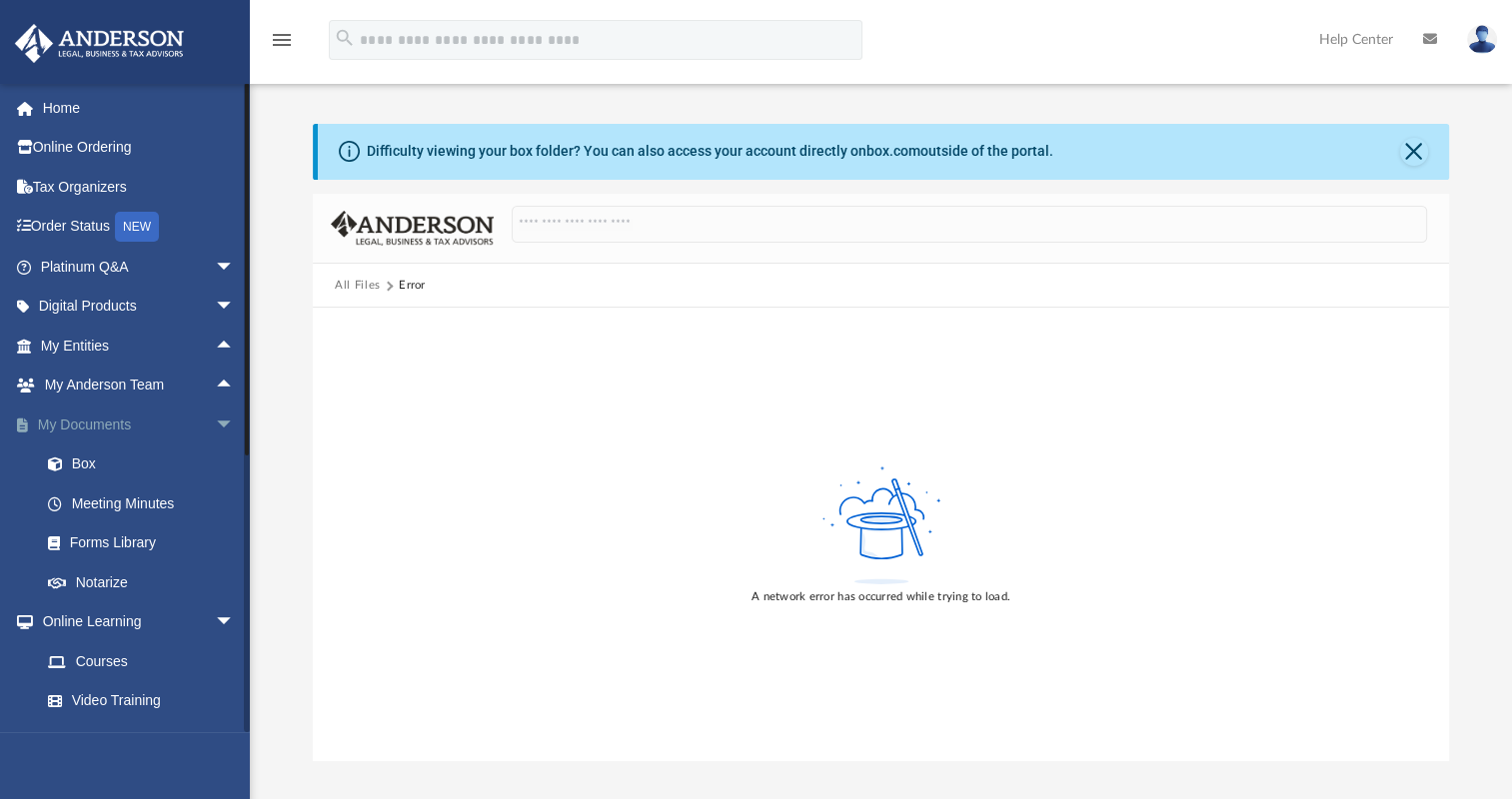 click on "arrow_drop_down" at bounding box center [235, 424] 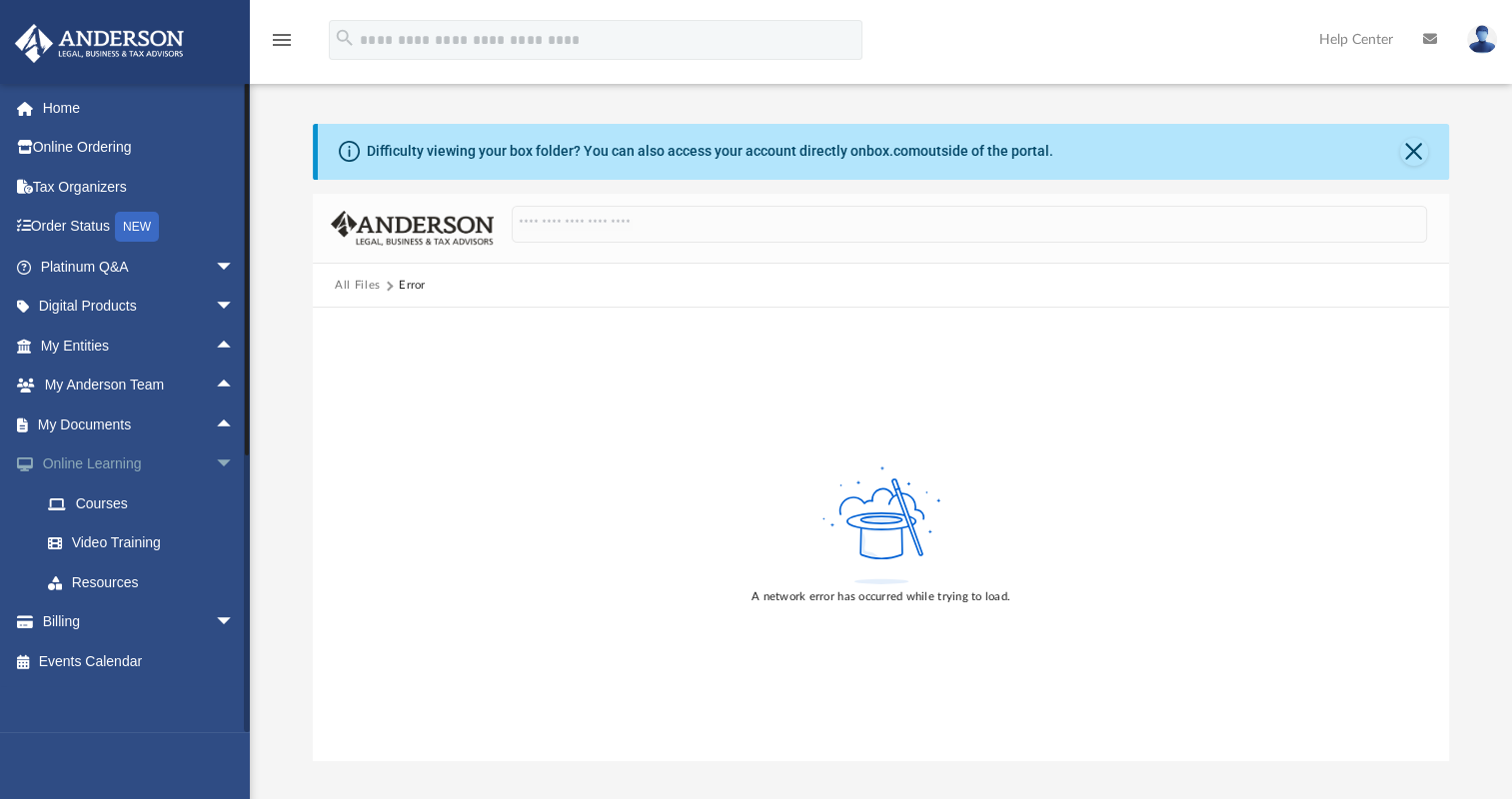 click on "arrow_drop_down" at bounding box center [235, 464] 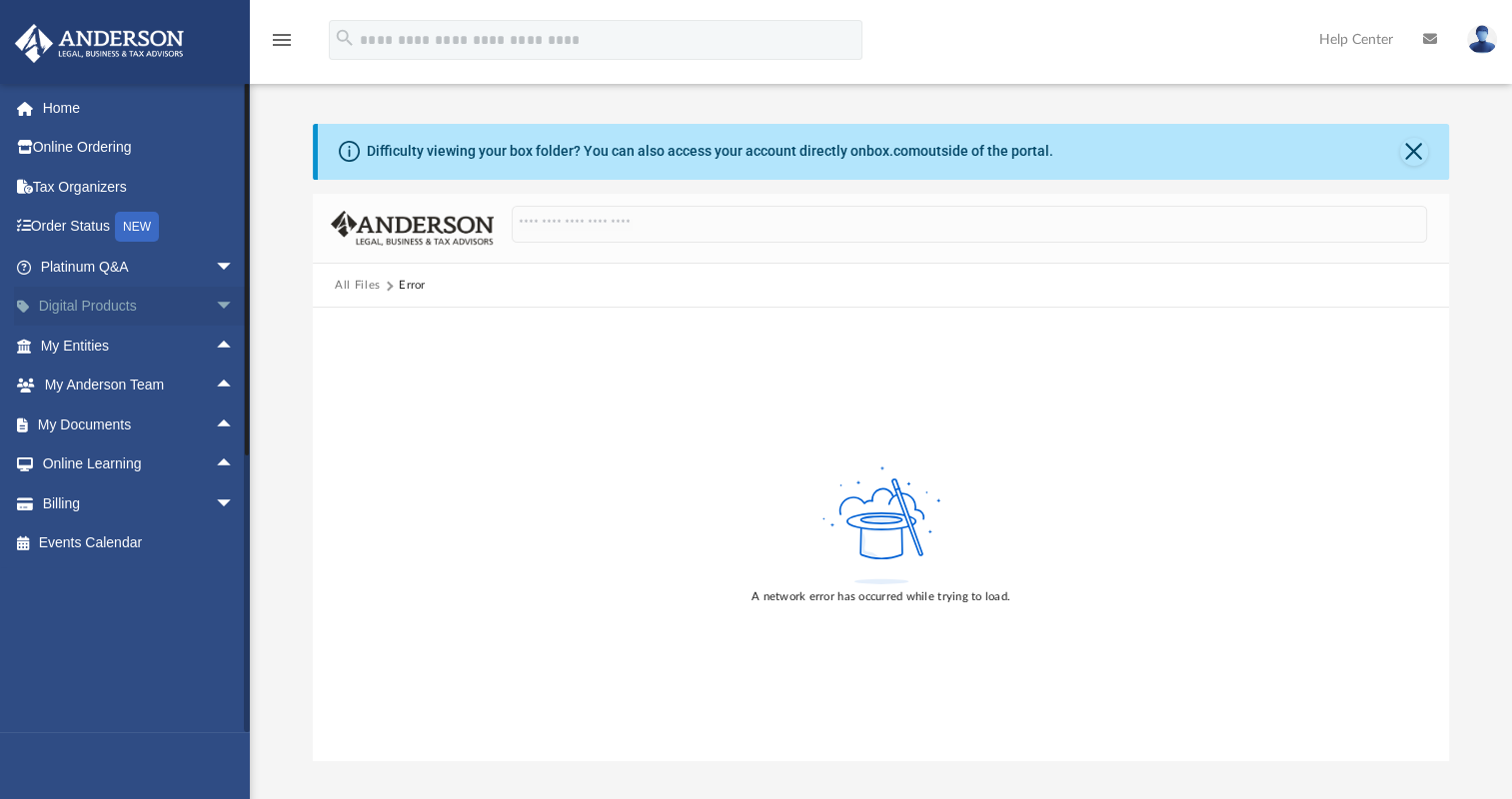 click on "arrow_drop_down" at bounding box center (235, 307) 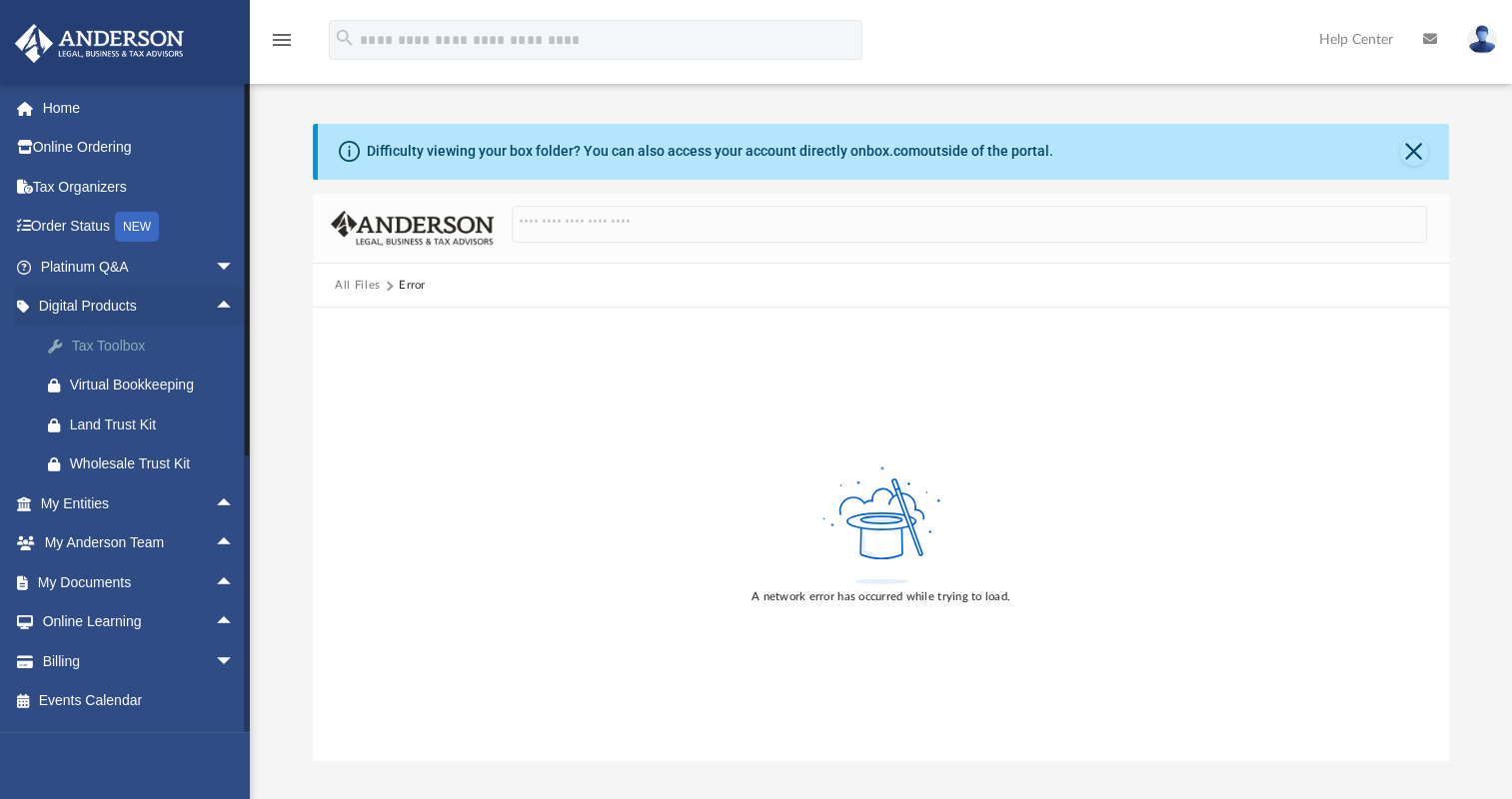 click on "Tax Toolbox" at bounding box center [155, 346] 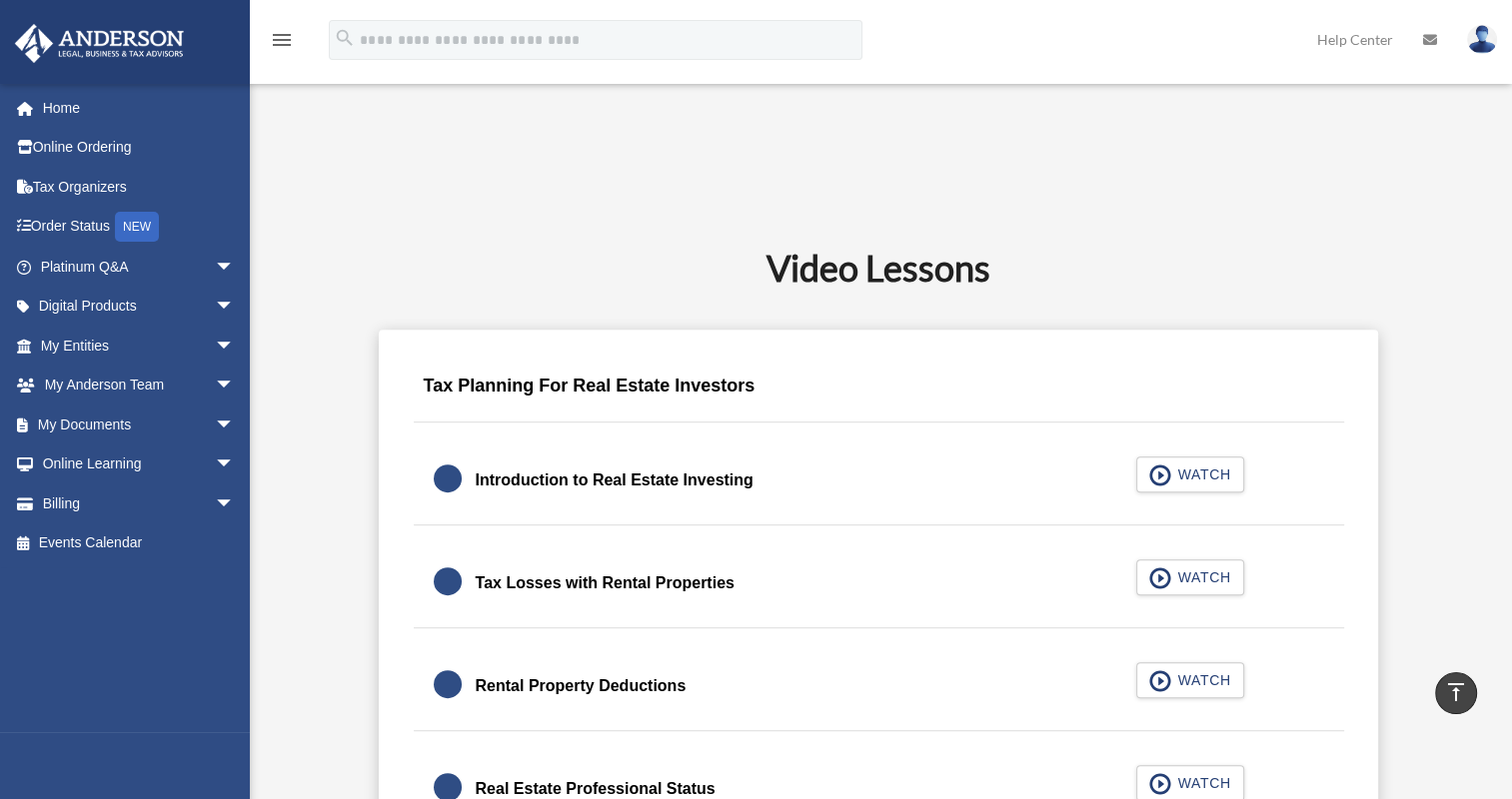 scroll, scrollTop: 1099, scrollLeft: 0, axis: vertical 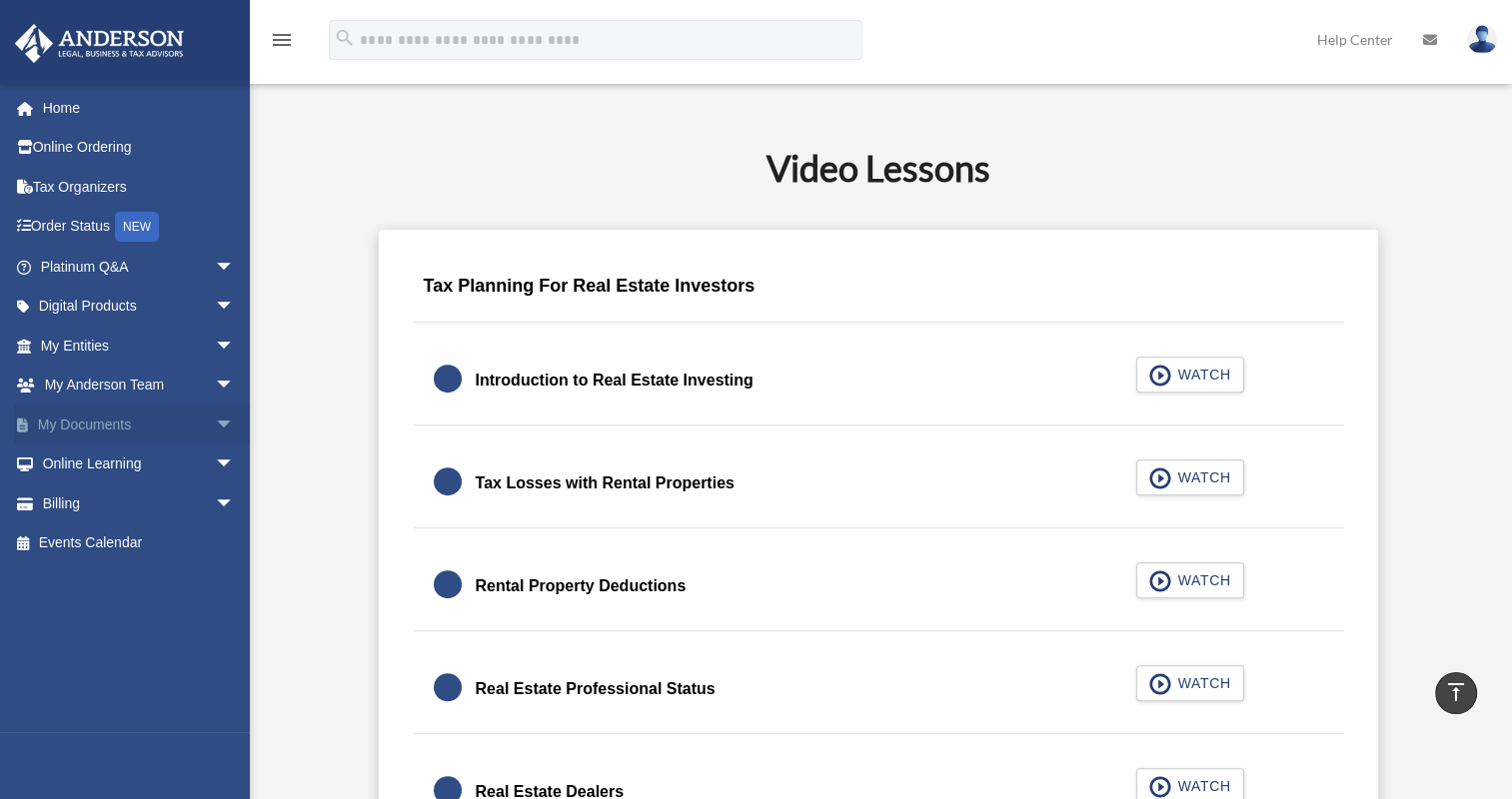 click on "arrow_drop_down" at bounding box center [235, 424] 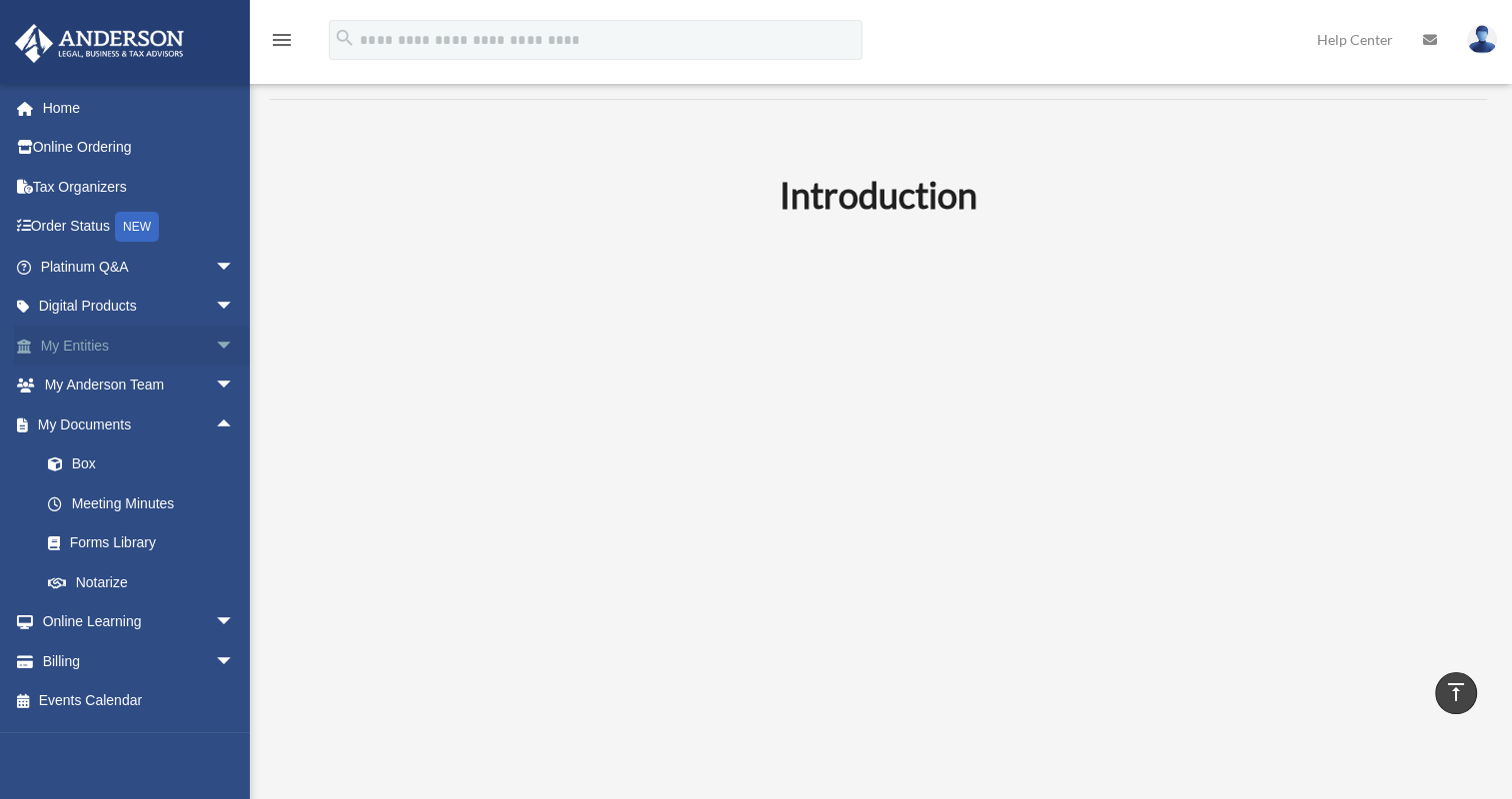 scroll, scrollTop: 0, scrollLeft: 0, axis: both 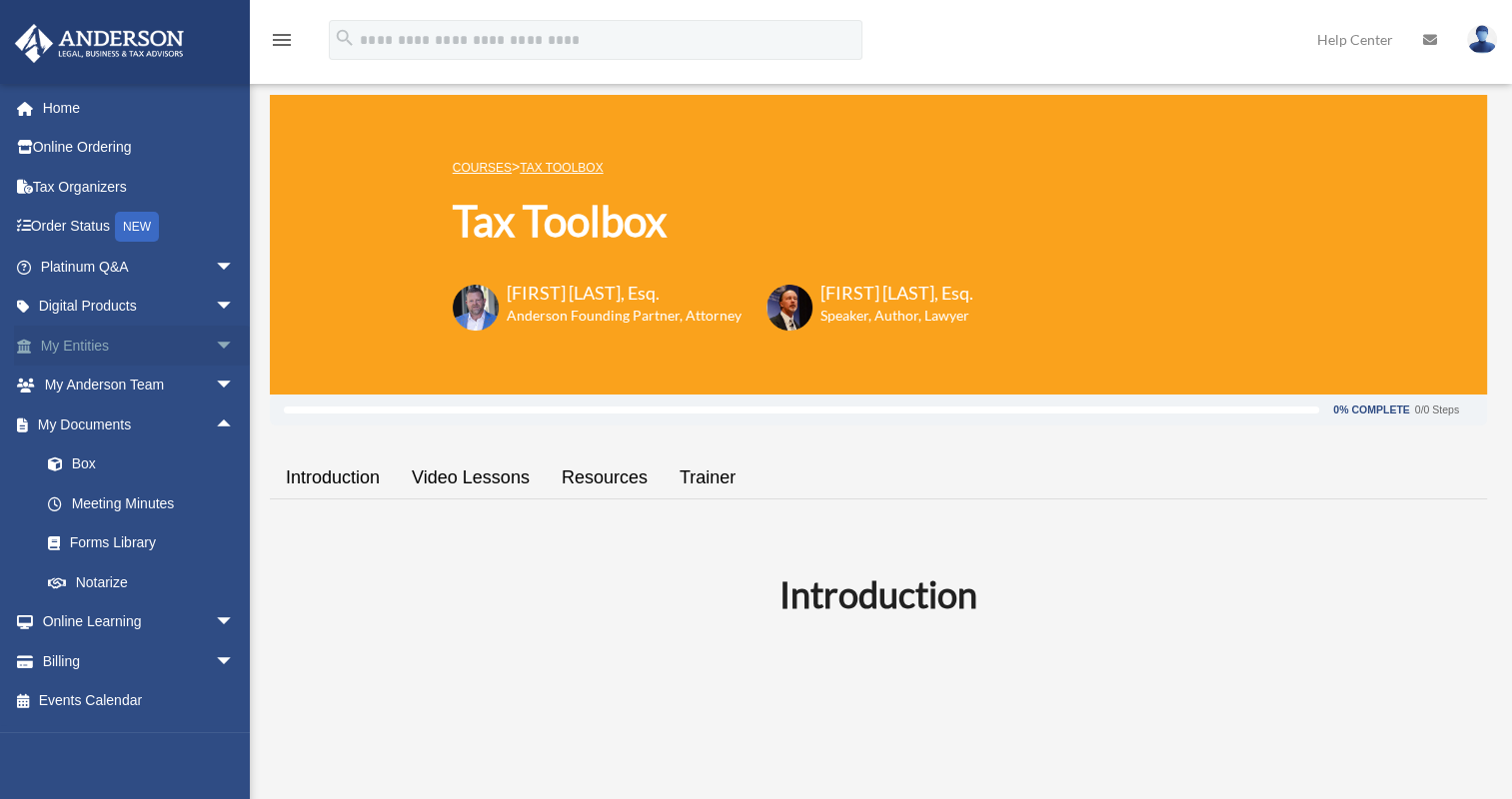 click on "arrow_drop_down" at bounding box center [235, 346] 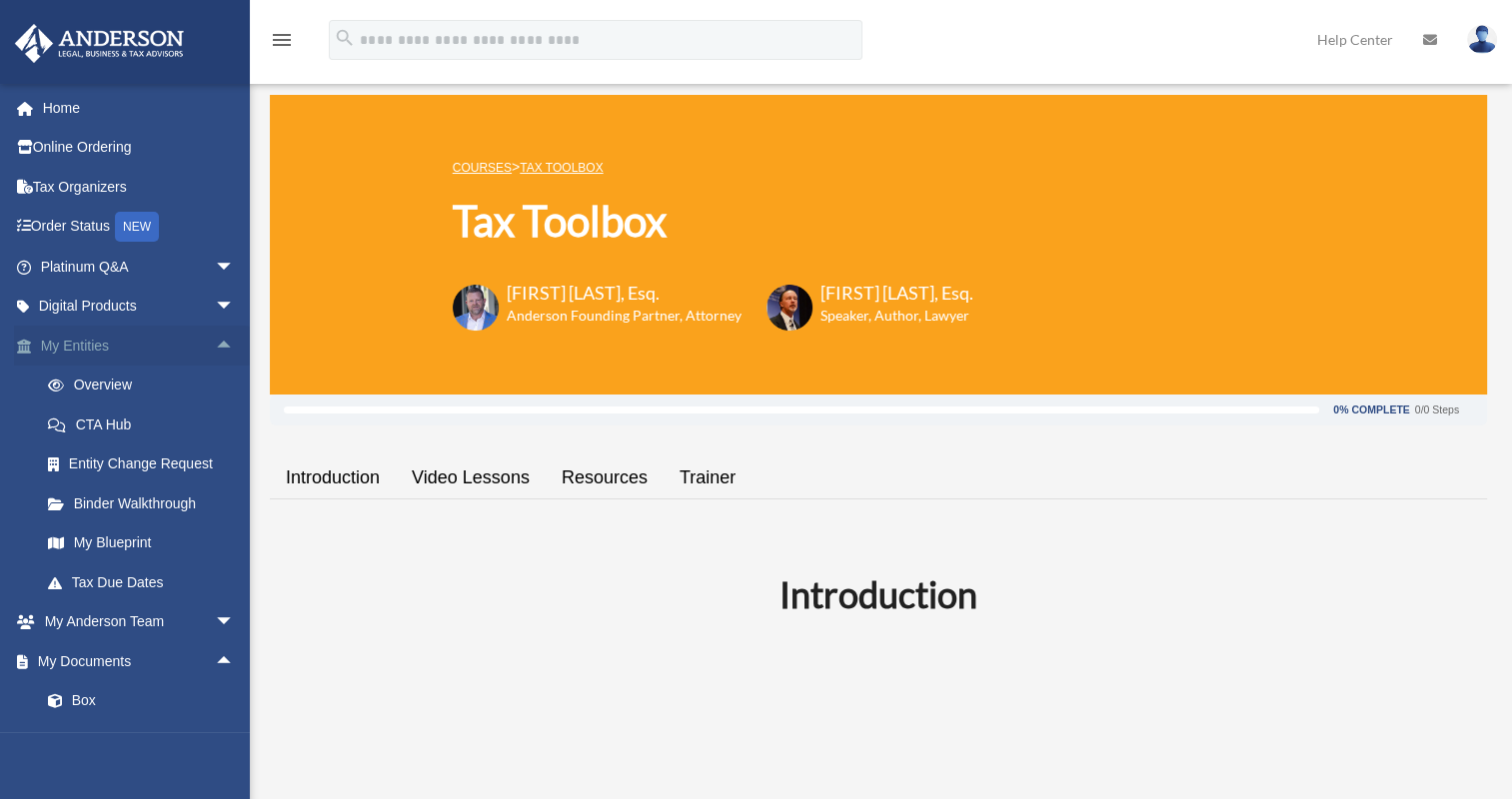 click on "arrow_drop_up" at bounding box center [235, 346] 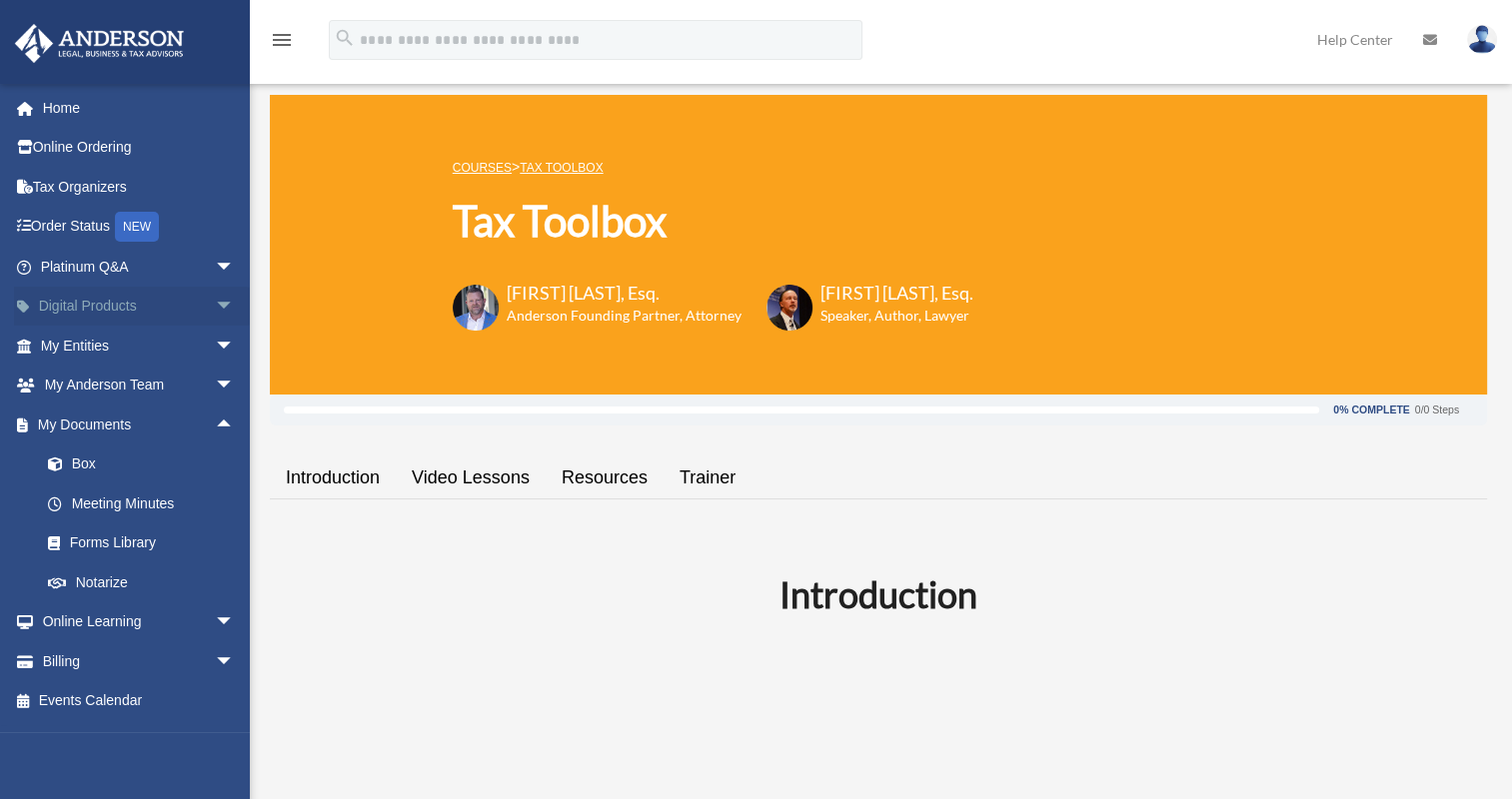 click on "arrow_drop_down" at bounding box center [235, 307] 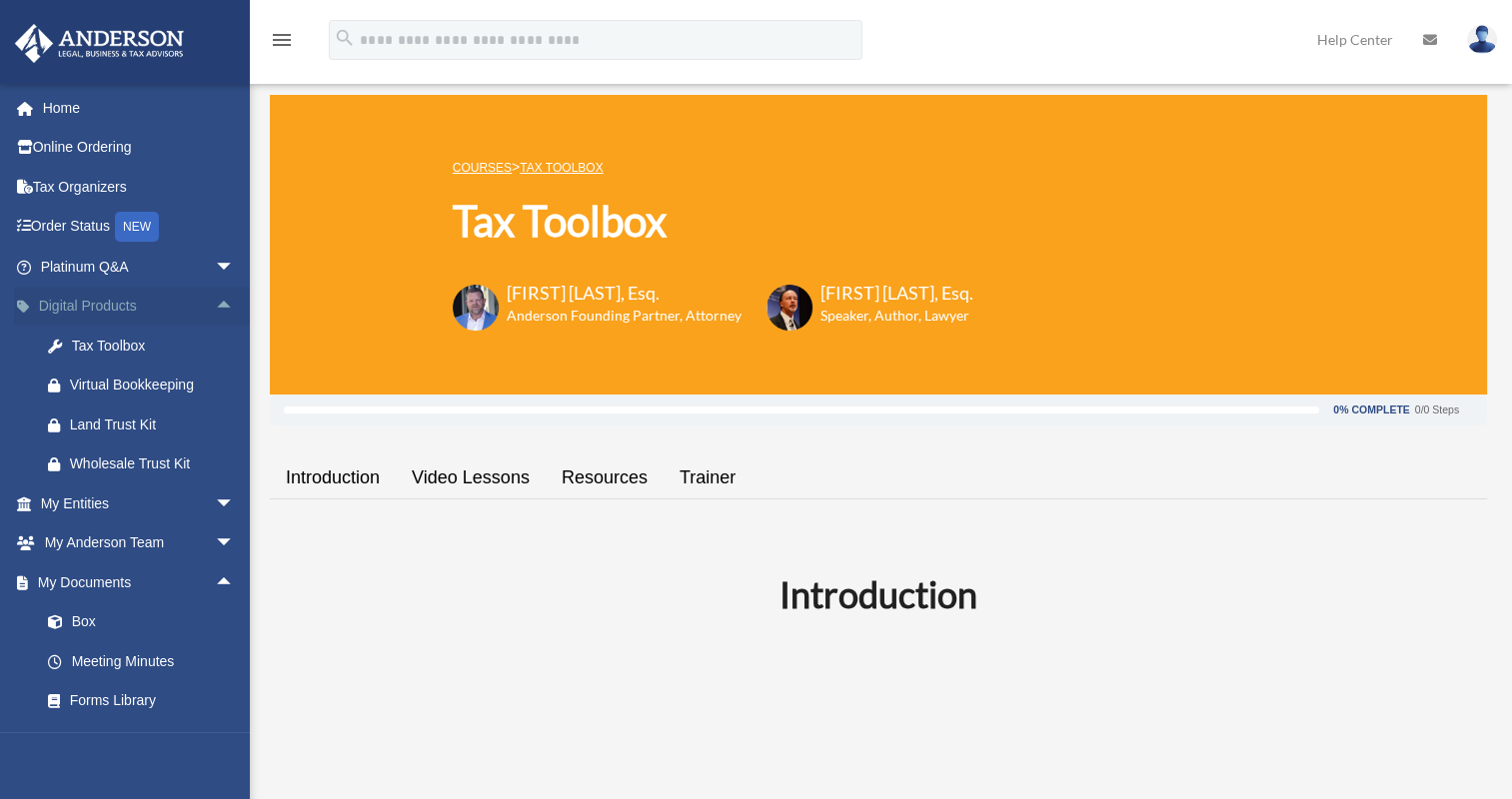 click on "arrow_drop_up" at bounding box center (235, 307) 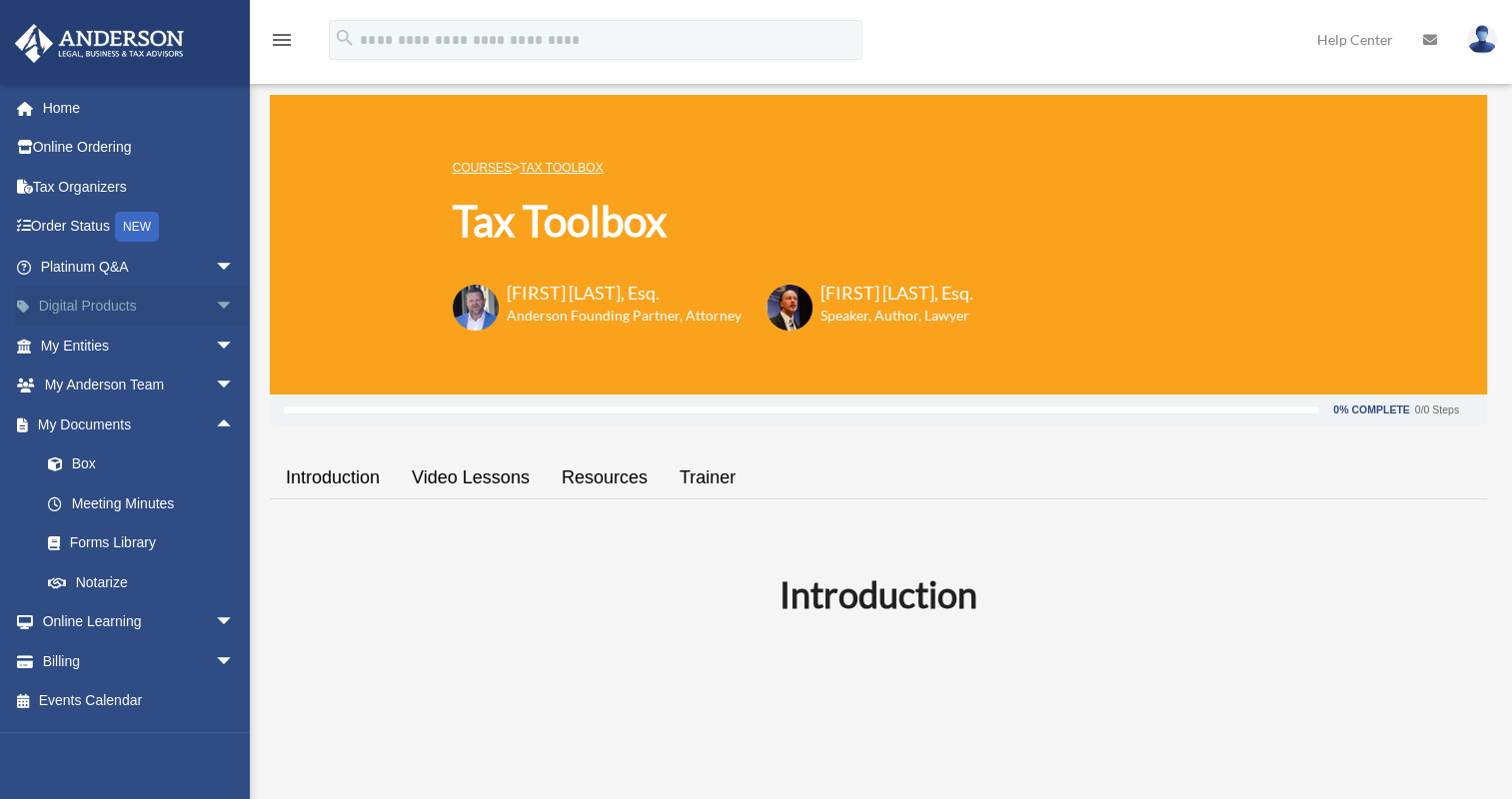 click on "arrow_drop_down" at bounding box center [235, 307] 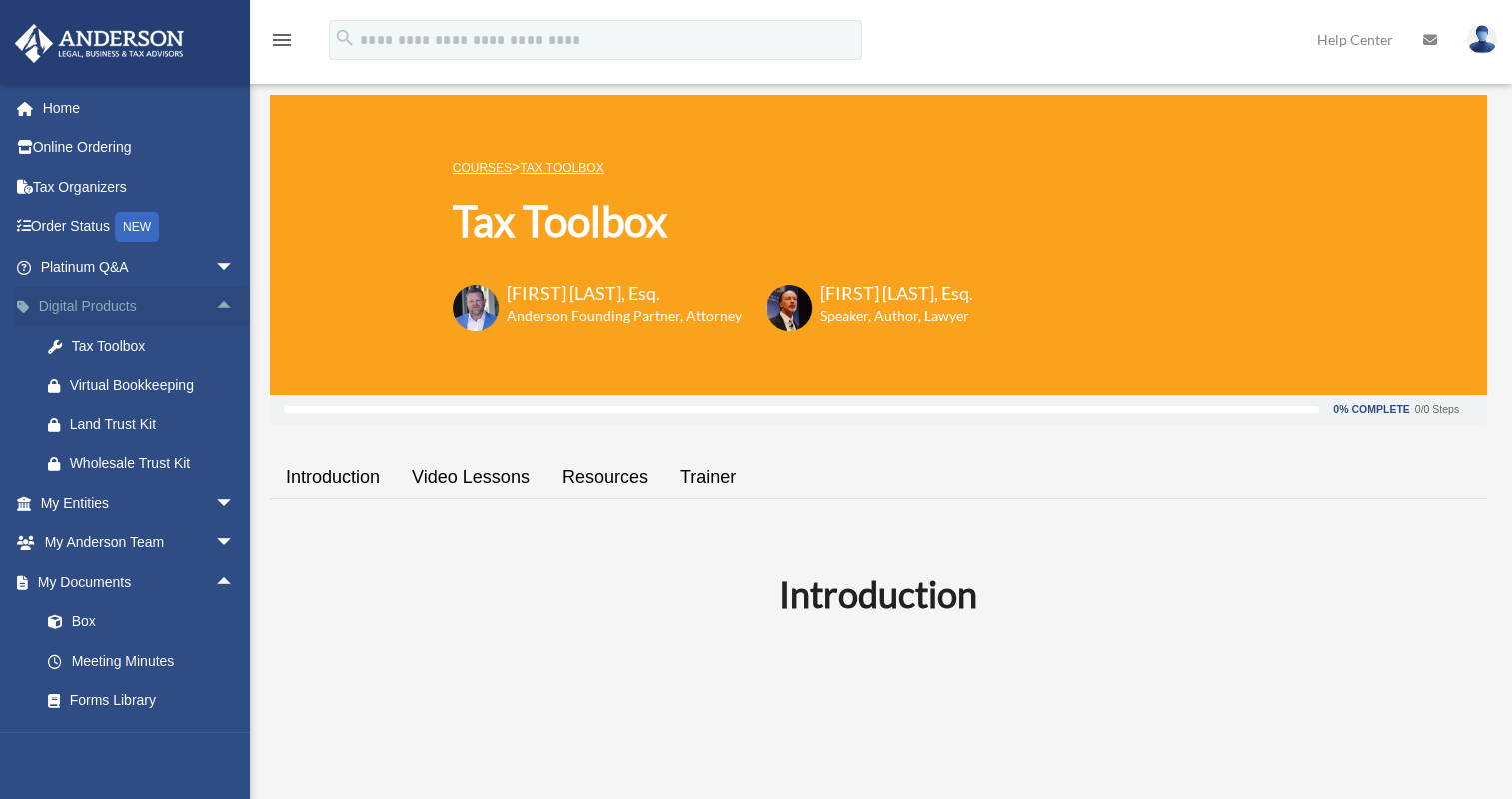 click on "arrow_drop_up" at bounding box center (235, 307) 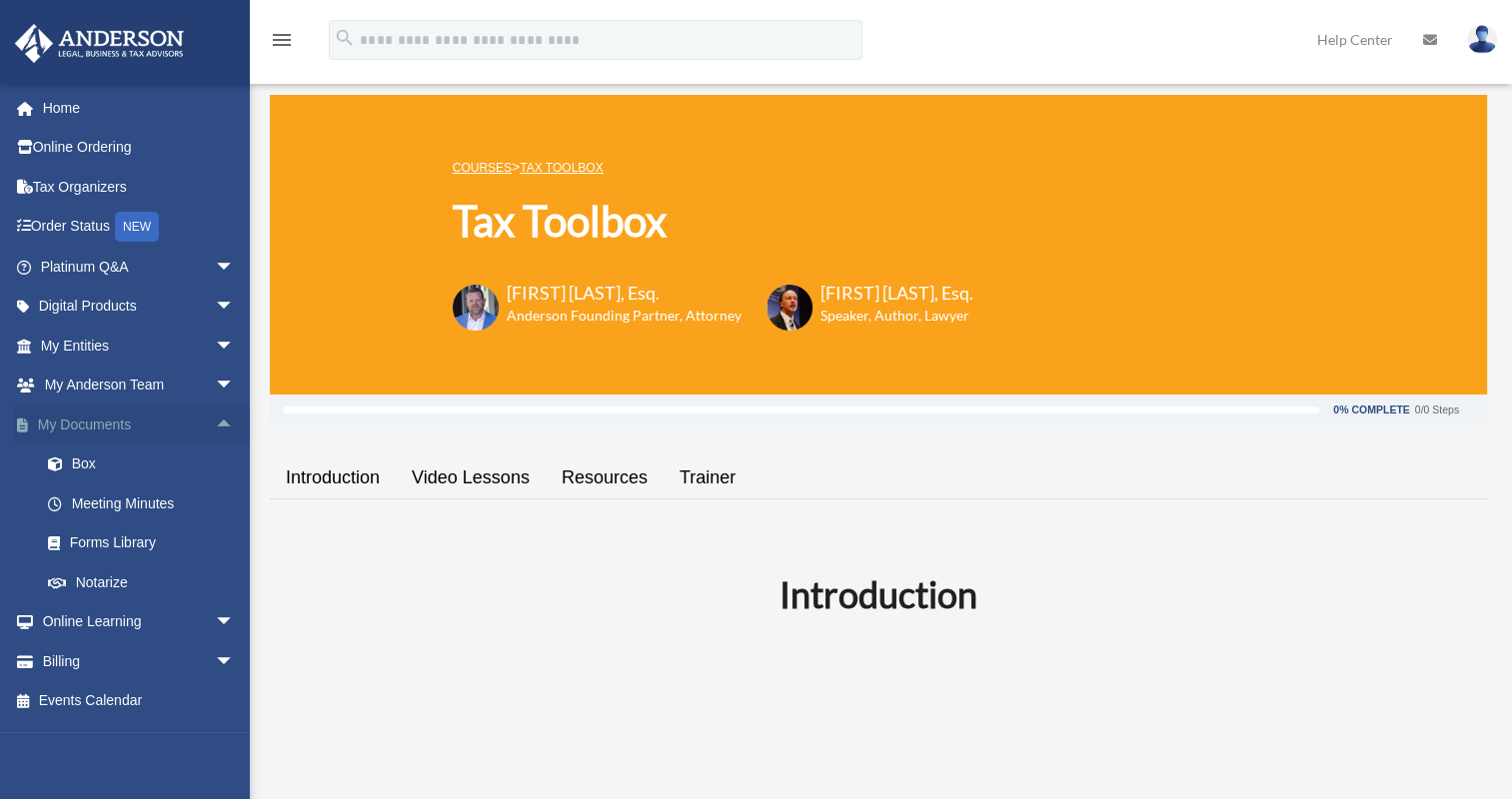 click on "arrow_drop_up" at bounding box center (235, 424) 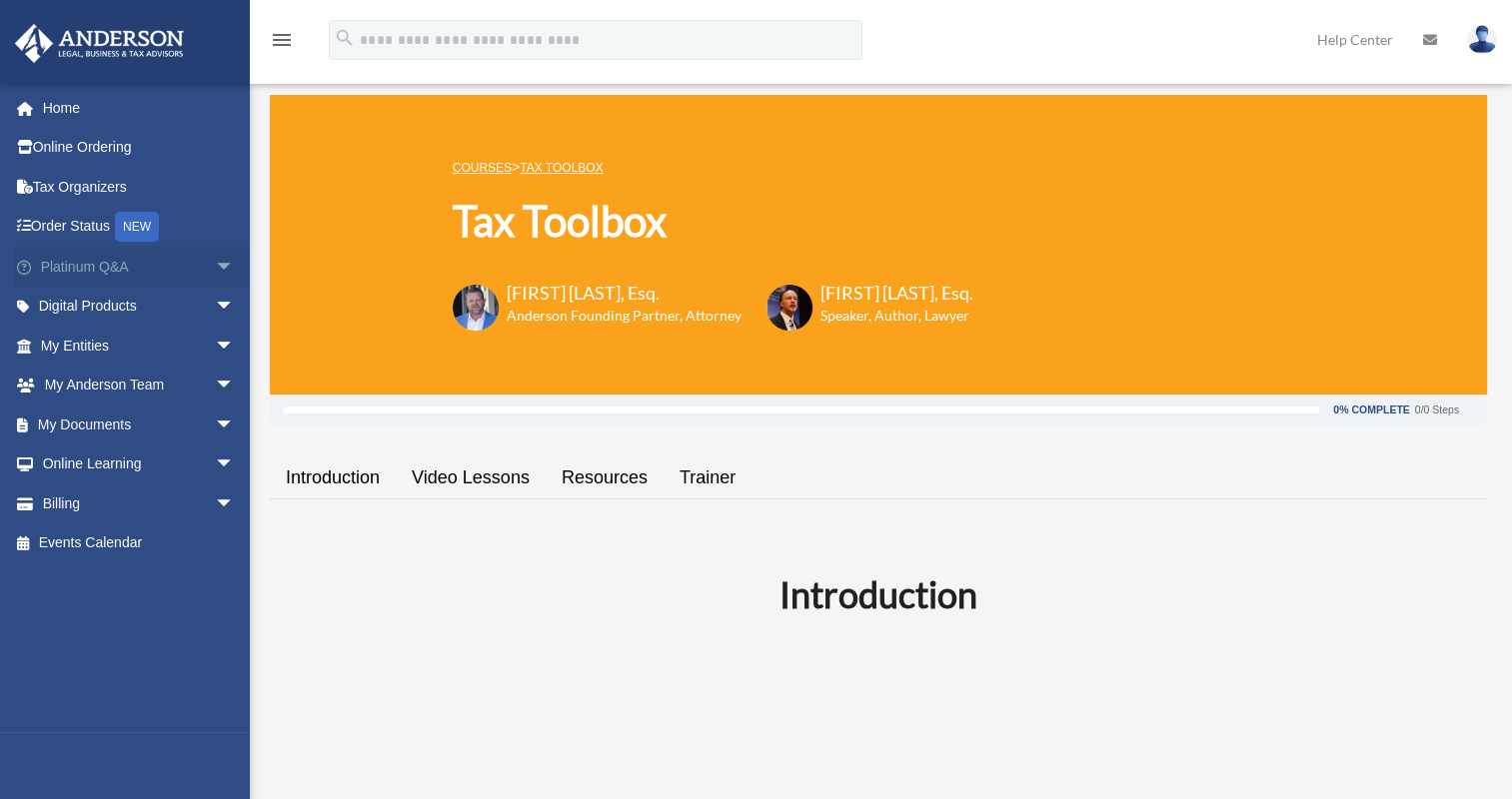 click on "arrow_drop_down" at bounding box center (235, 267) 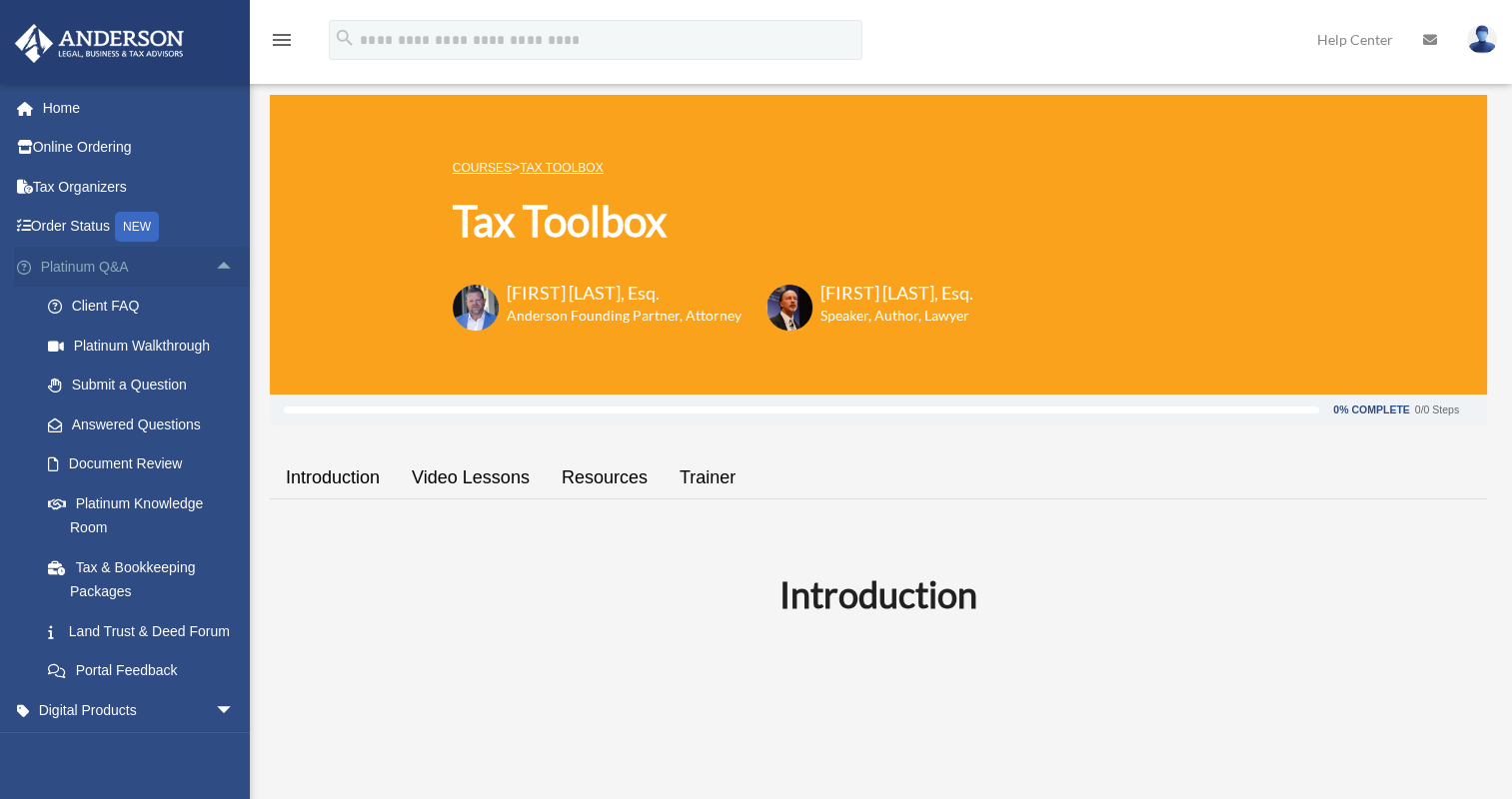 click on "arrow_drop_up" at bounding box center (235, 267) 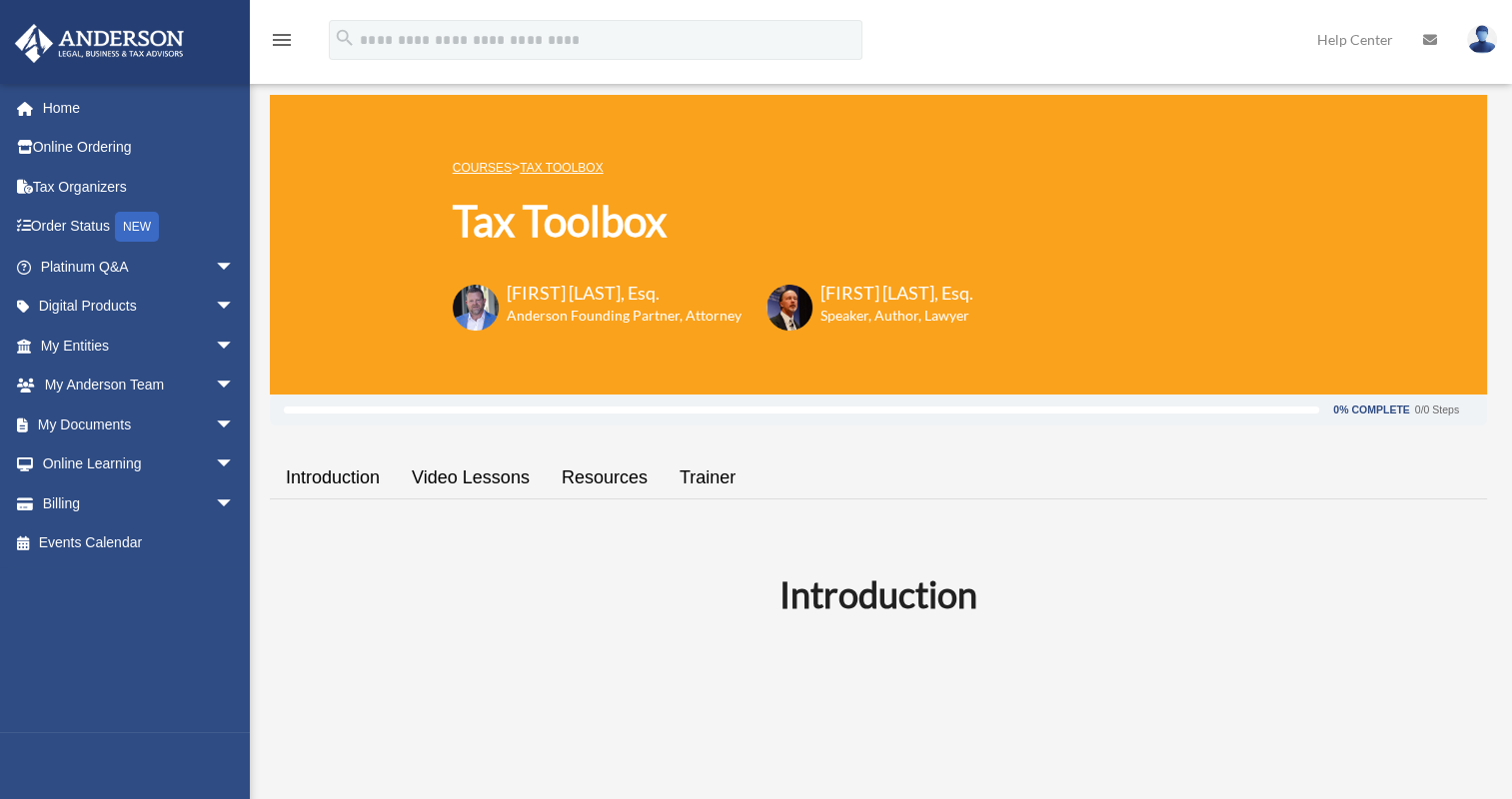 click on "Introduction" at bounding box center (333, 477) 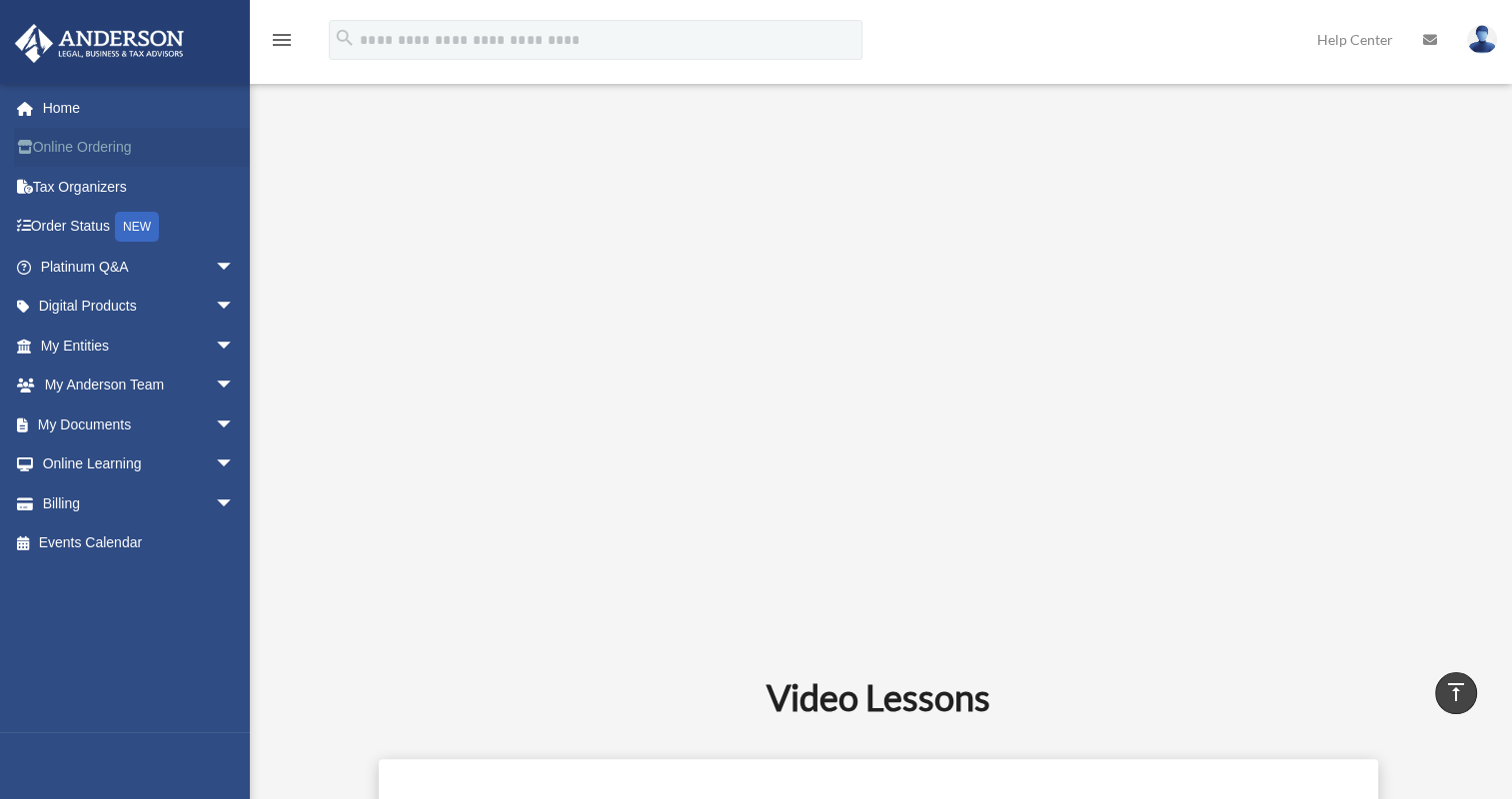 click on "Online Ordering" at bounding box center (139, 148) 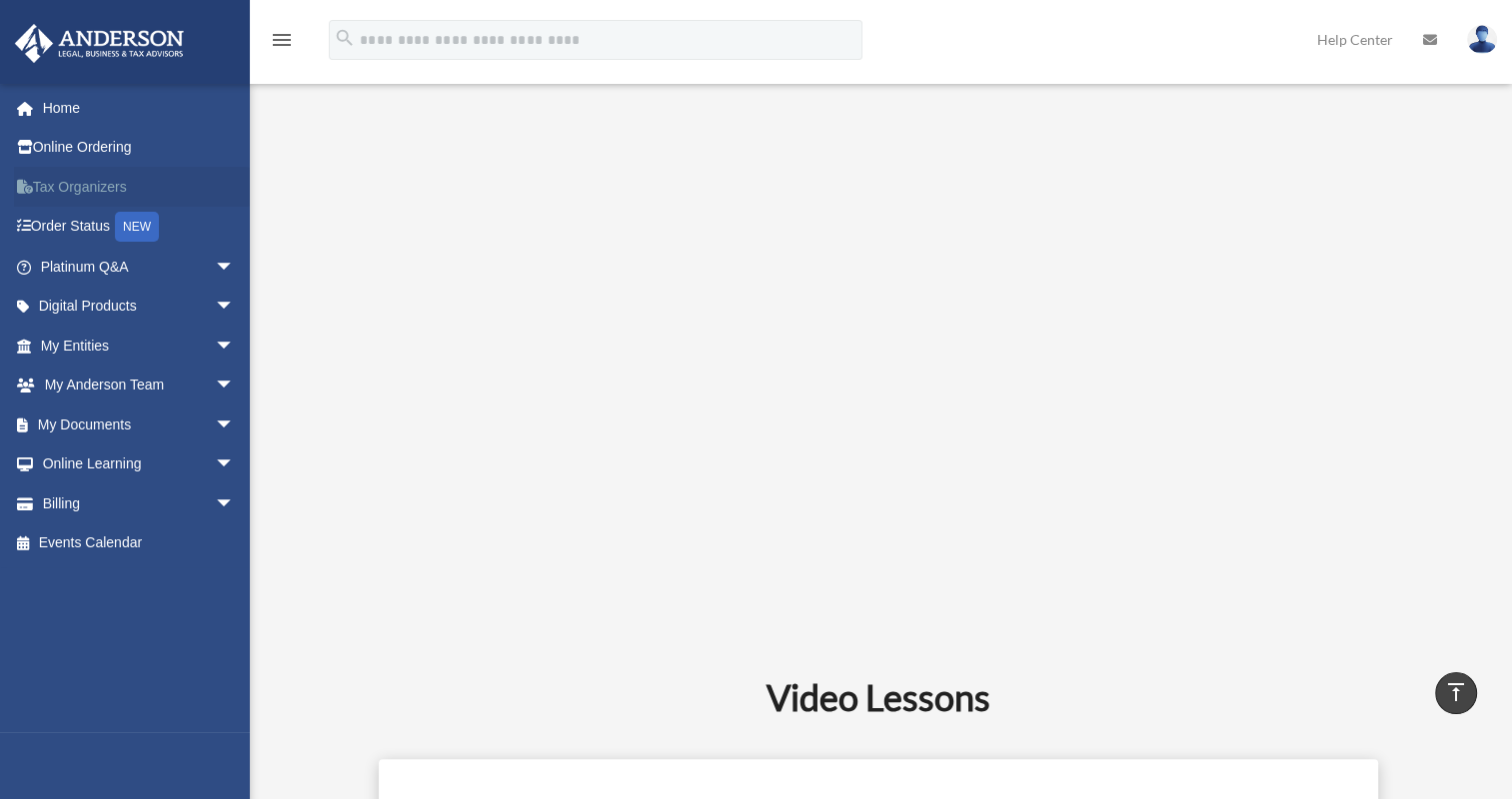 click on "Tax Organizers" at bounding box center [139, 187] 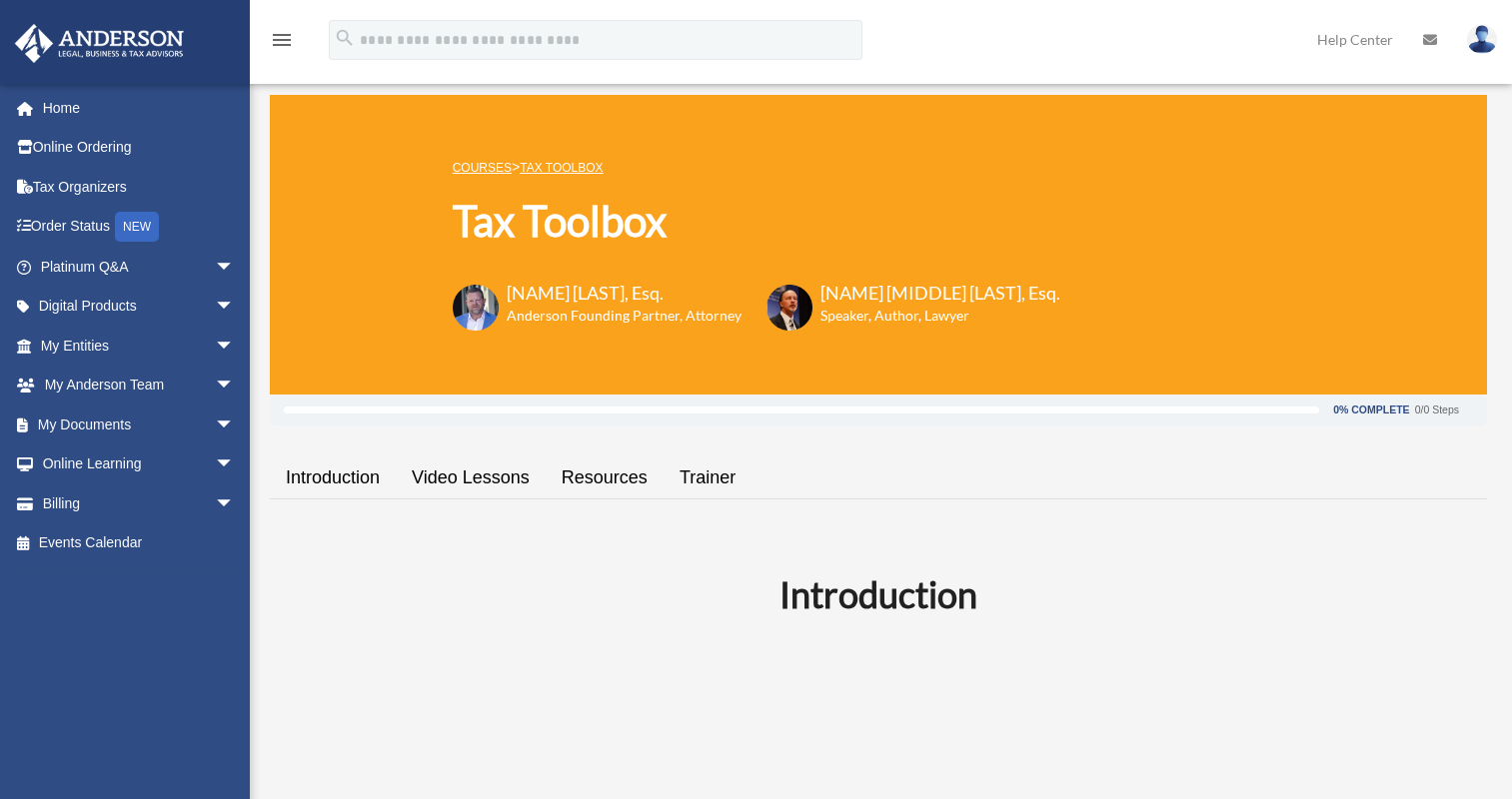 scroll, scrollTop: 566, scrollLeft: 0, axis: vertical 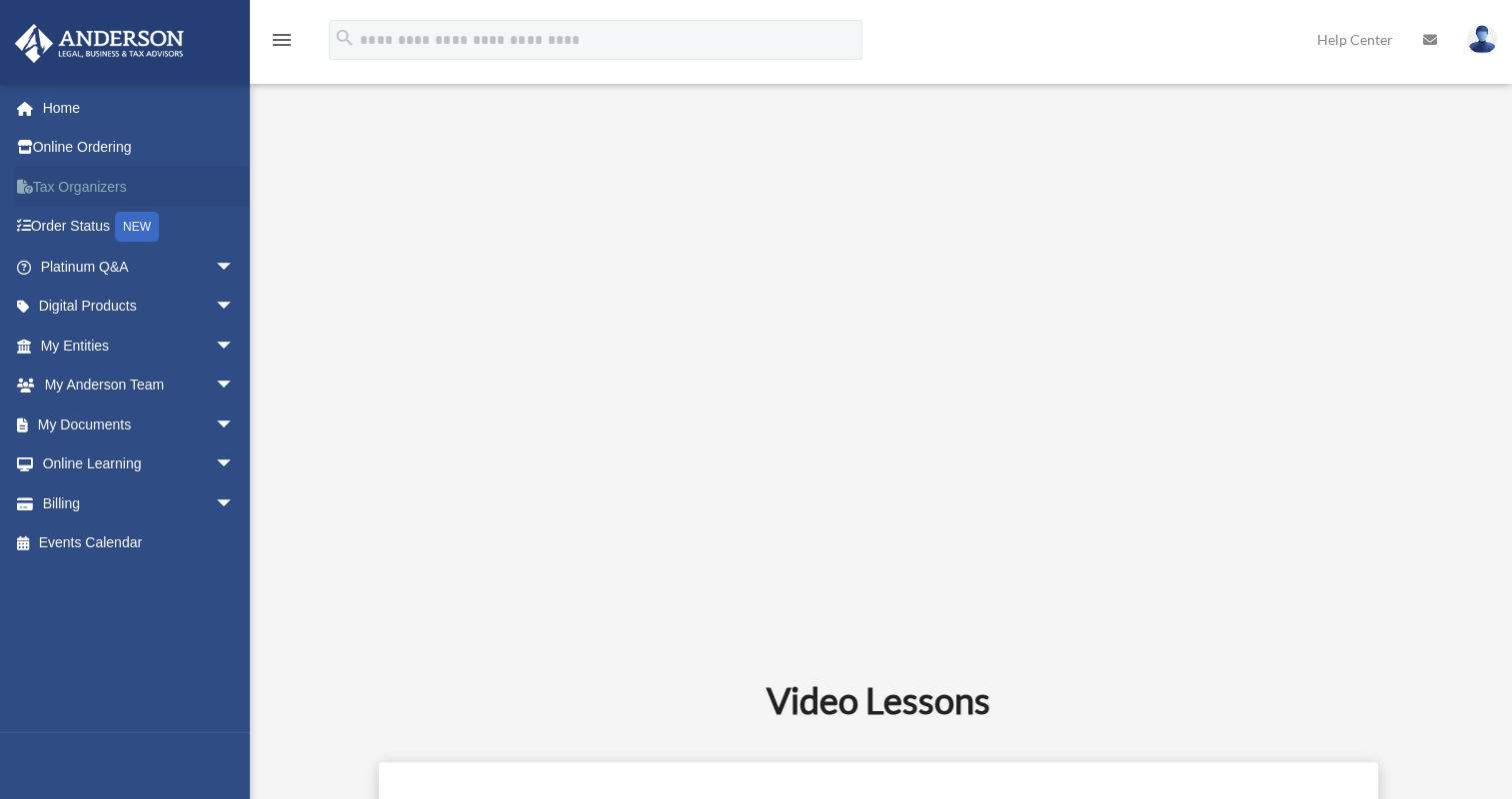 click on "Tax Organizers" at bounding box center (139, 187) 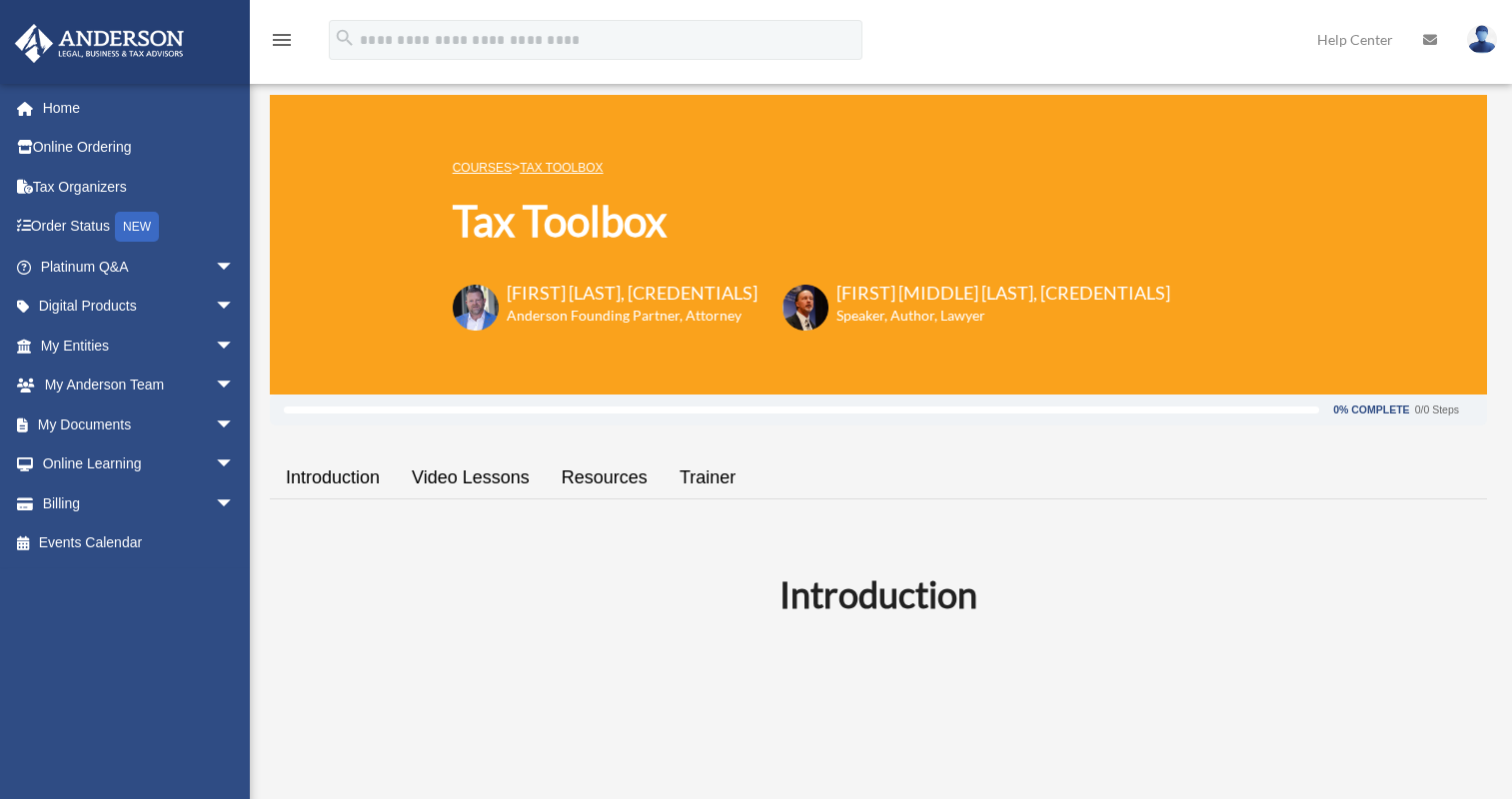 scroll, scrollTop: 566, scrollLeft: 0, axis: vertical 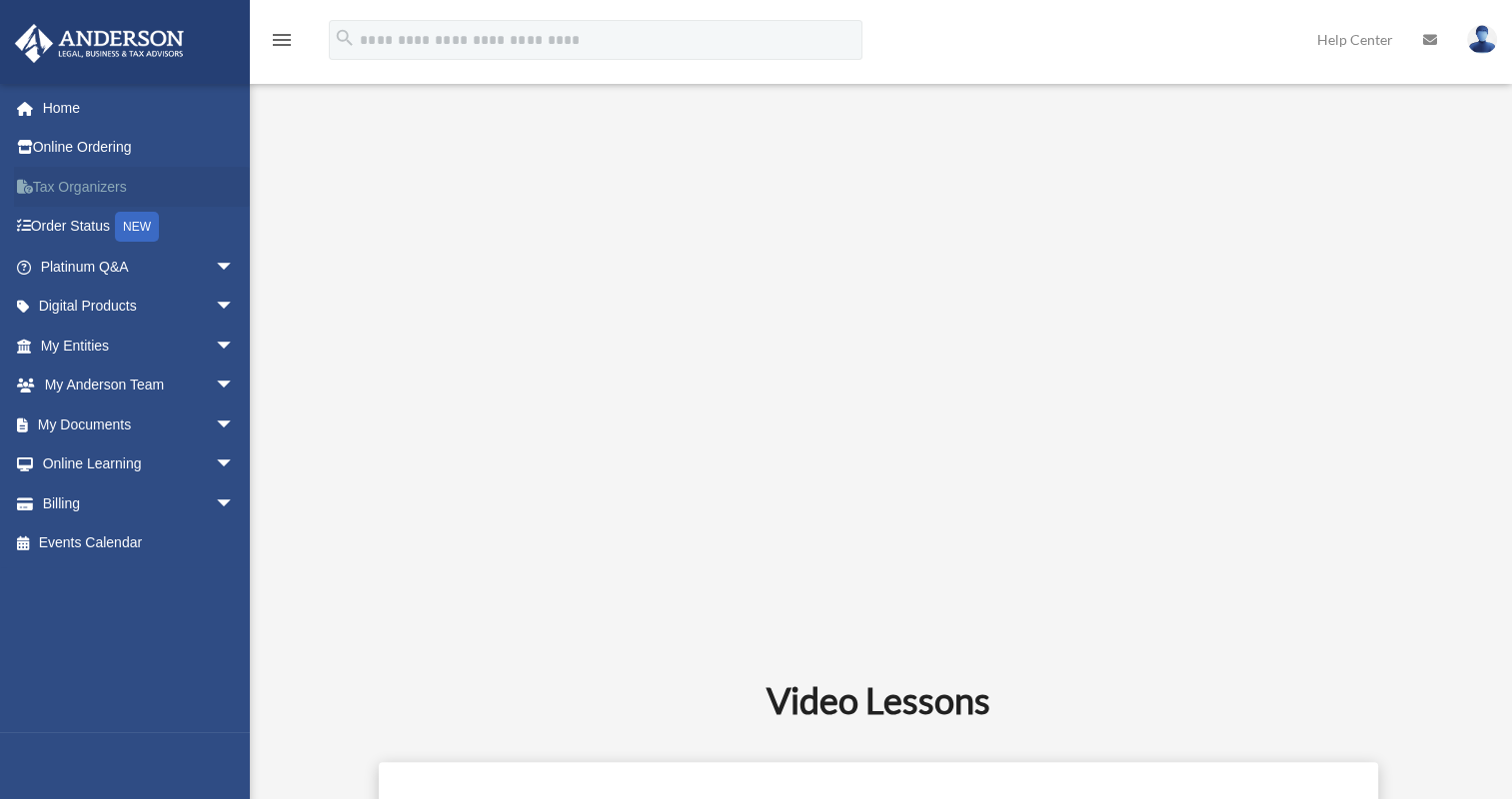 click on "Tax Organizers" at bounding box center [139, 187] 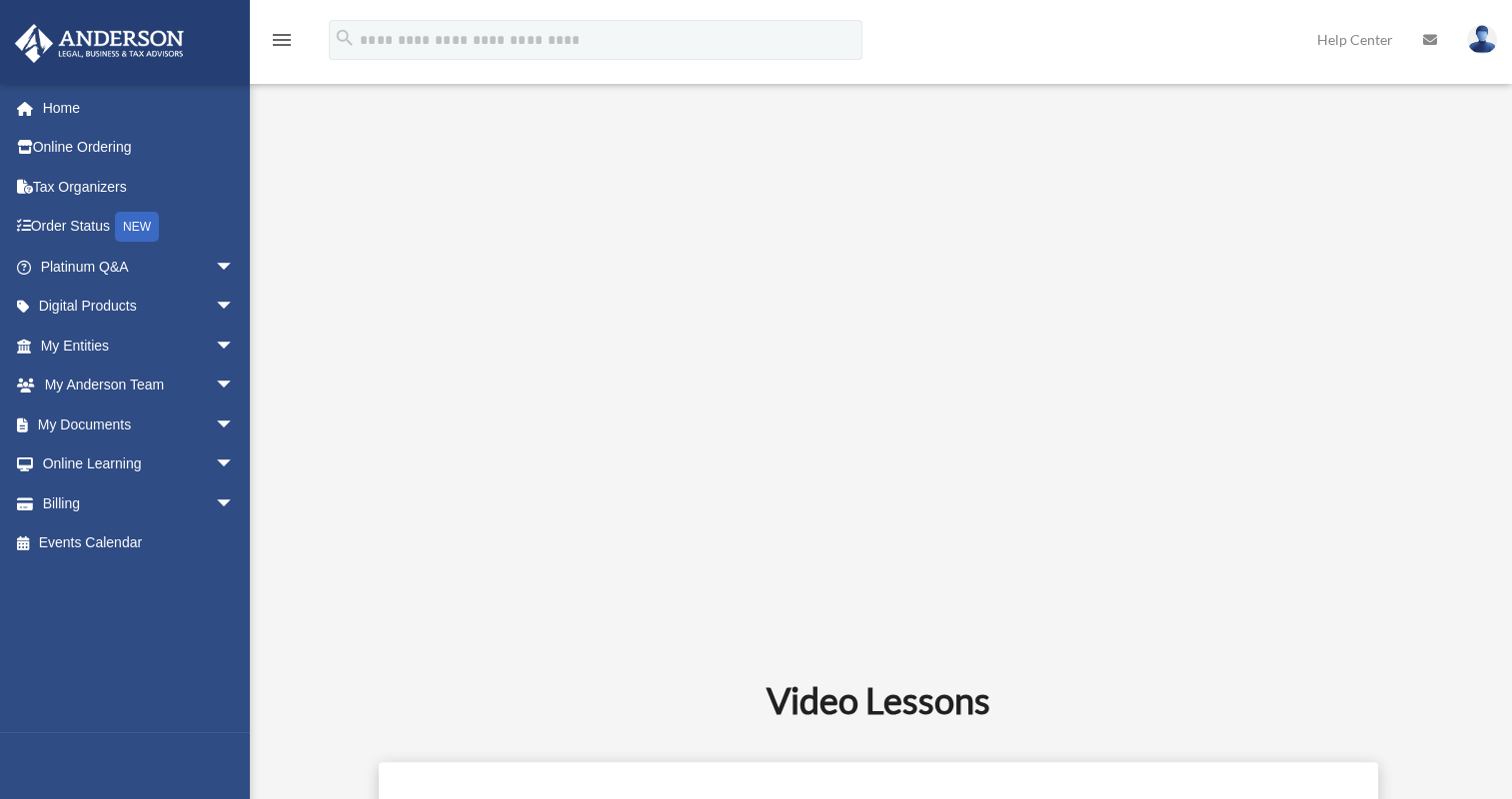 scroll, scrollTop: 566, scrollLeft: 0, axis: vertical 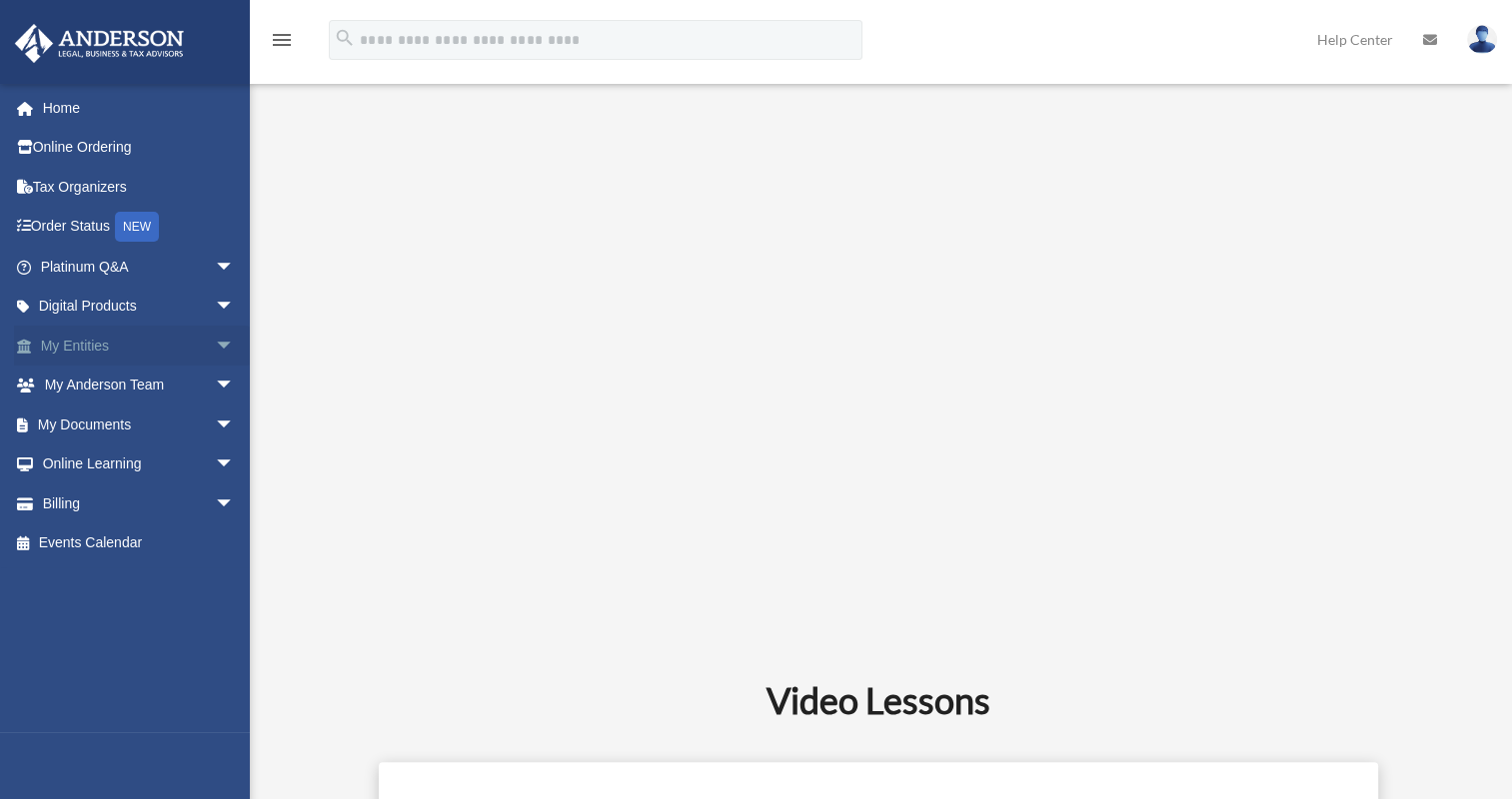 click on "arrow_drop_down" at bounding box center [235, 346] 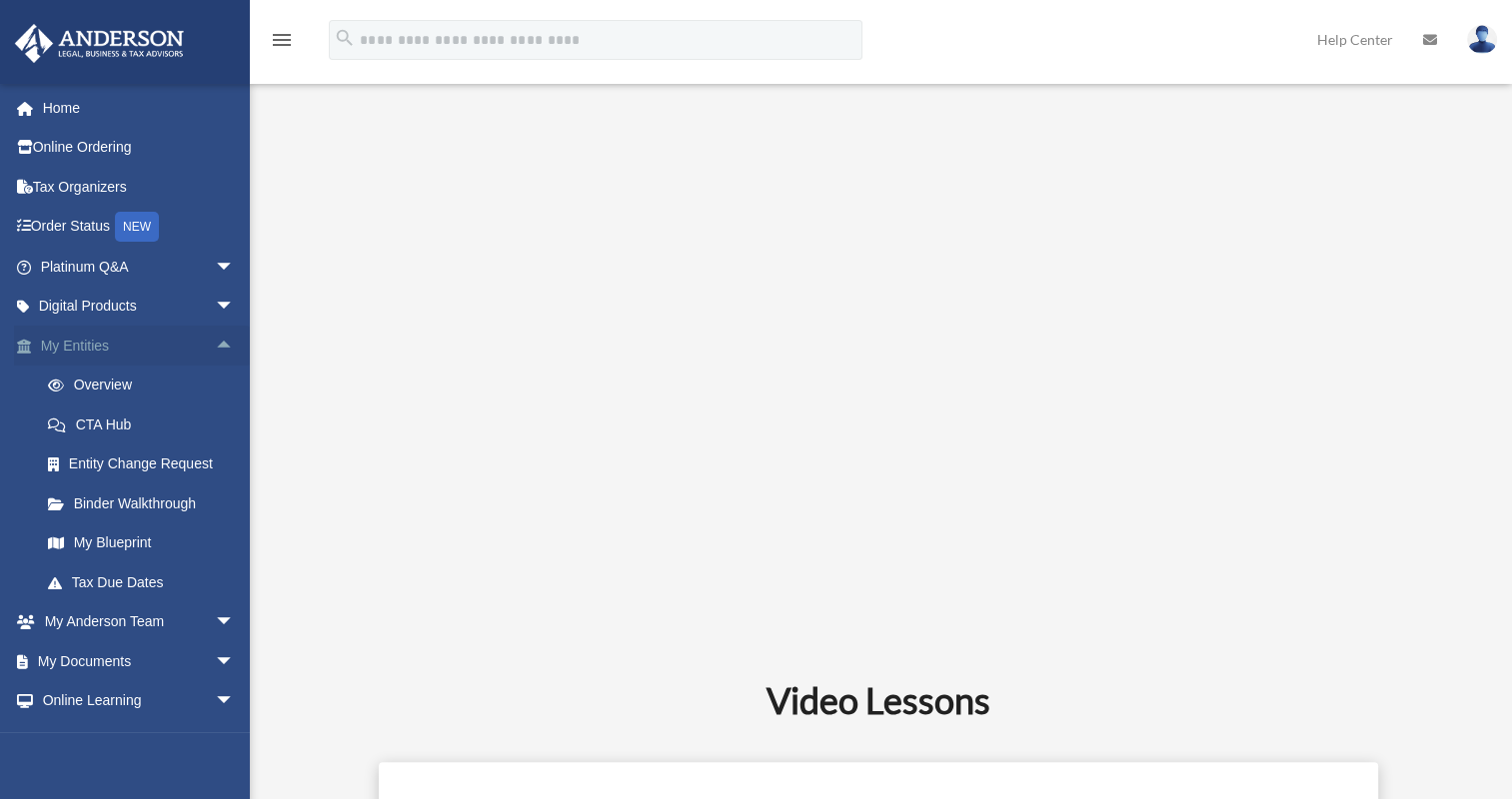 click on "arrow_drop_up" at bounding box center [235, 346] 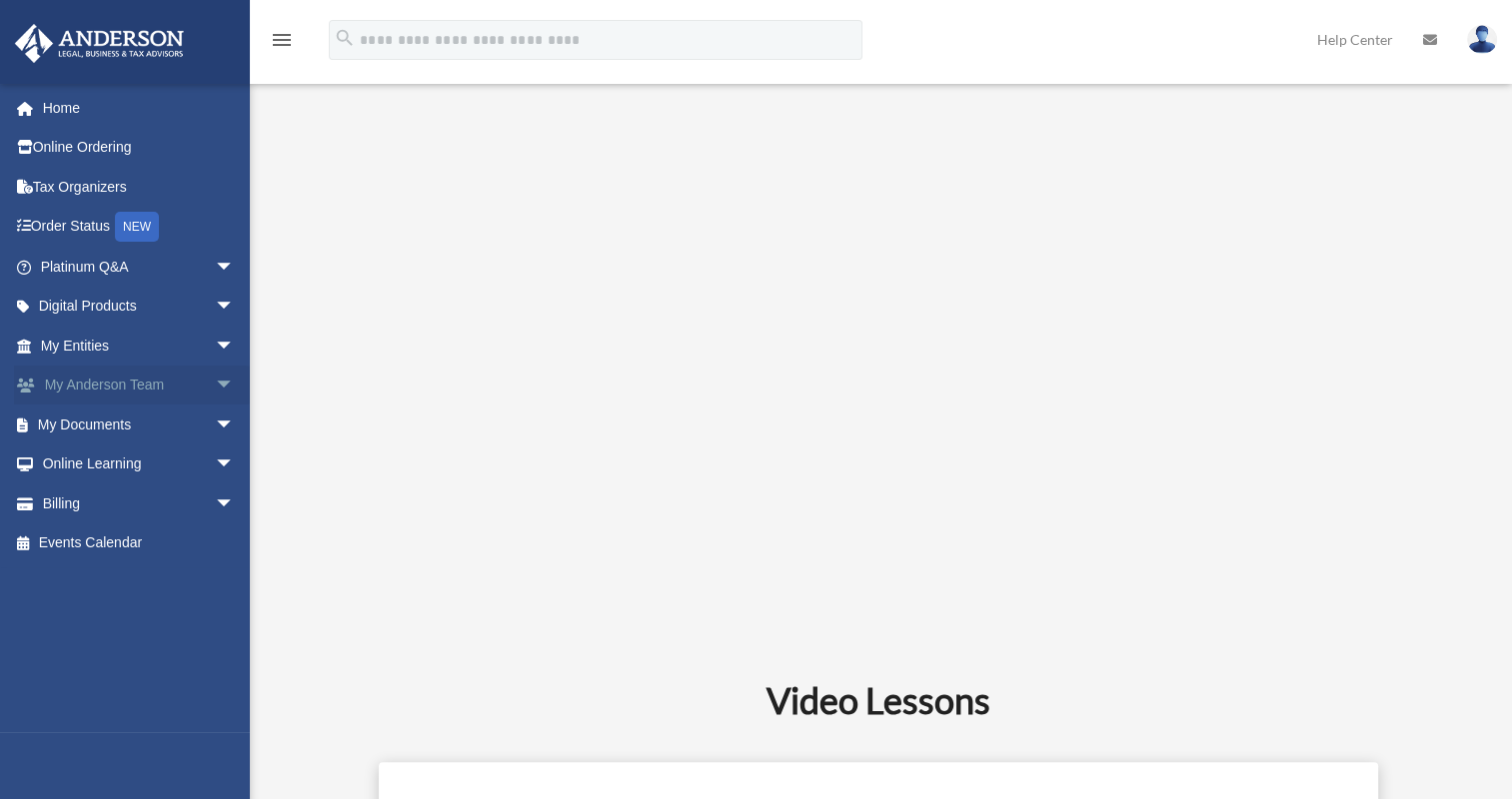 click on "arrow_drop_down" at bounding box center (235, 386) 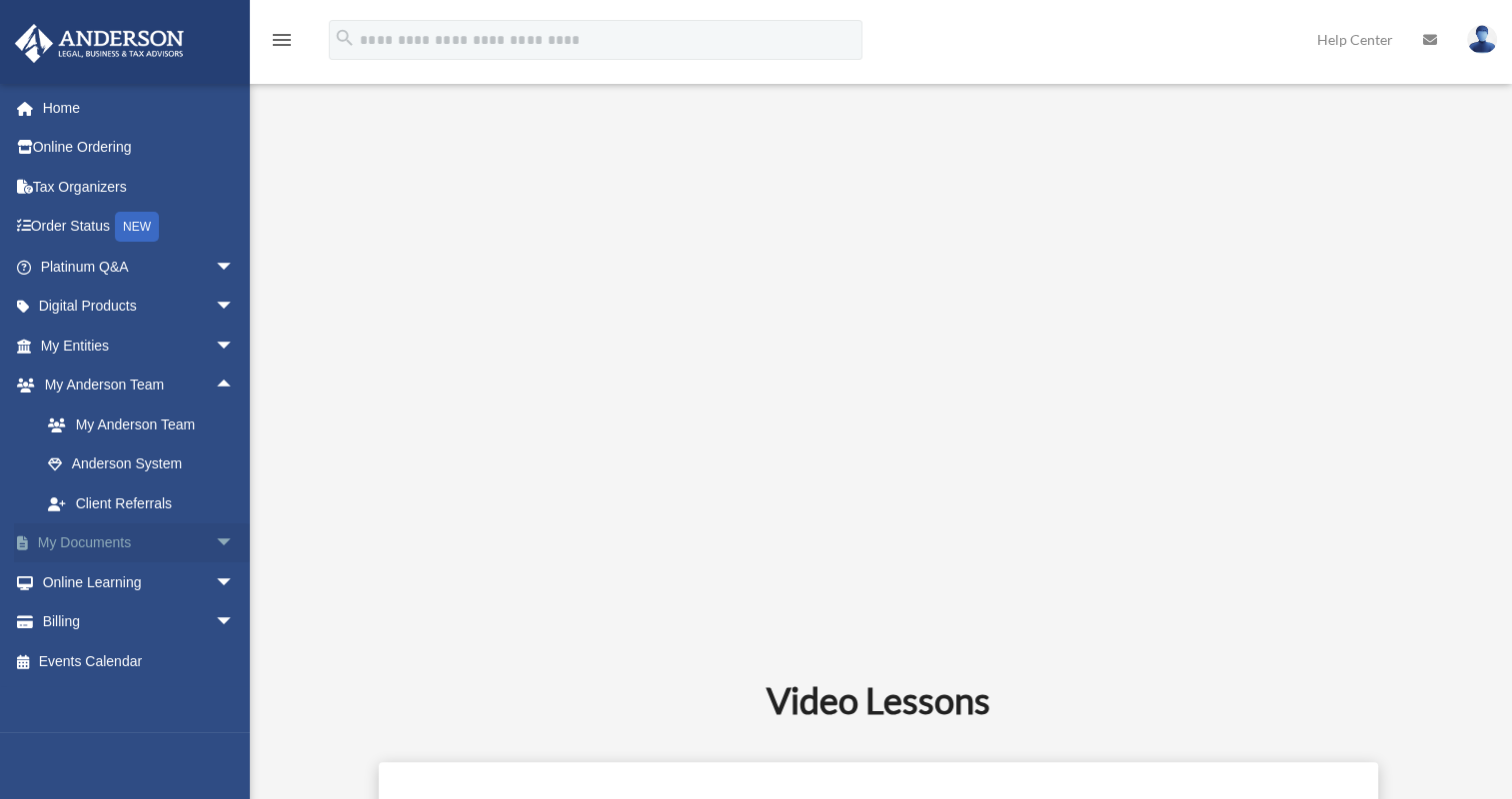 click on "arrow_drop_down" at bounding box center [235, 543] 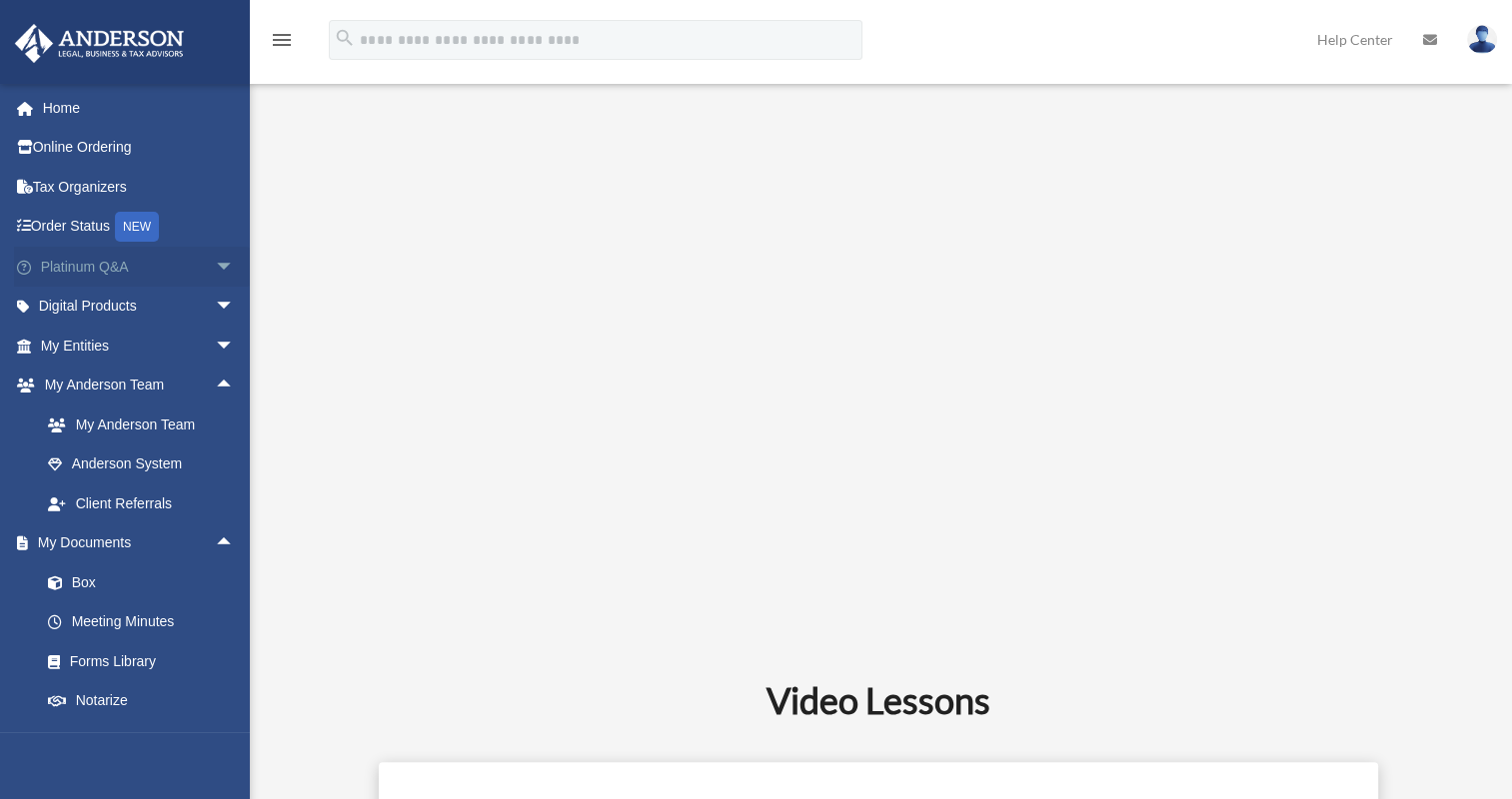 click on "Platinum Q&A arrow_drop_down" at bounding box center [139, 267] 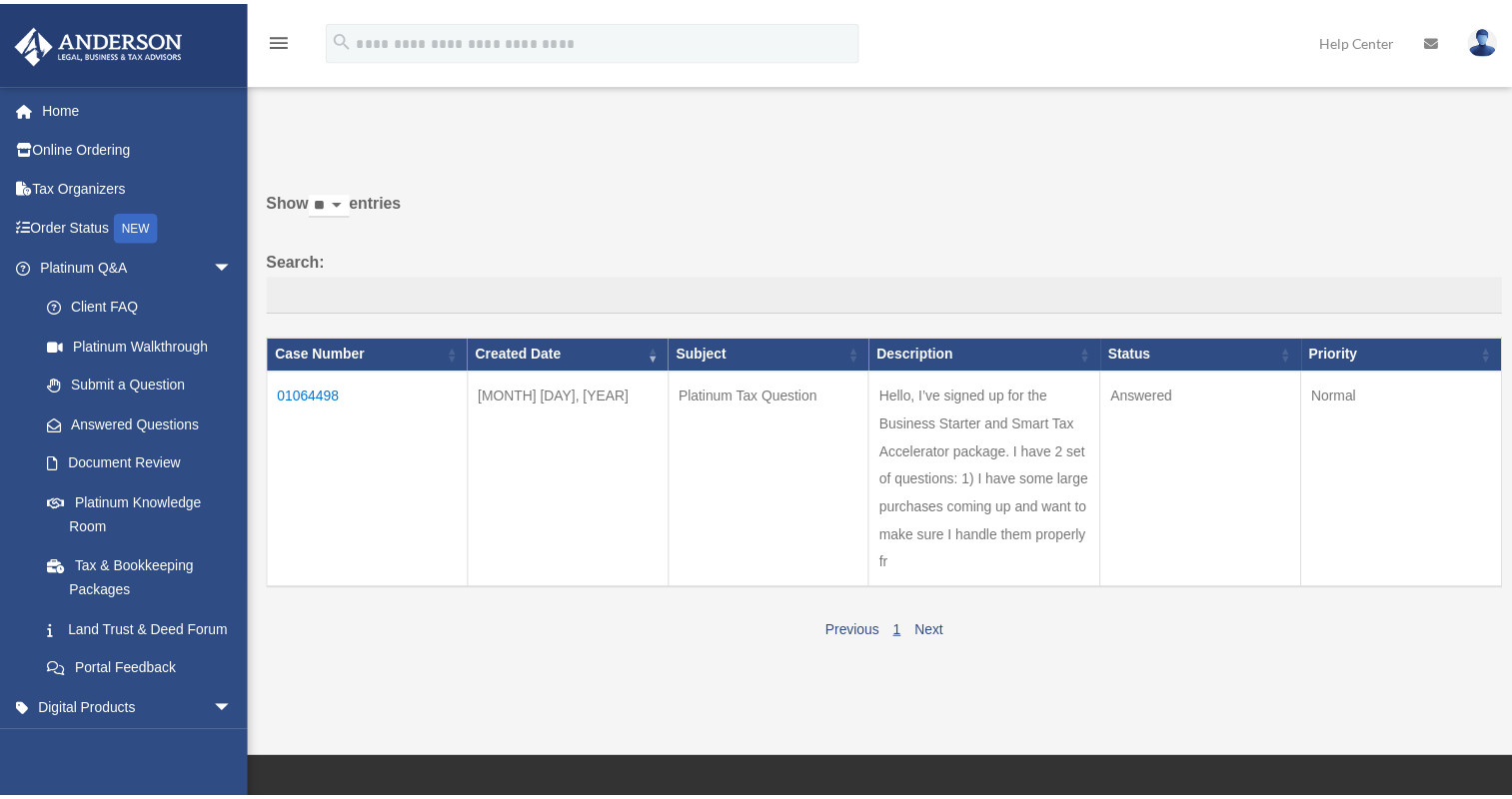 scroll, scrollTop: 0, scrollLeft: 0, axis: both 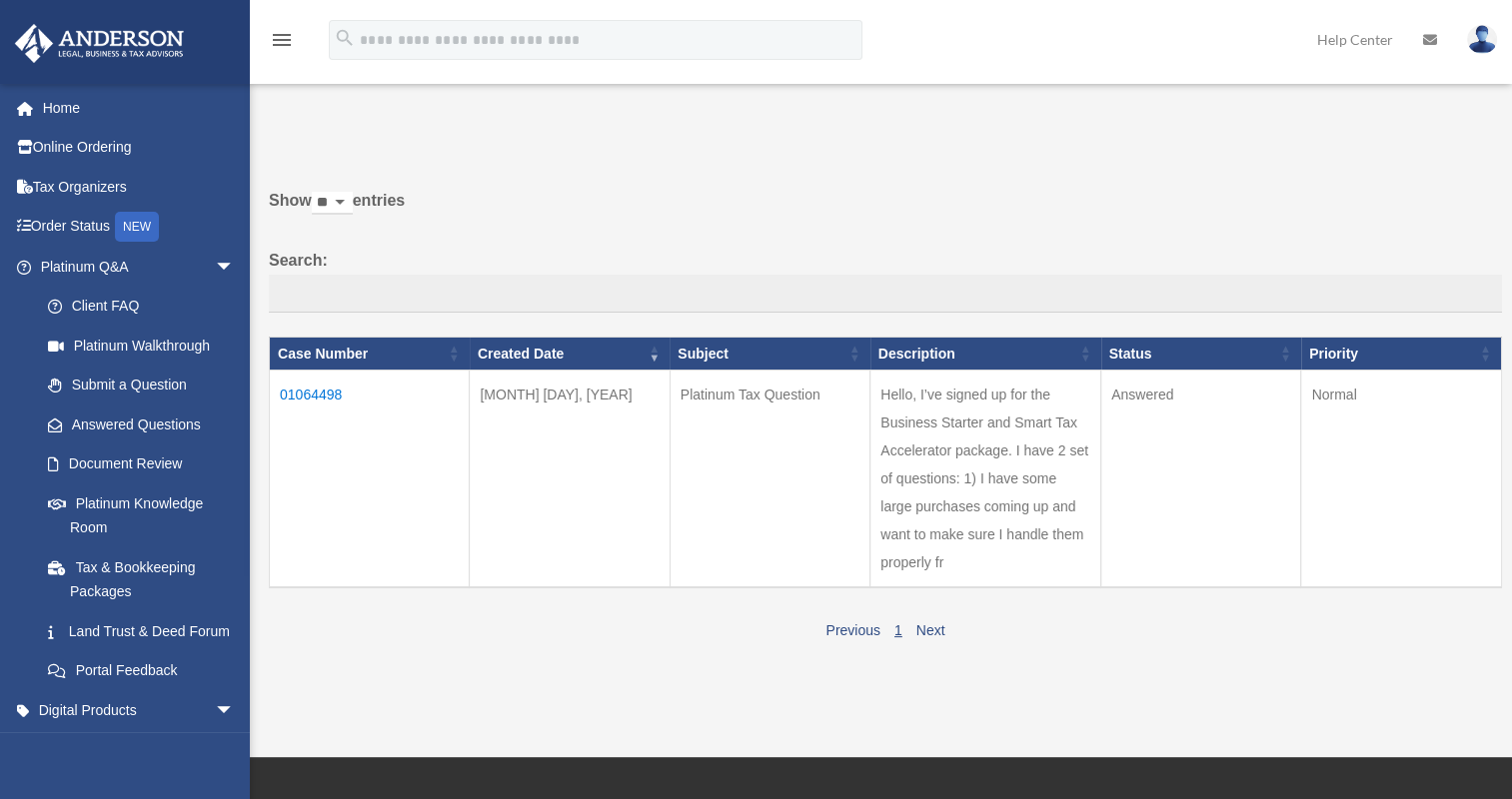 click on "01064498" at bounding box center (370, 479) 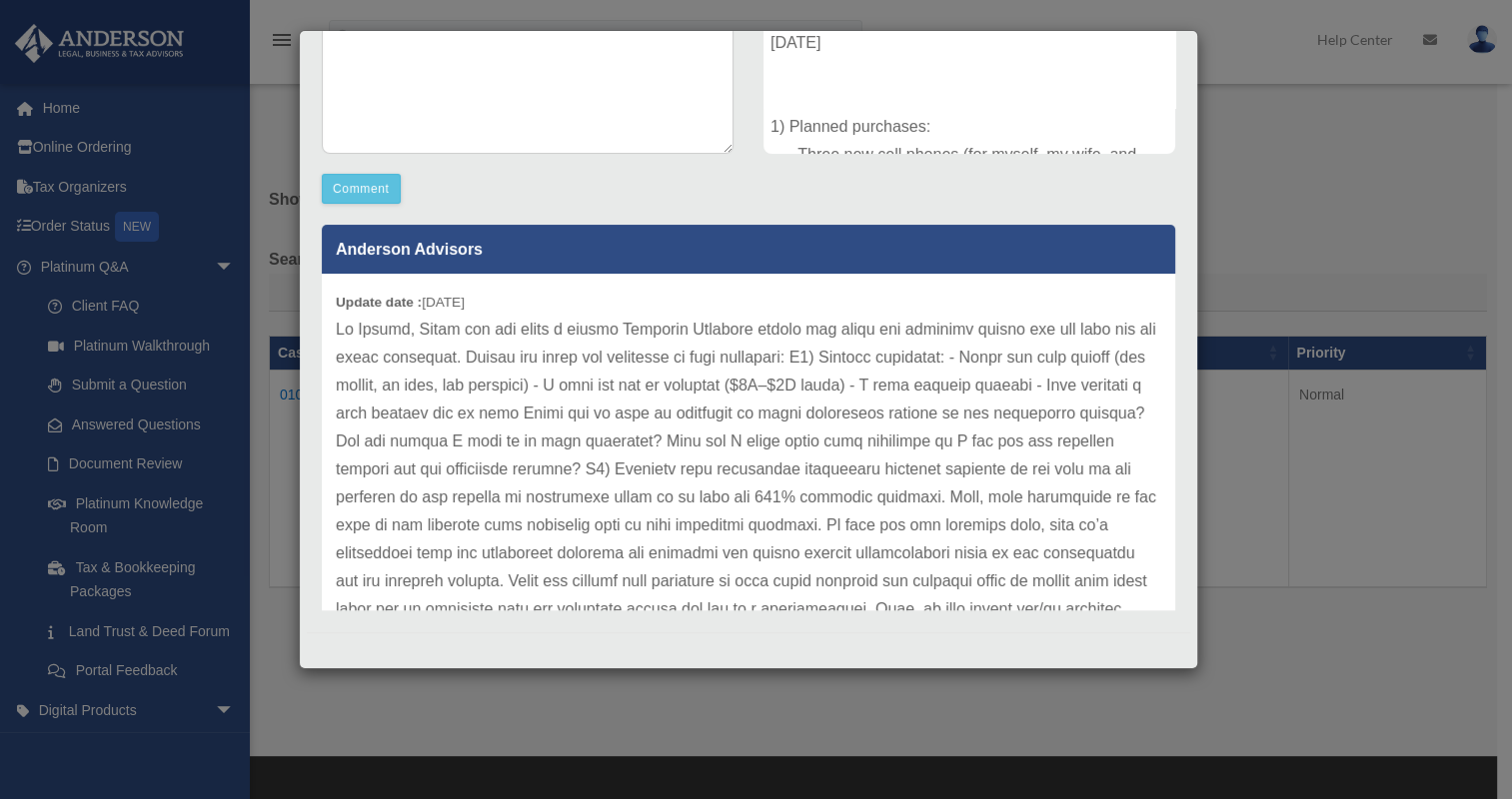 scroll, scrollTop: 66, scrollLeft: 0, axis: vertical 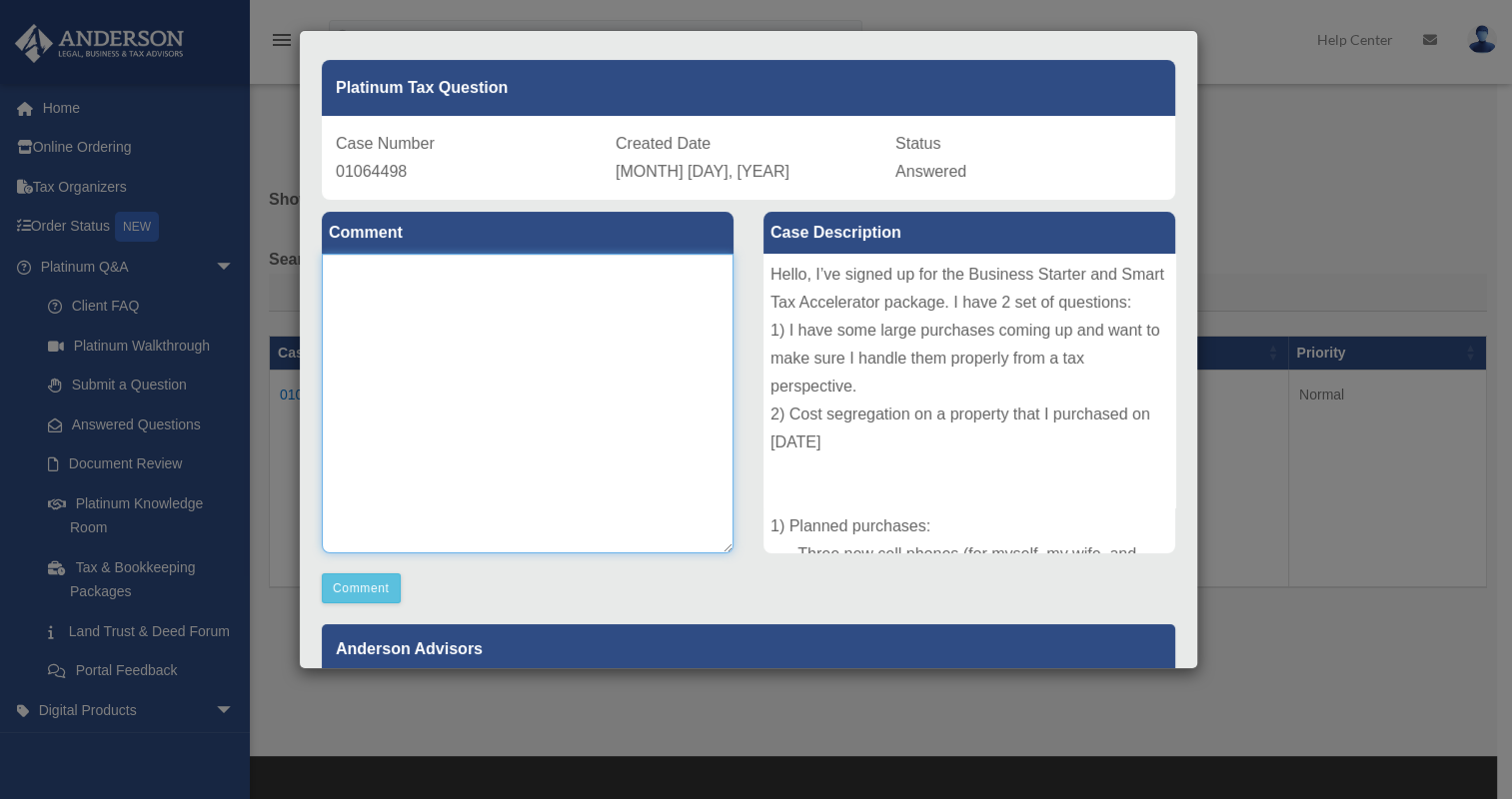click at bounding box center [528, 403] 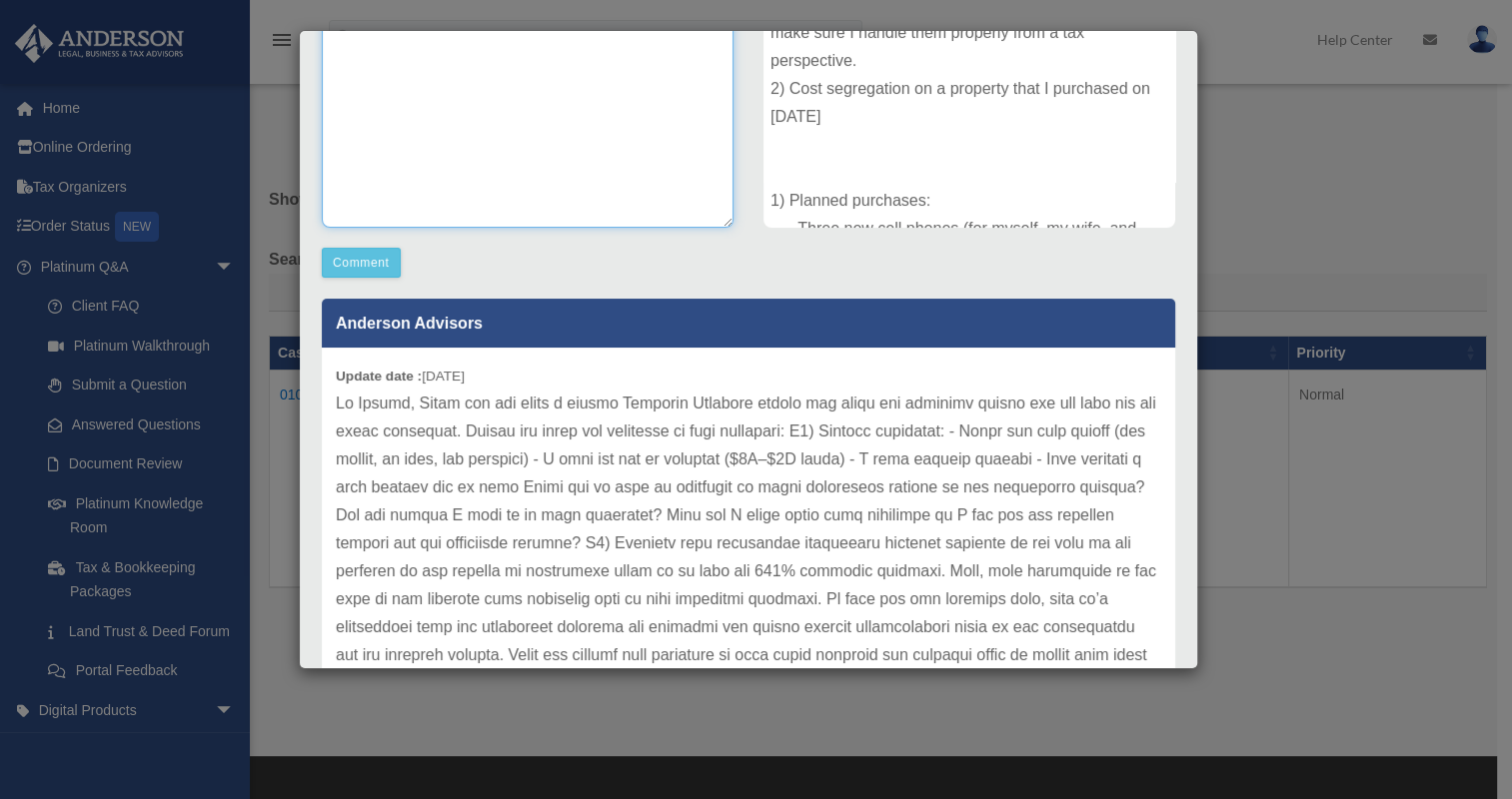 scroll, scrollTop: 465, scrollLeft: 0, axis: vertical 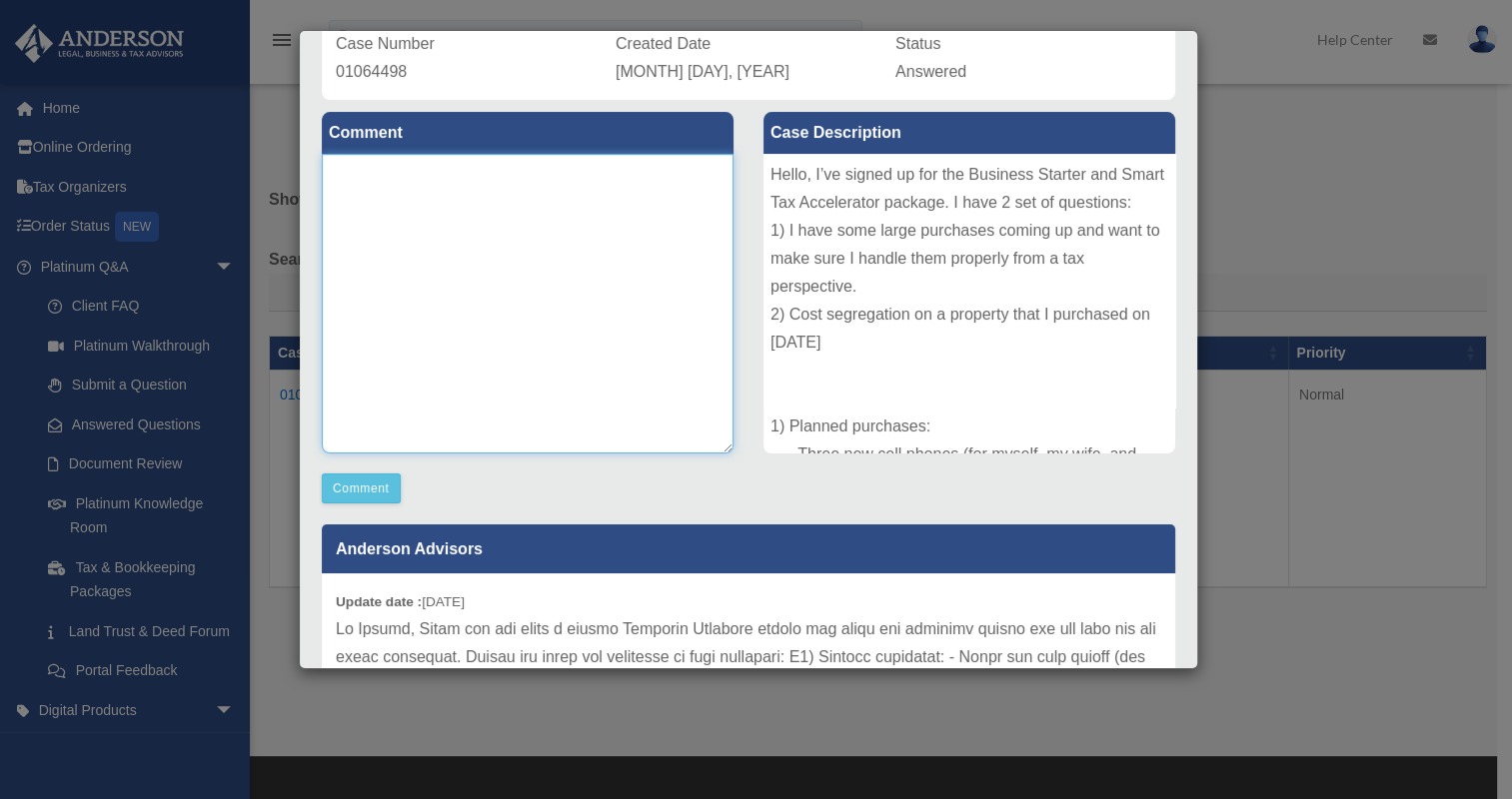 click at bounding box center [528, 304] 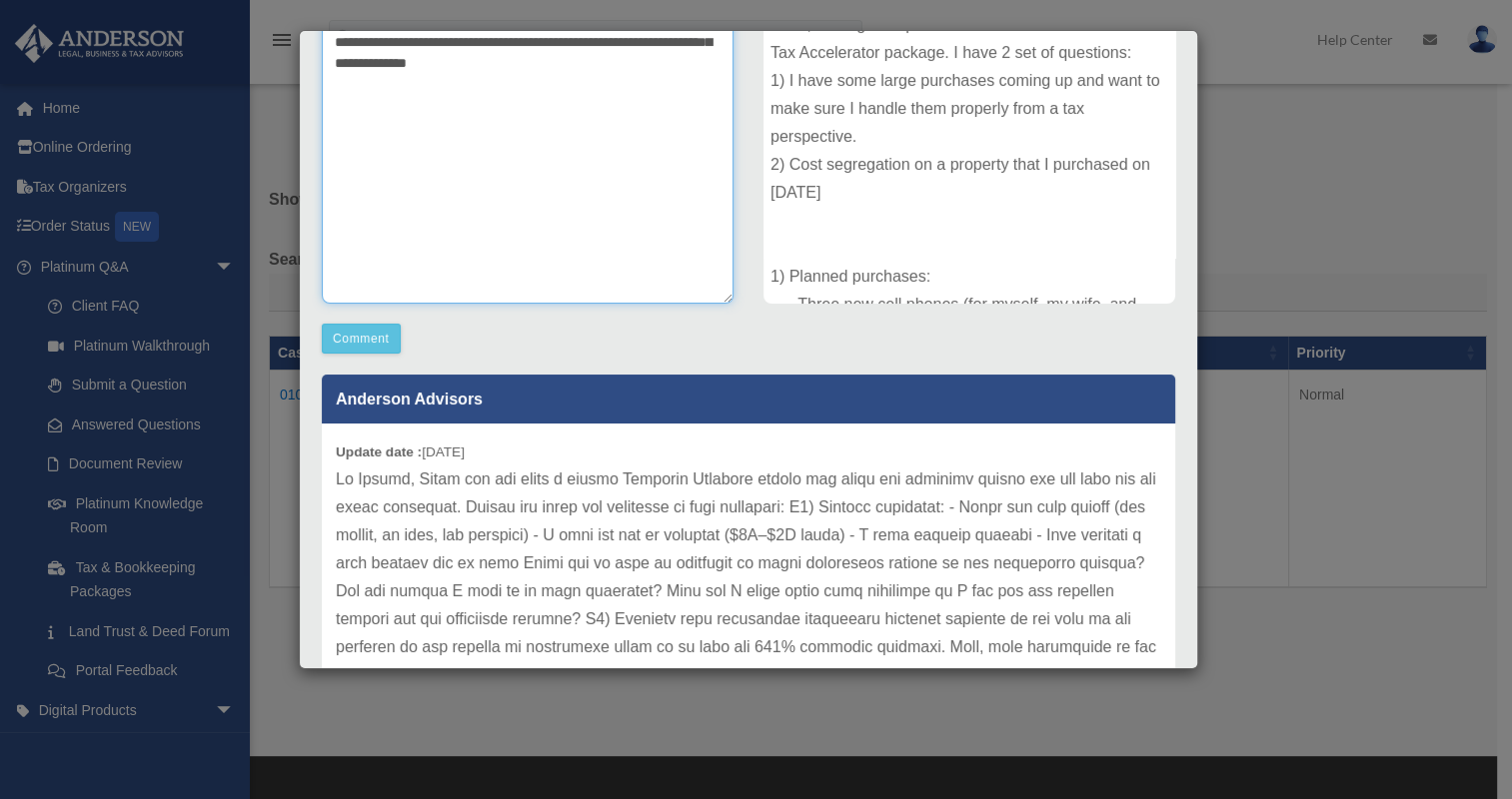 scroll, scrollTop: 166, scrollLeft: 0, axis: vertical 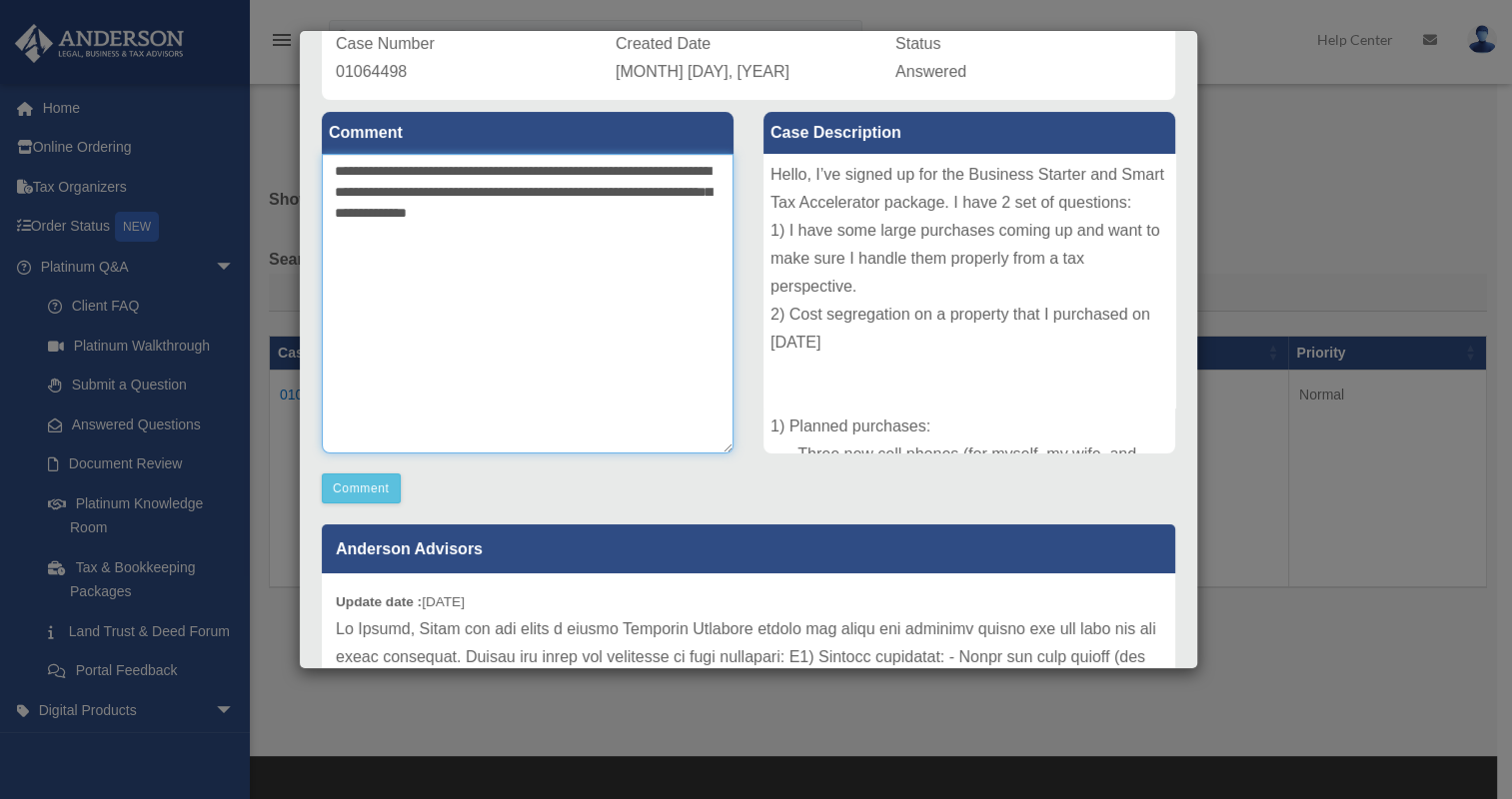 click on "**********" at bounding box center [528, 304] 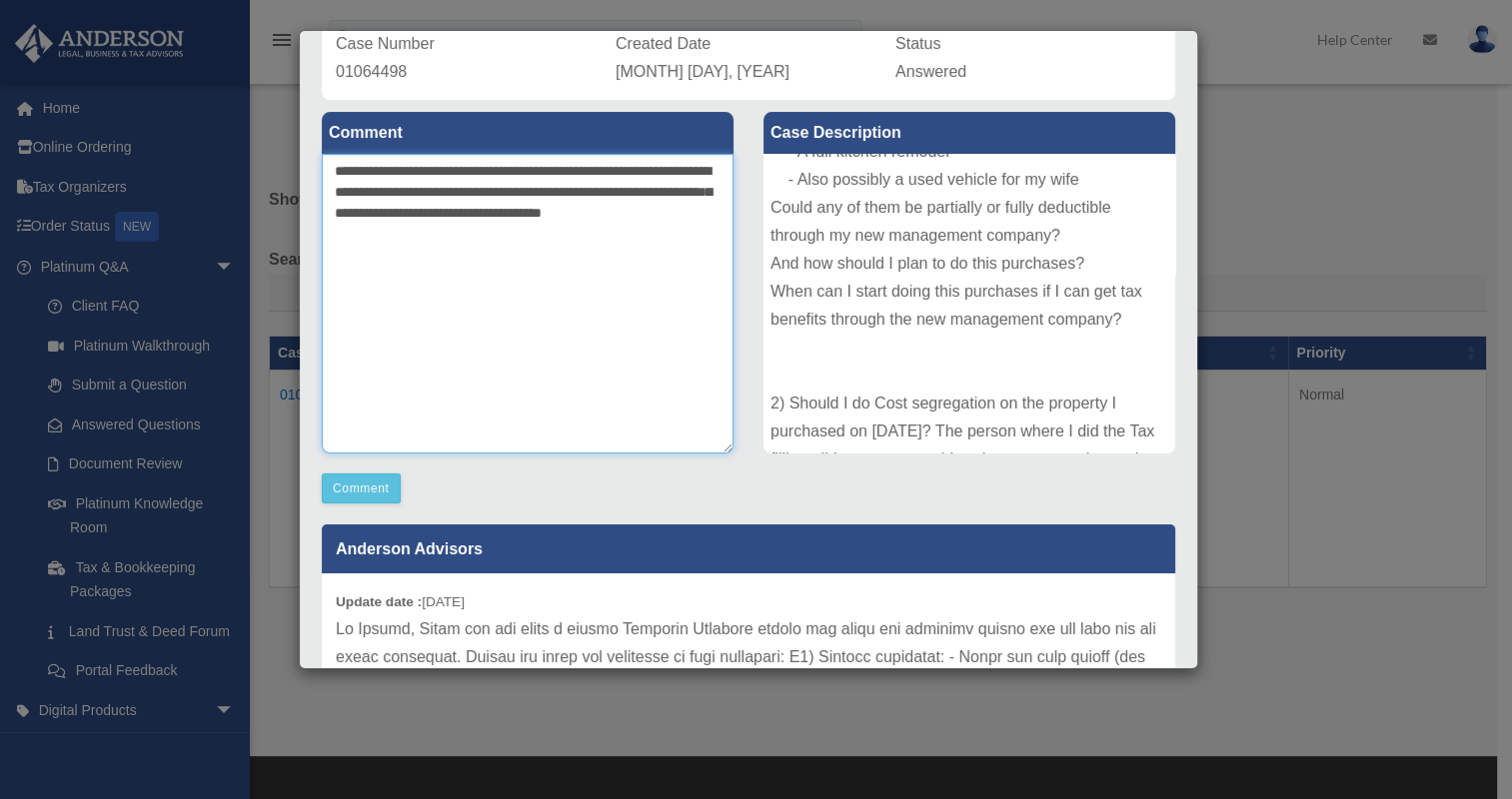 scroll, scrollTop: 581, scrollLeft: 0, axis: vertical 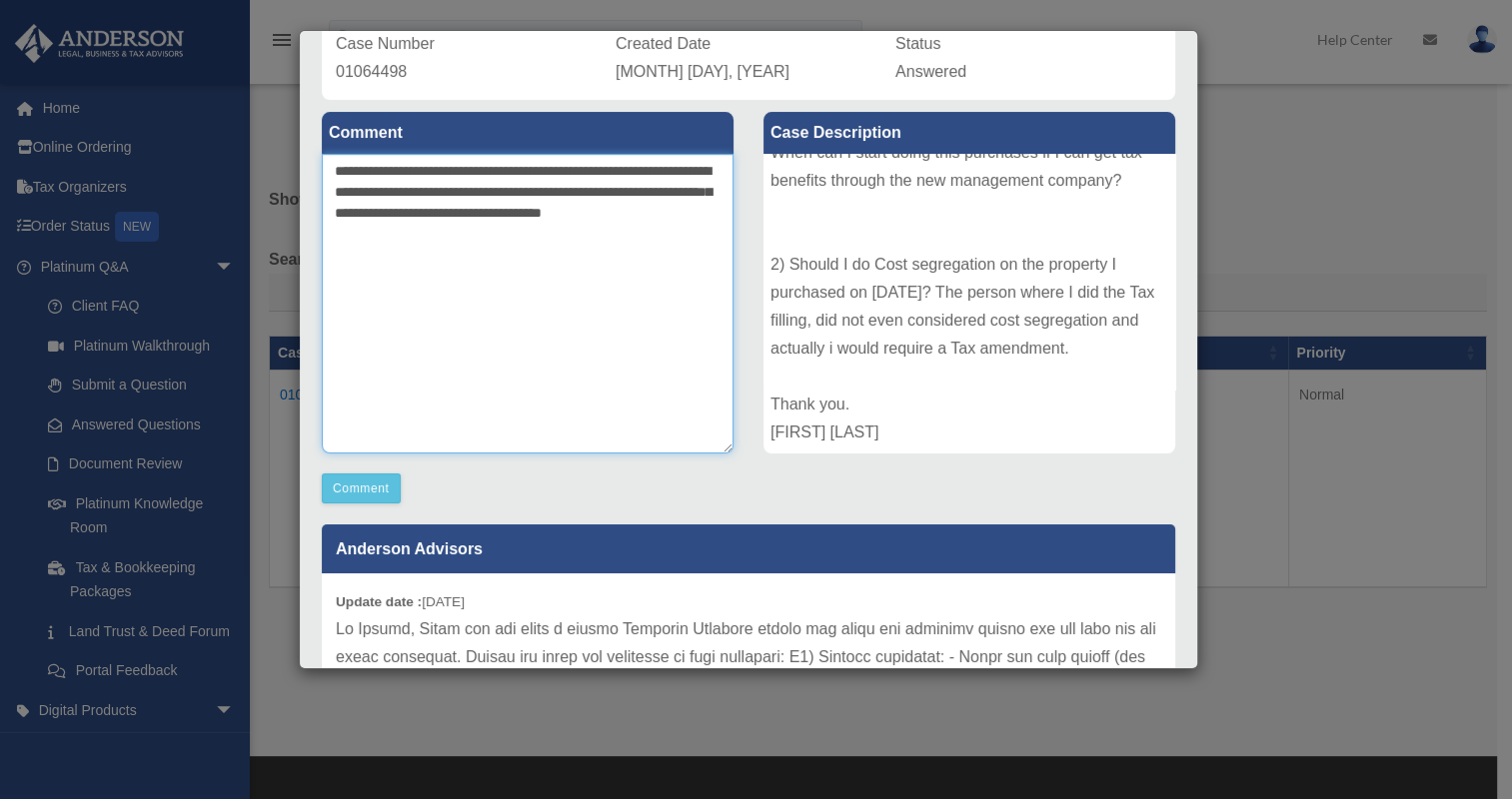 click on "**********" at bounding box center (528, 304) 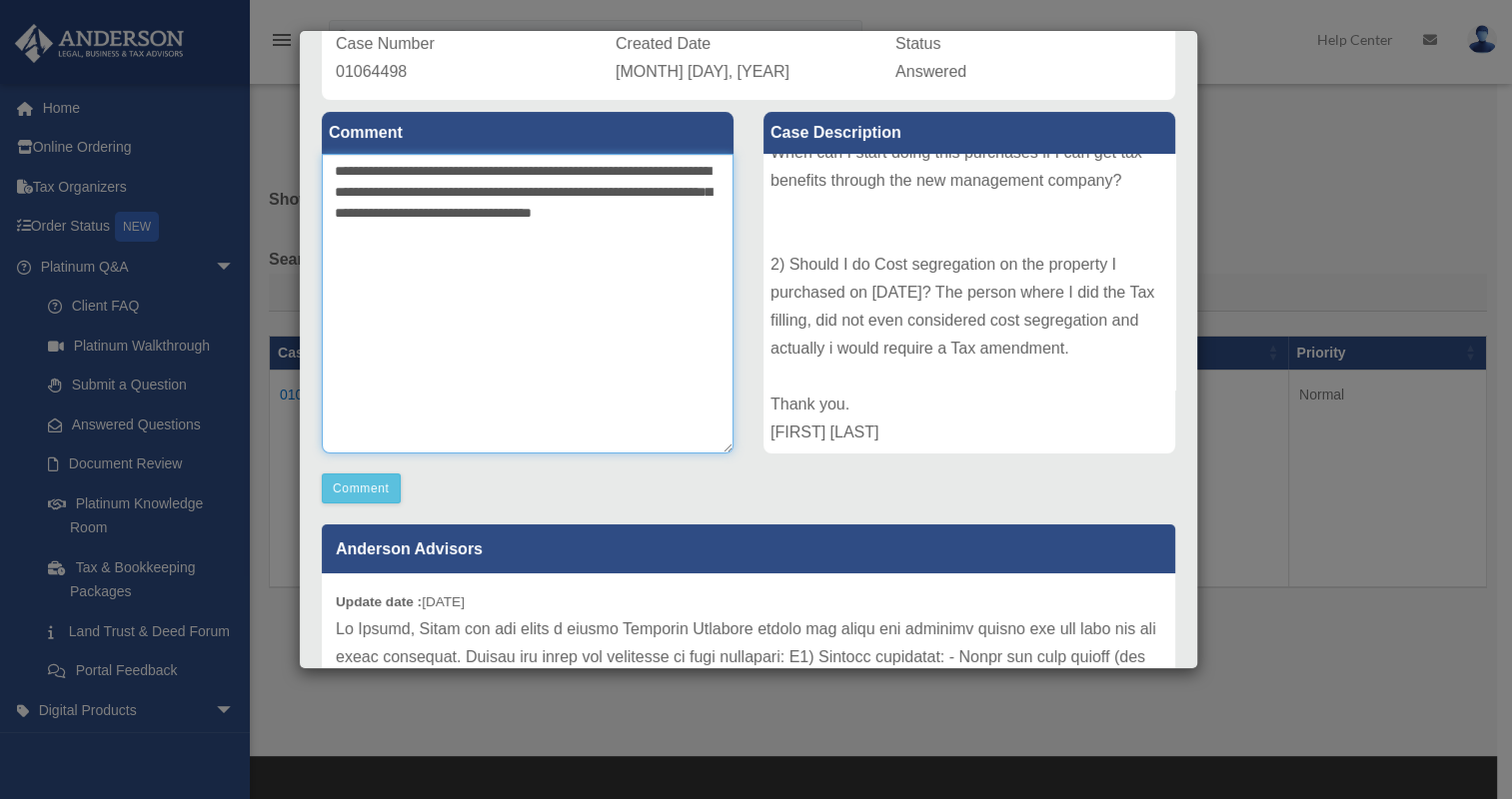 click on "**********" at bounding box center (528, 304) 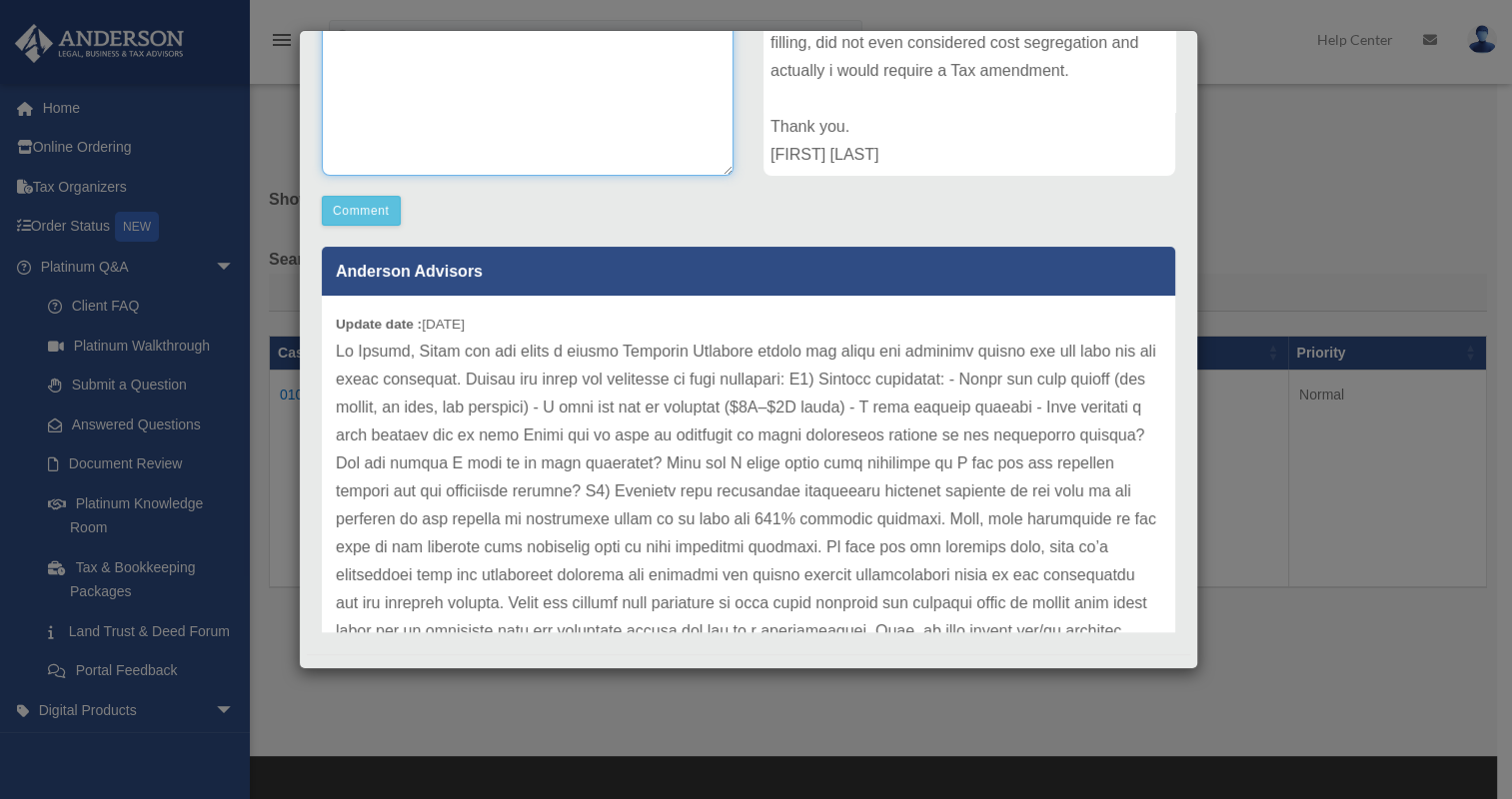 scroll, scrollTop: 465, scrollLeft: 0, axis: vertical 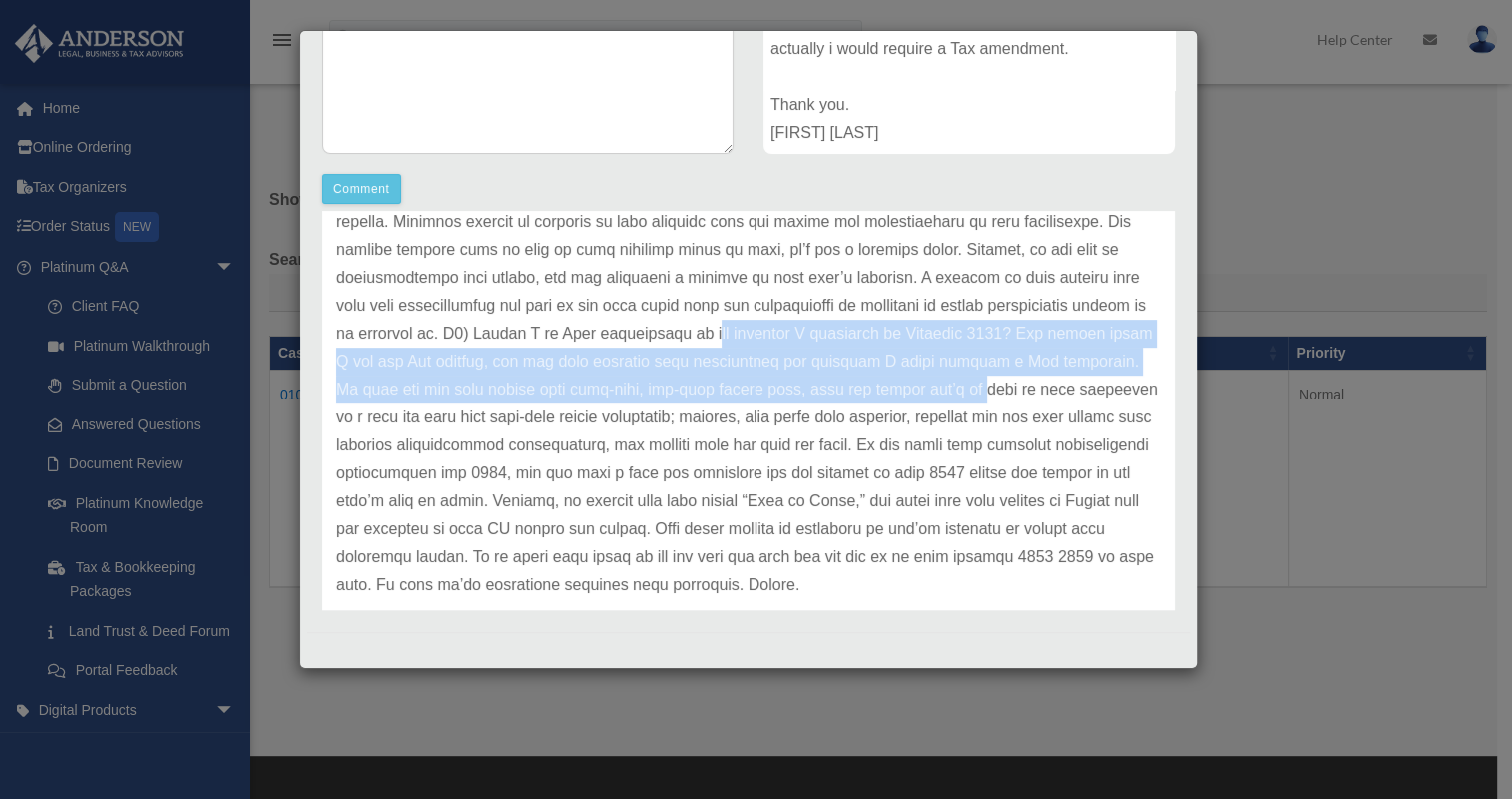 drag, startPoint x: 712, startPoint y: 361, endPoint x: 957, endPoint y: 407, distance: 249.281 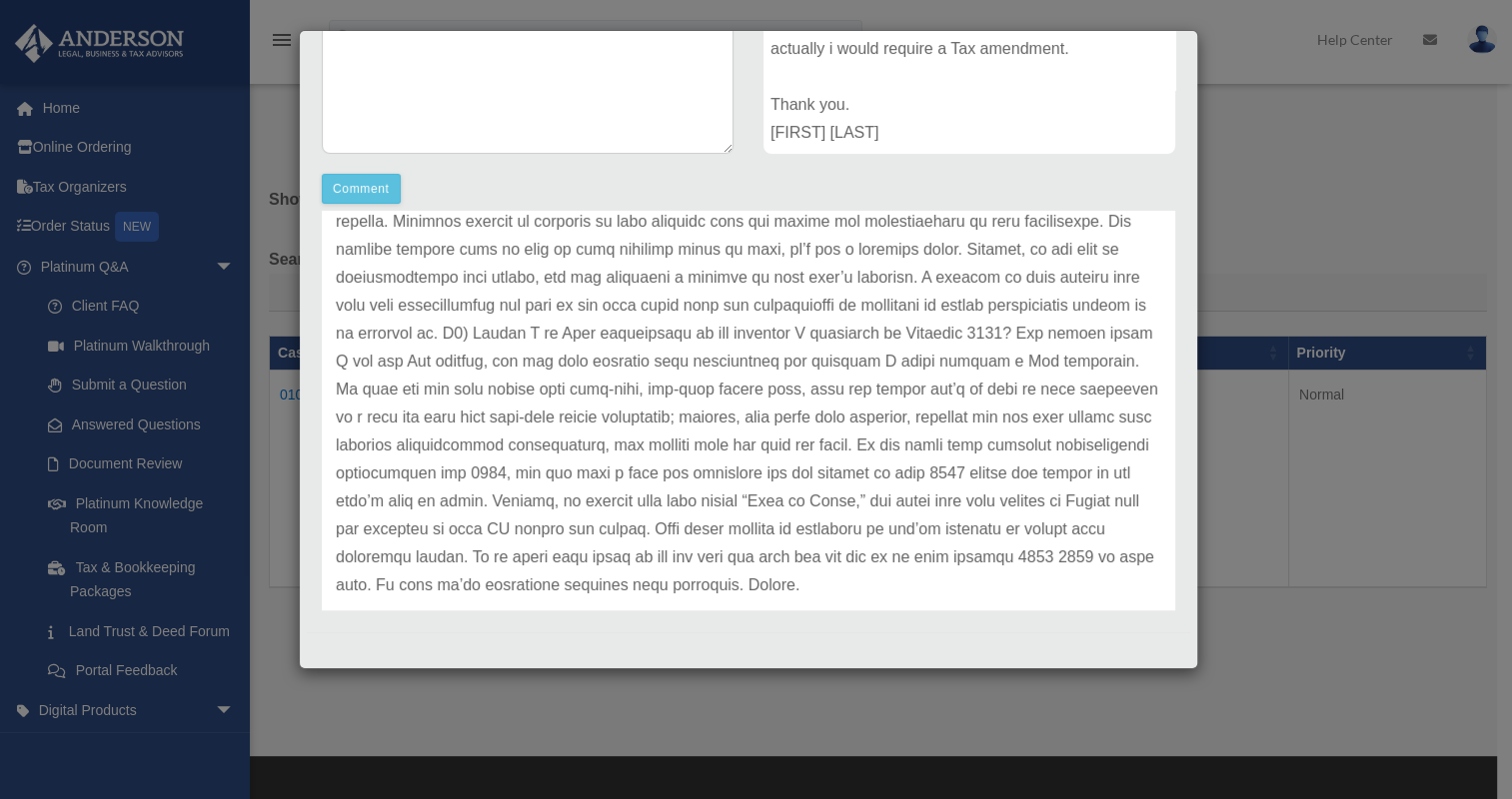 drag, startPoint x: 957, startPoint y: 407, endPoint x: 915, endPoint y: 448, distance: 58.694122 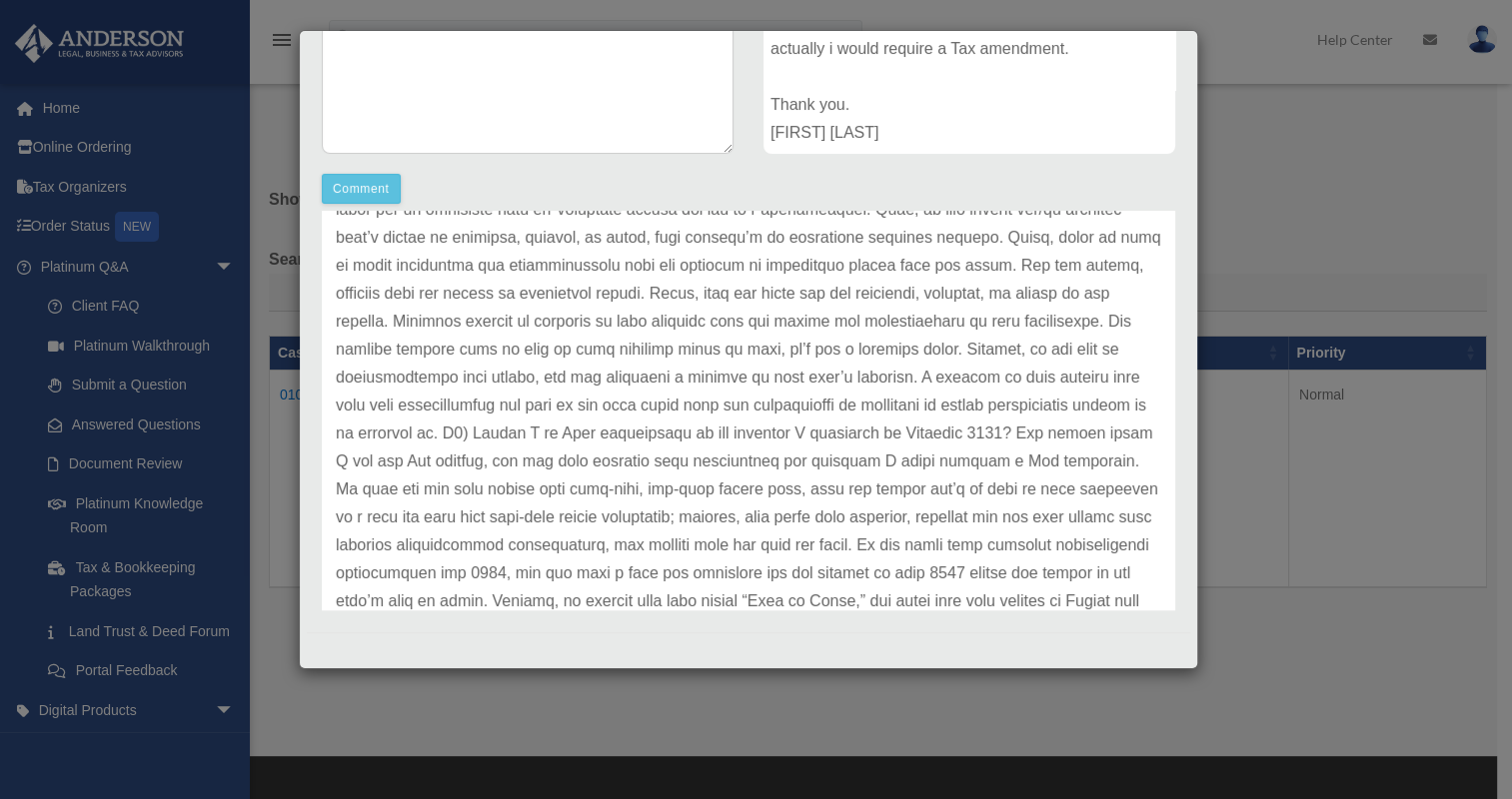 scroll, scrollTop: 300, scrollLeft: 0, axis: vertical 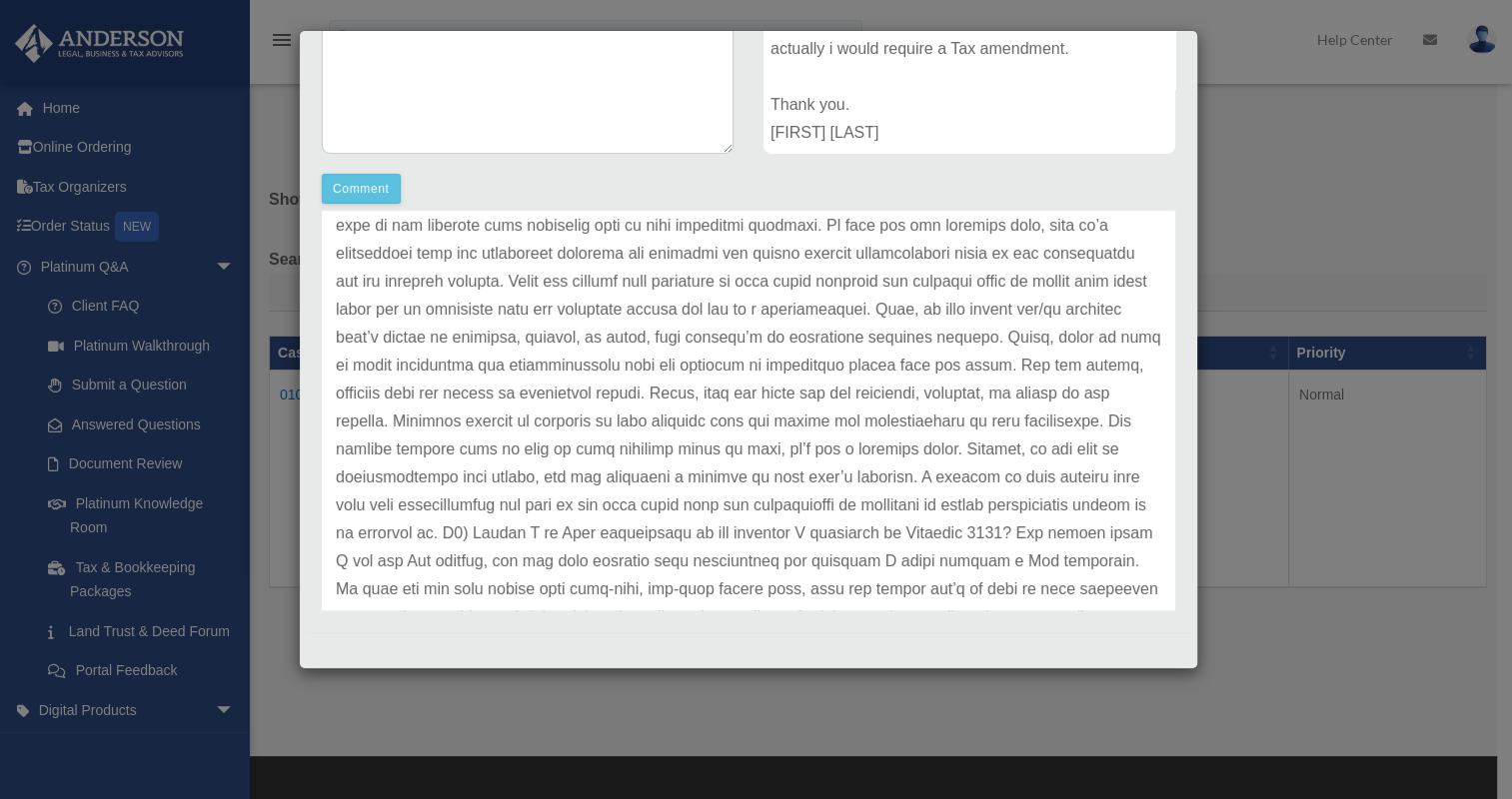 click at bounding box center (749, 407) 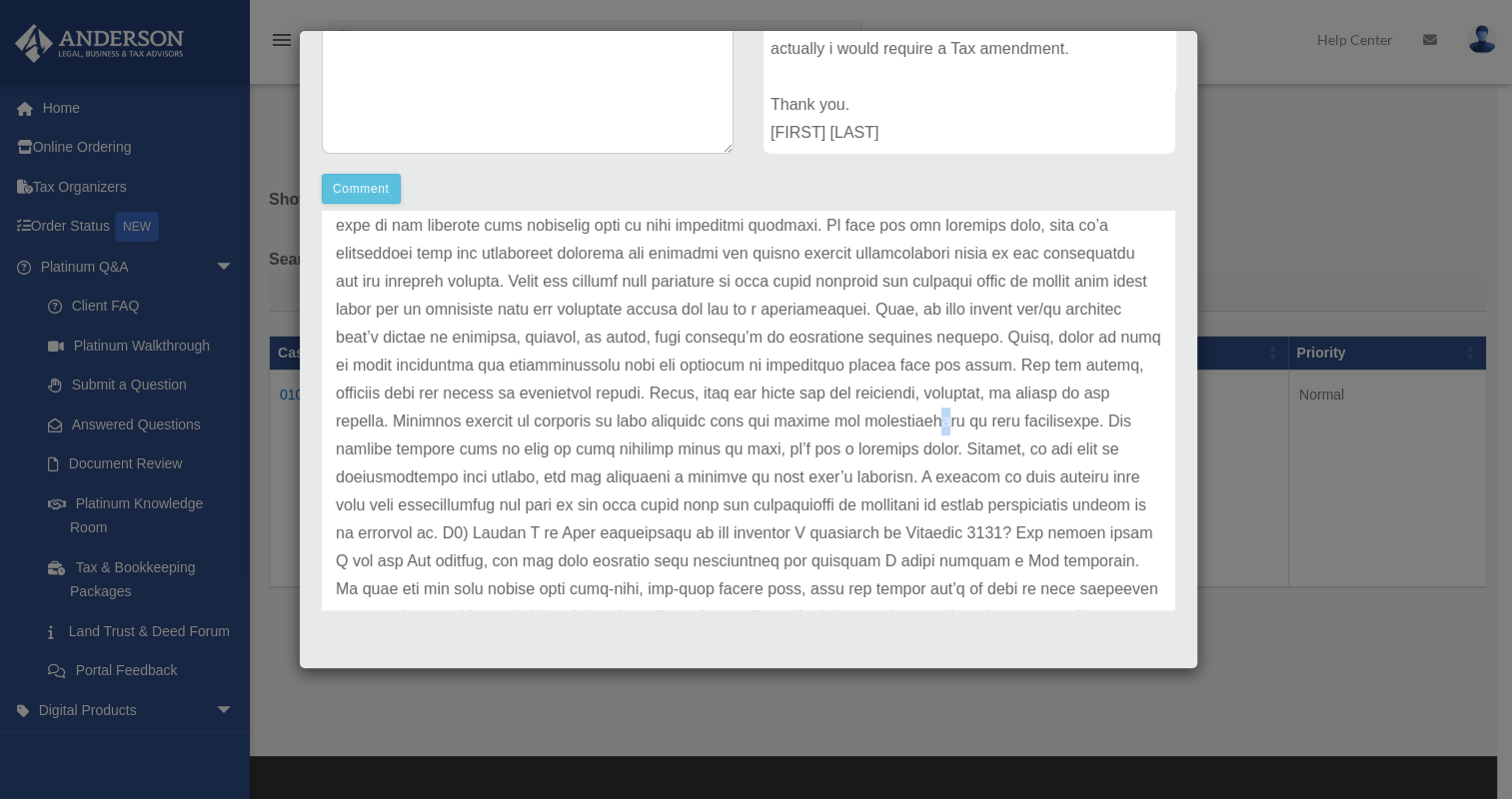 drag, startPoint x: 776, startPoint y: 446, endPoint x: 784, endPoint y: 455, distance: 12.0415946 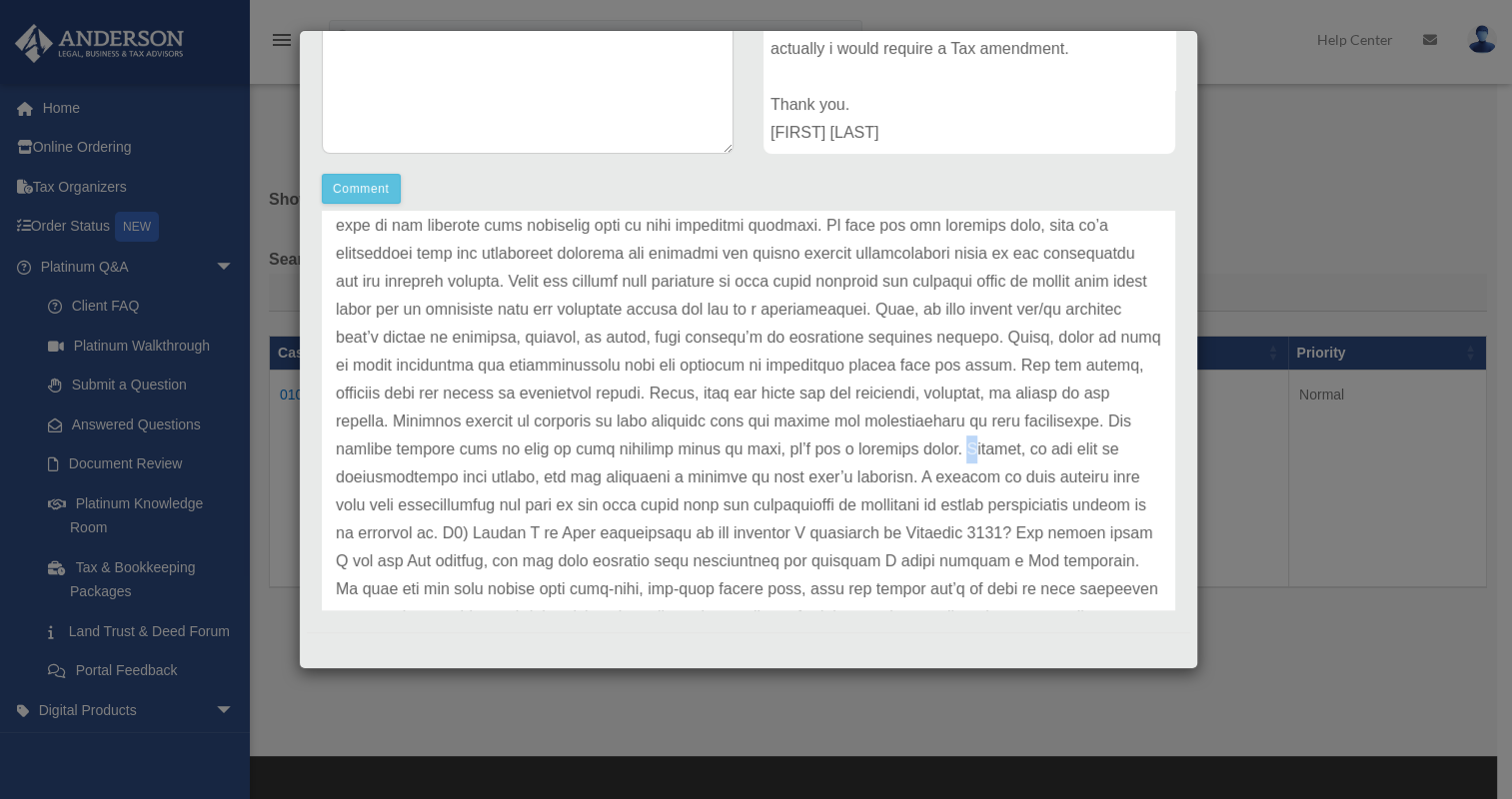 drag, startPoint x: 784, startPoint y: 455, endPoint x: 807, endPoint y: 482, distance: 35.468296 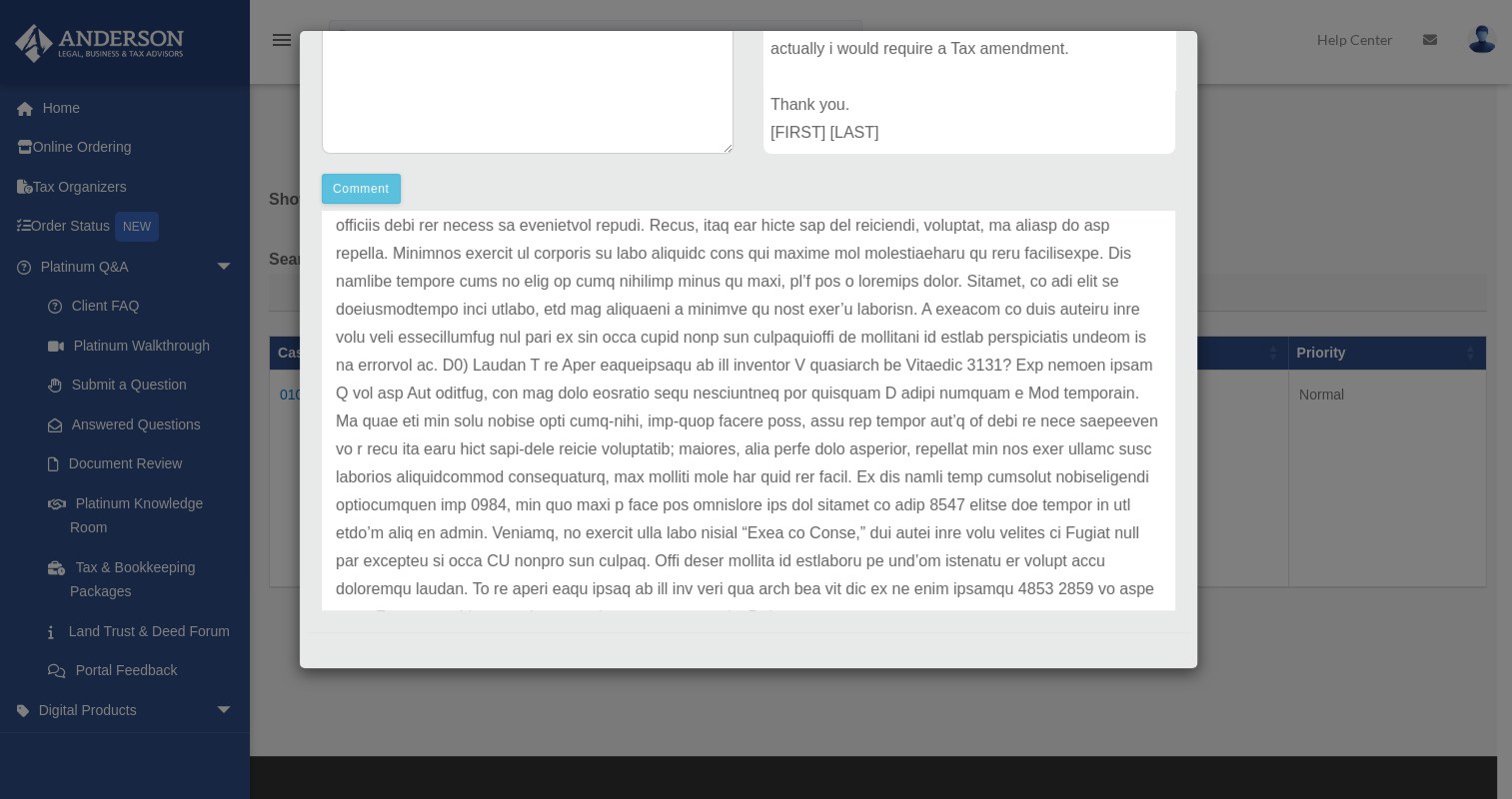 scroll, scrollTop: 499, scrollLeft: 0, axis: vertical 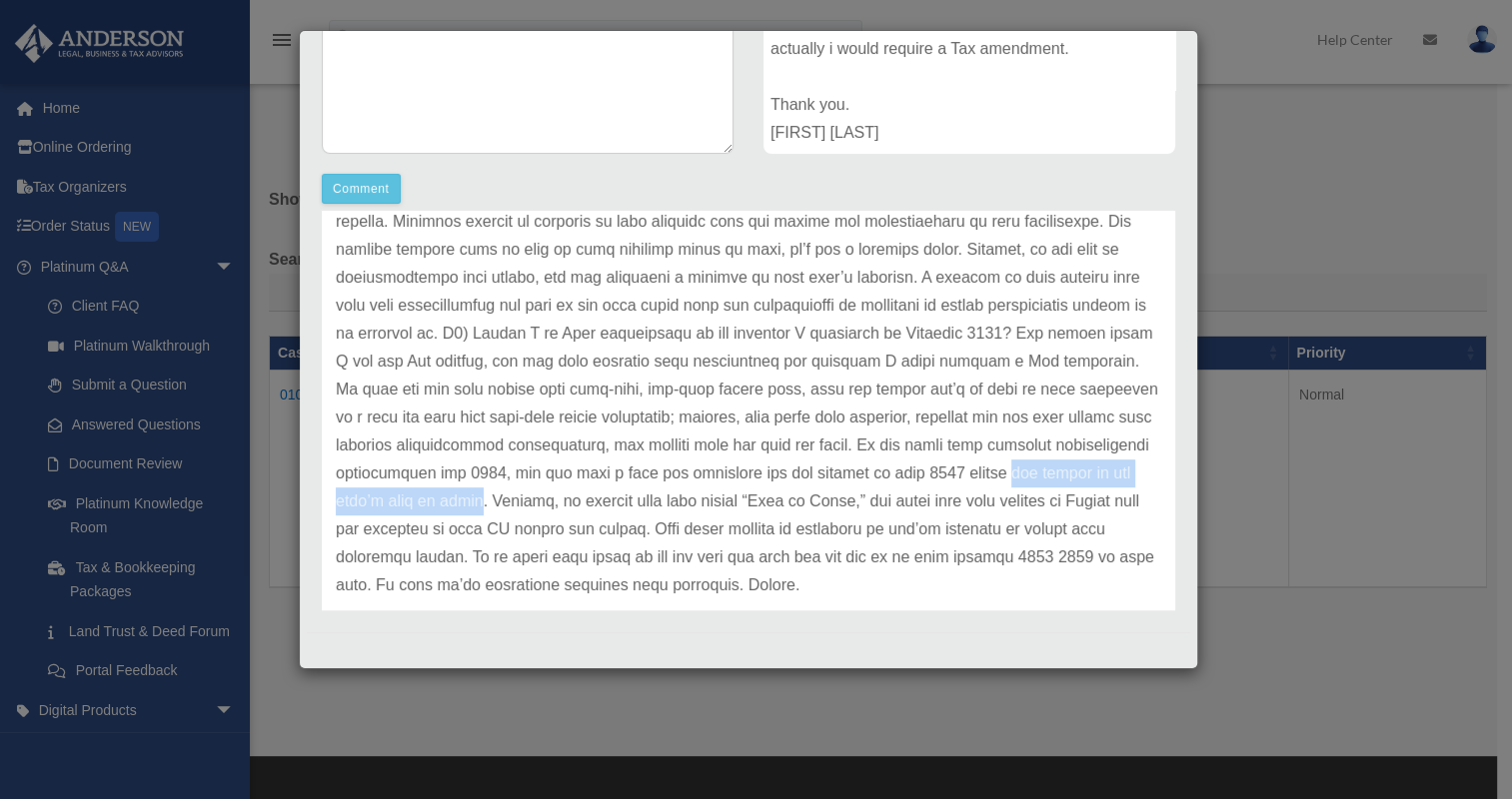 drag, startPoint x: 596, startPoint y: 531, endPoint x: 328, endPoint y: 526, distance: 268.04664 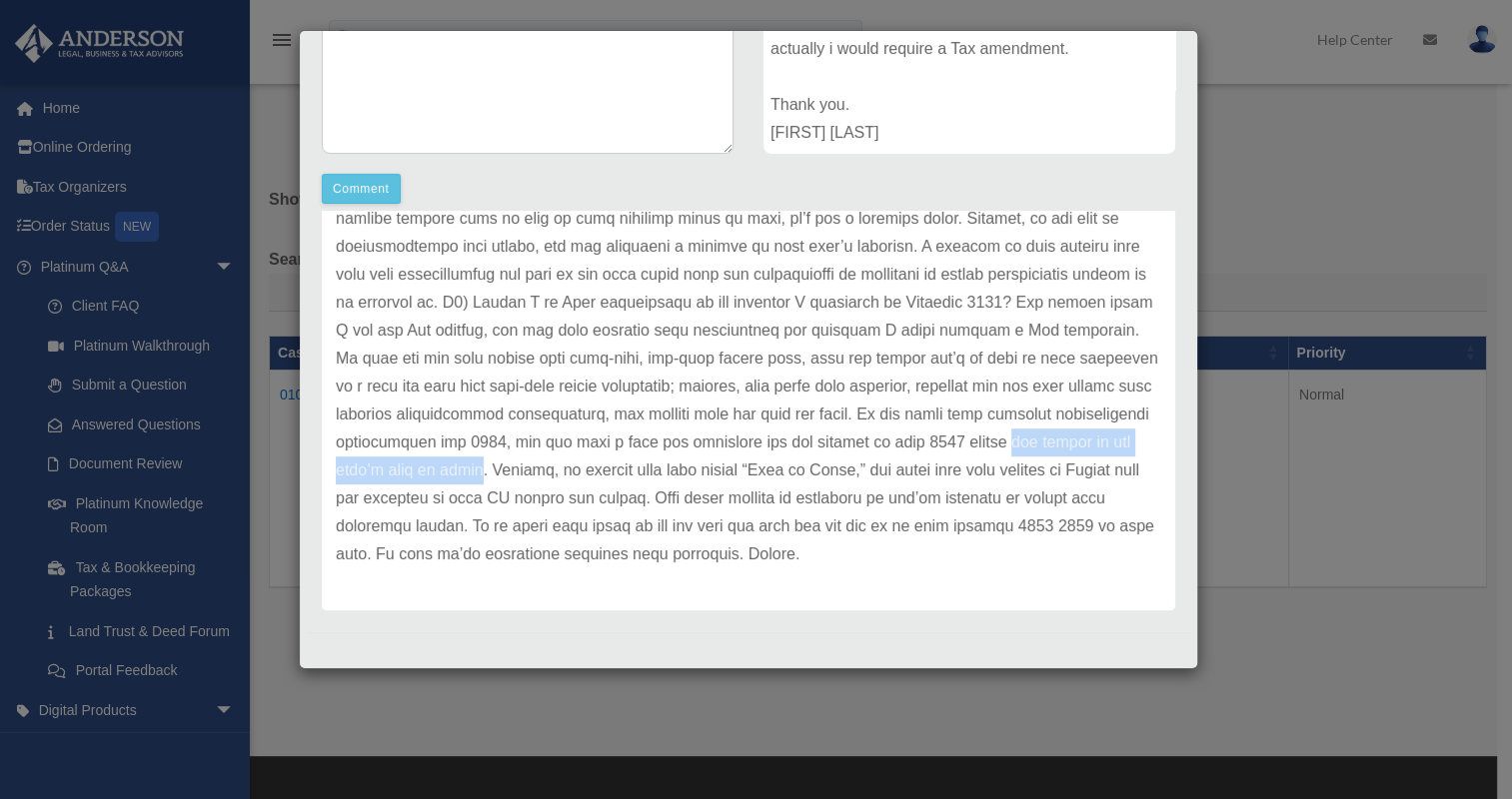 scroll, scrollTop: 557, scrollLeft: 0, axis: vertical 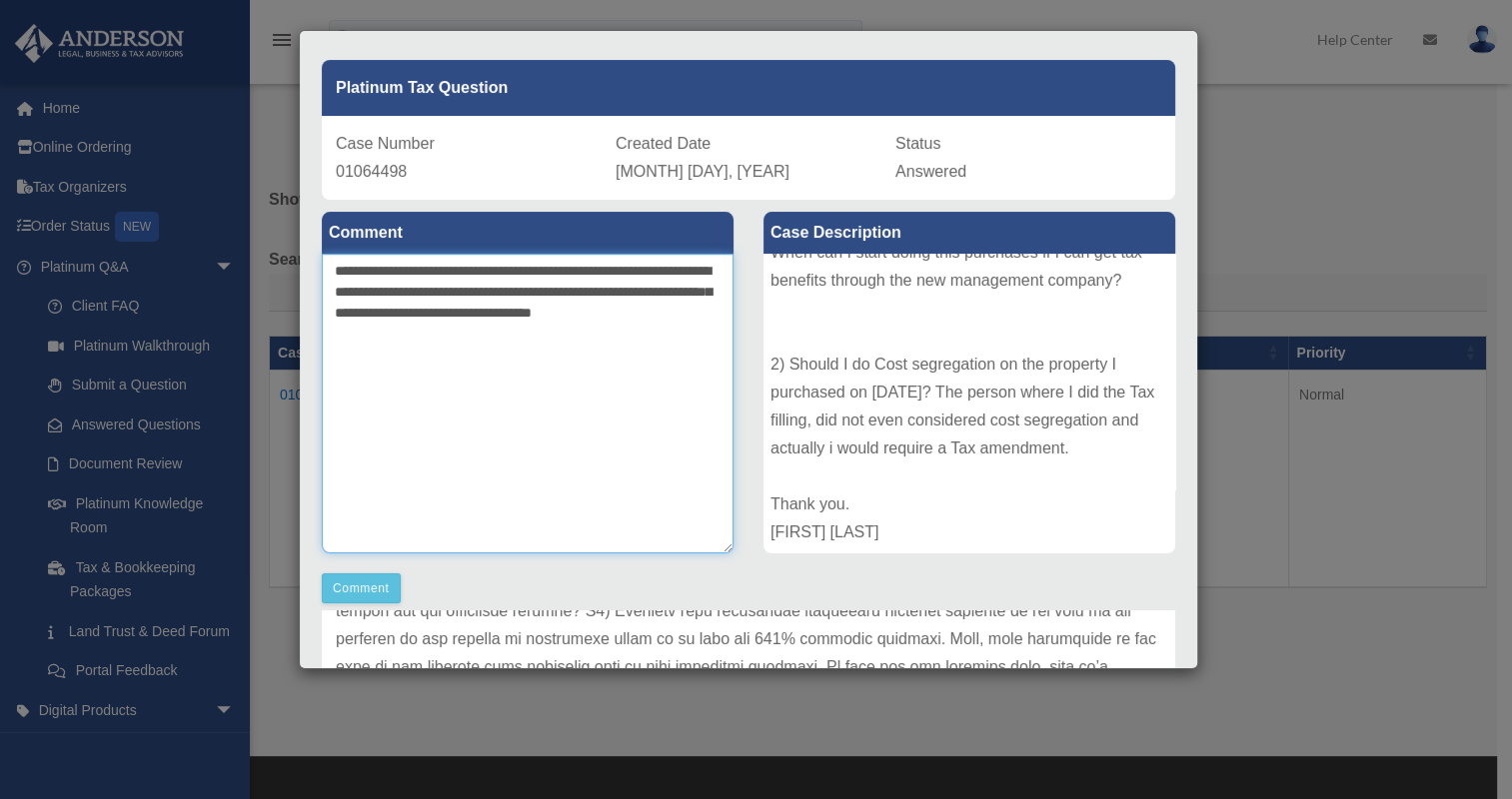 click on "**********" at bounding box center (528, 403) 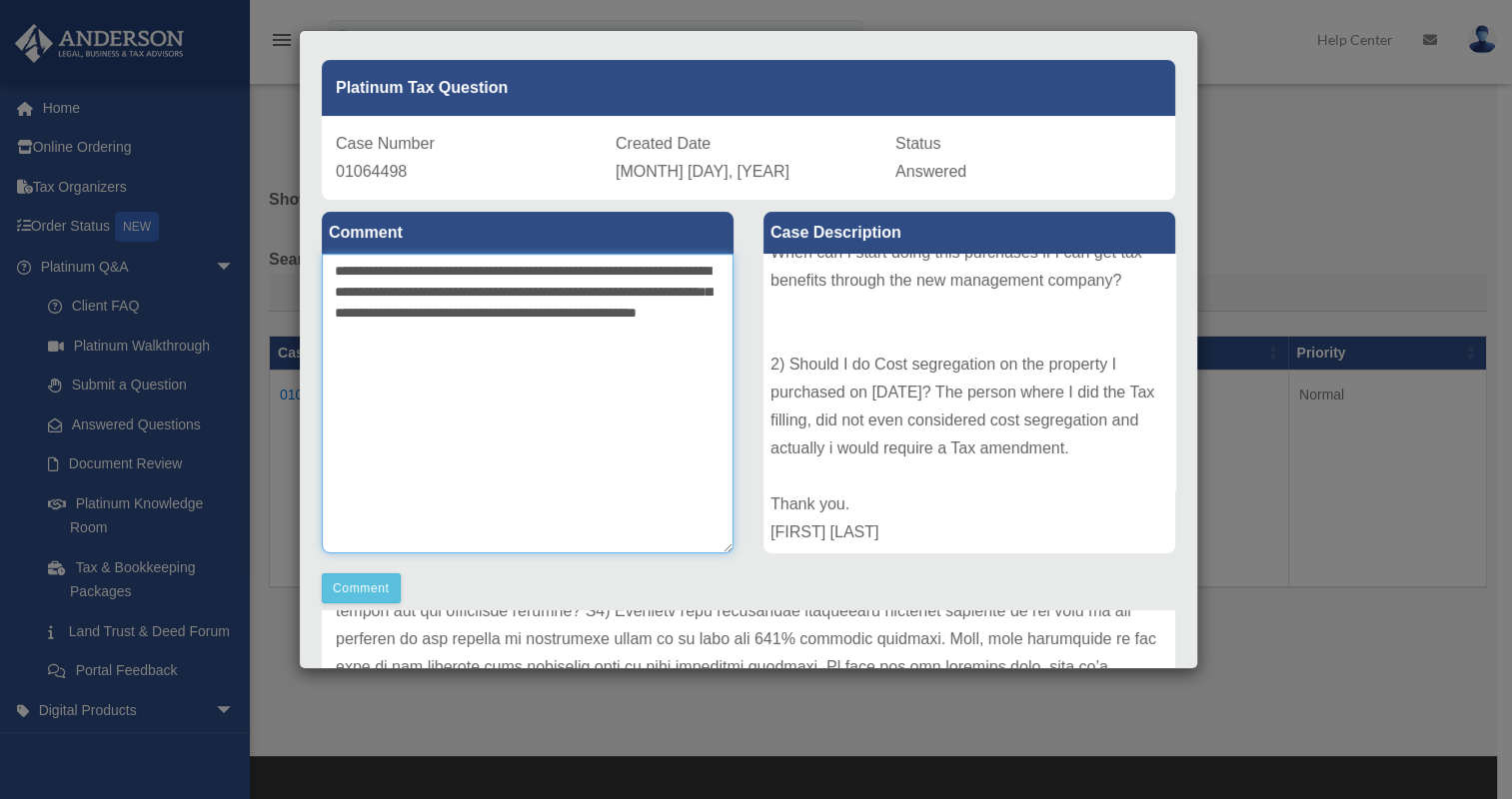 click on "**********" at bounding box center (528, 403) 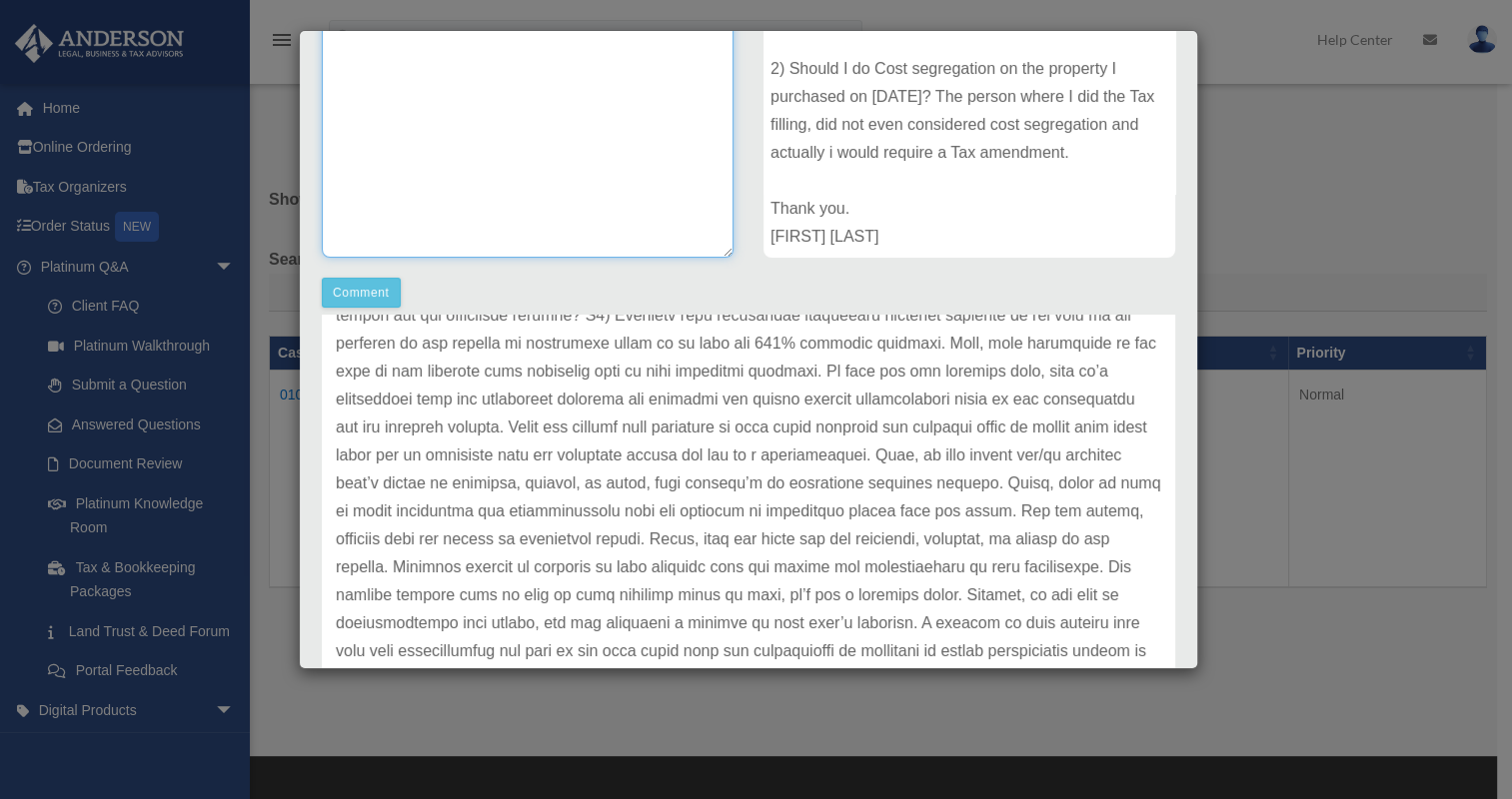 scroll, scrollTop: 366, scrollLeft: 0, axis: vertical 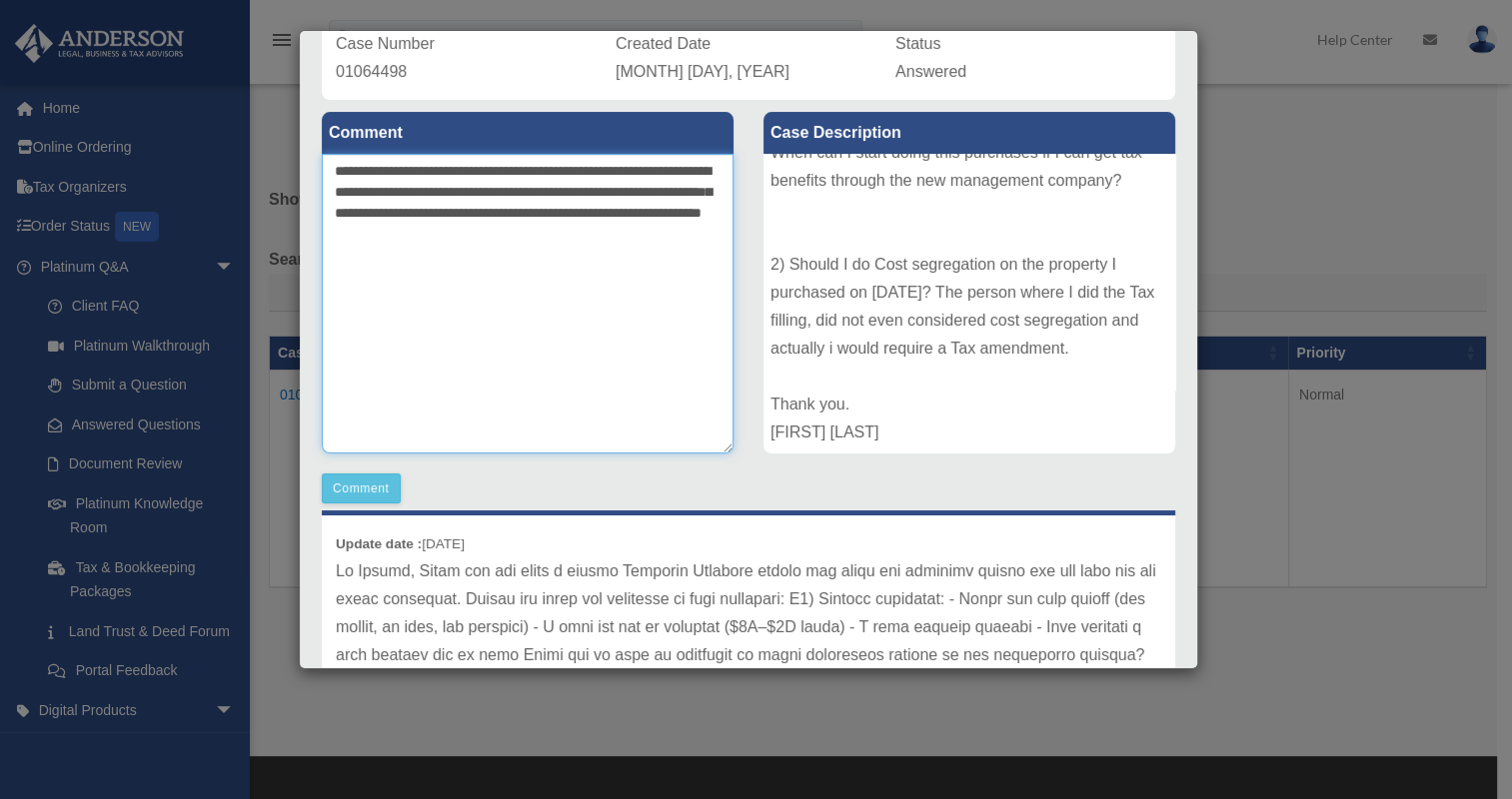 drag, startPoint x: 626, startPoint y: 236, endPoint x: 572, endPoint y: 238, distance: 54.037024 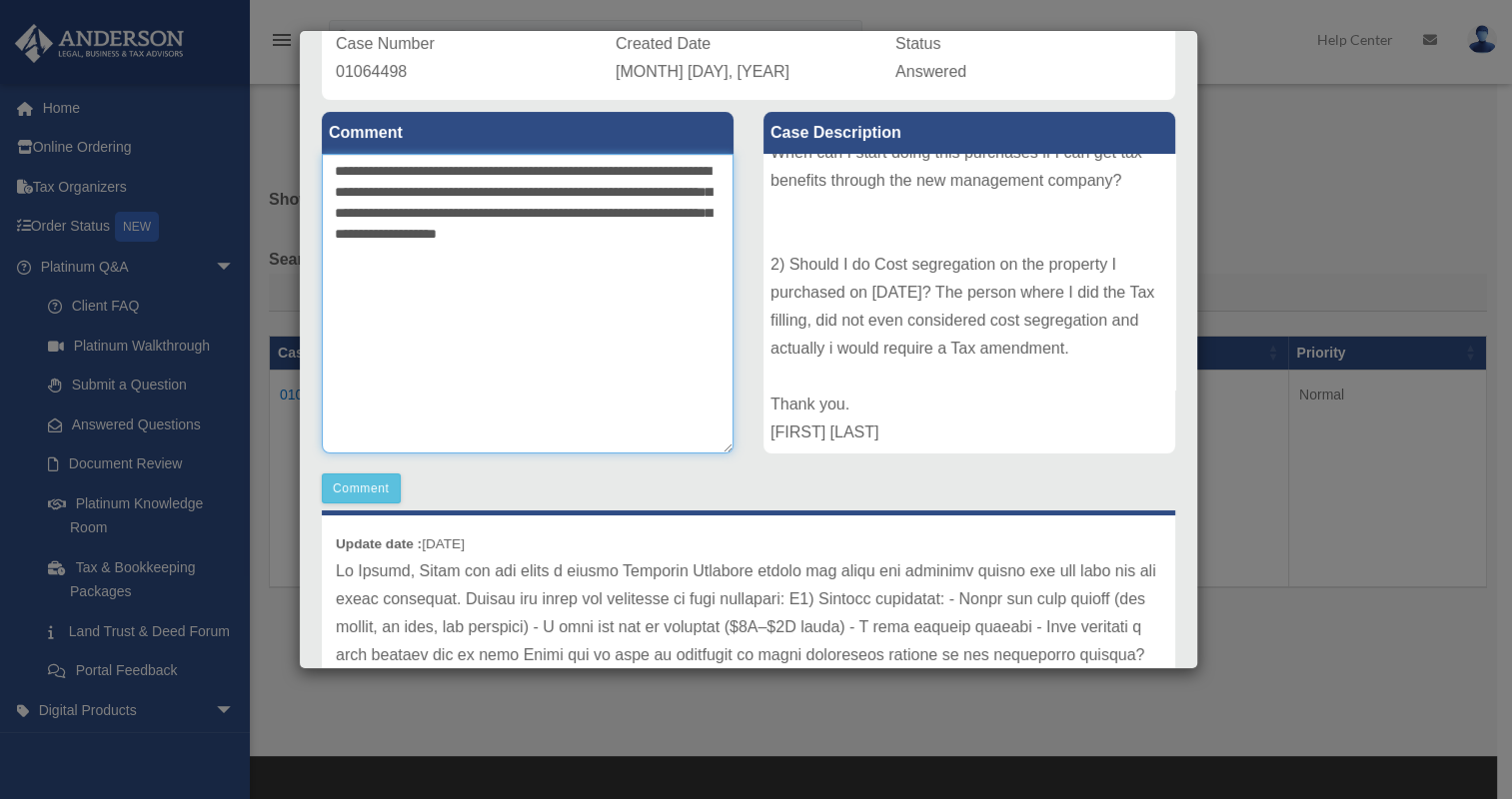click on "**********" at bounding box center (528, 304) 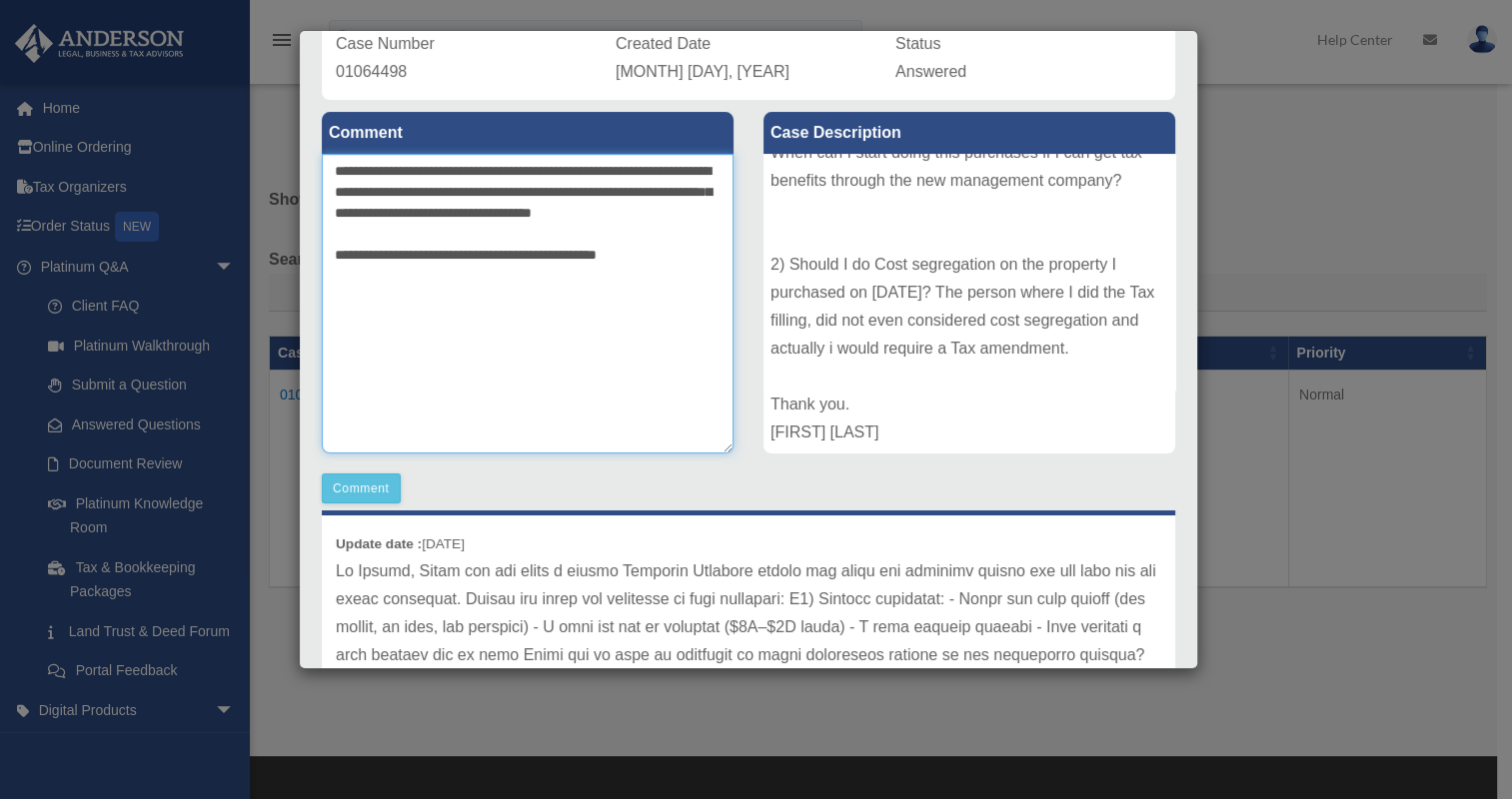 click on "**********" at bounding box center (528, 304) 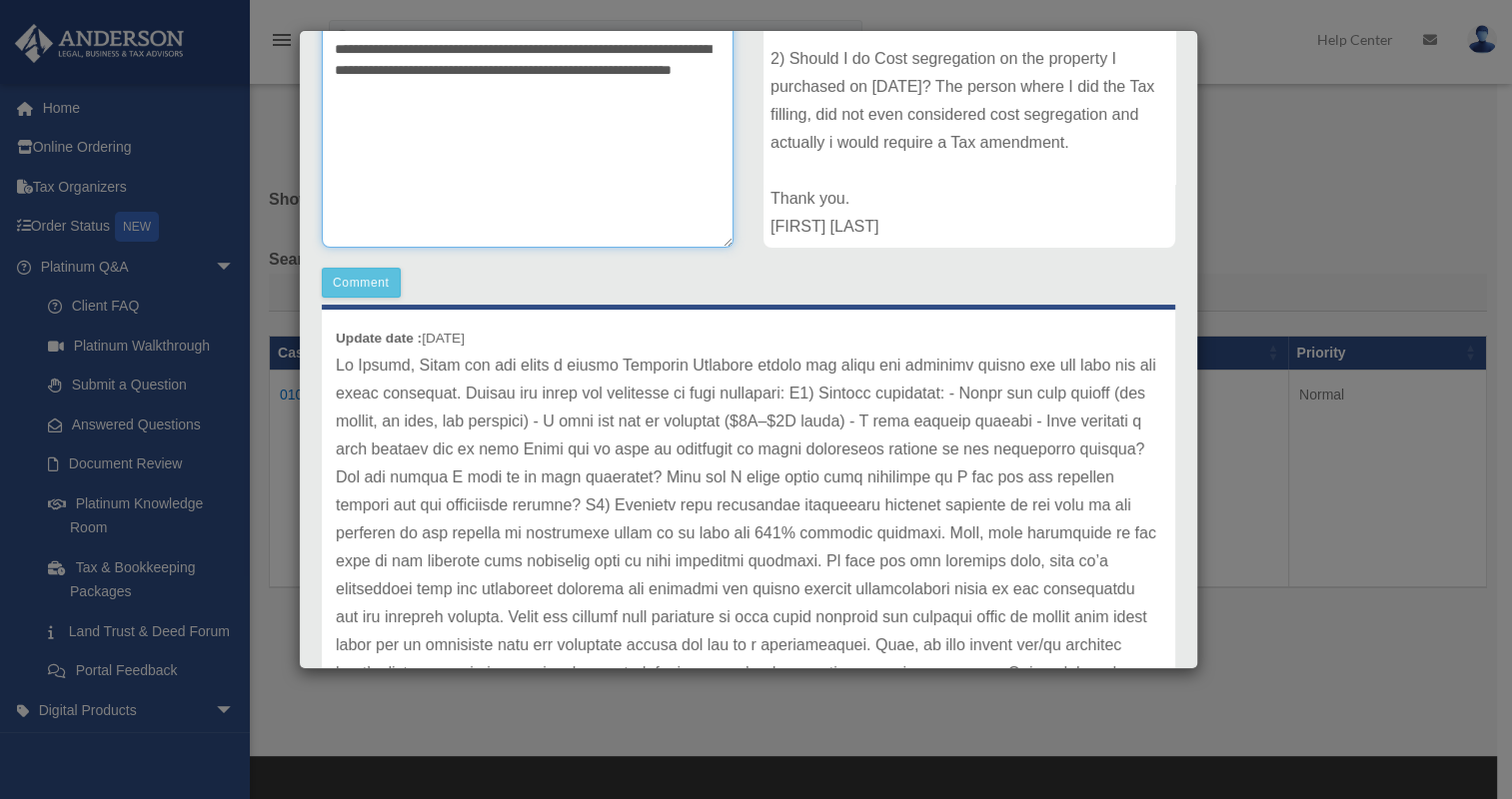 scroll, scrollTop: 465, scrollLeft: 0, axis: vertical 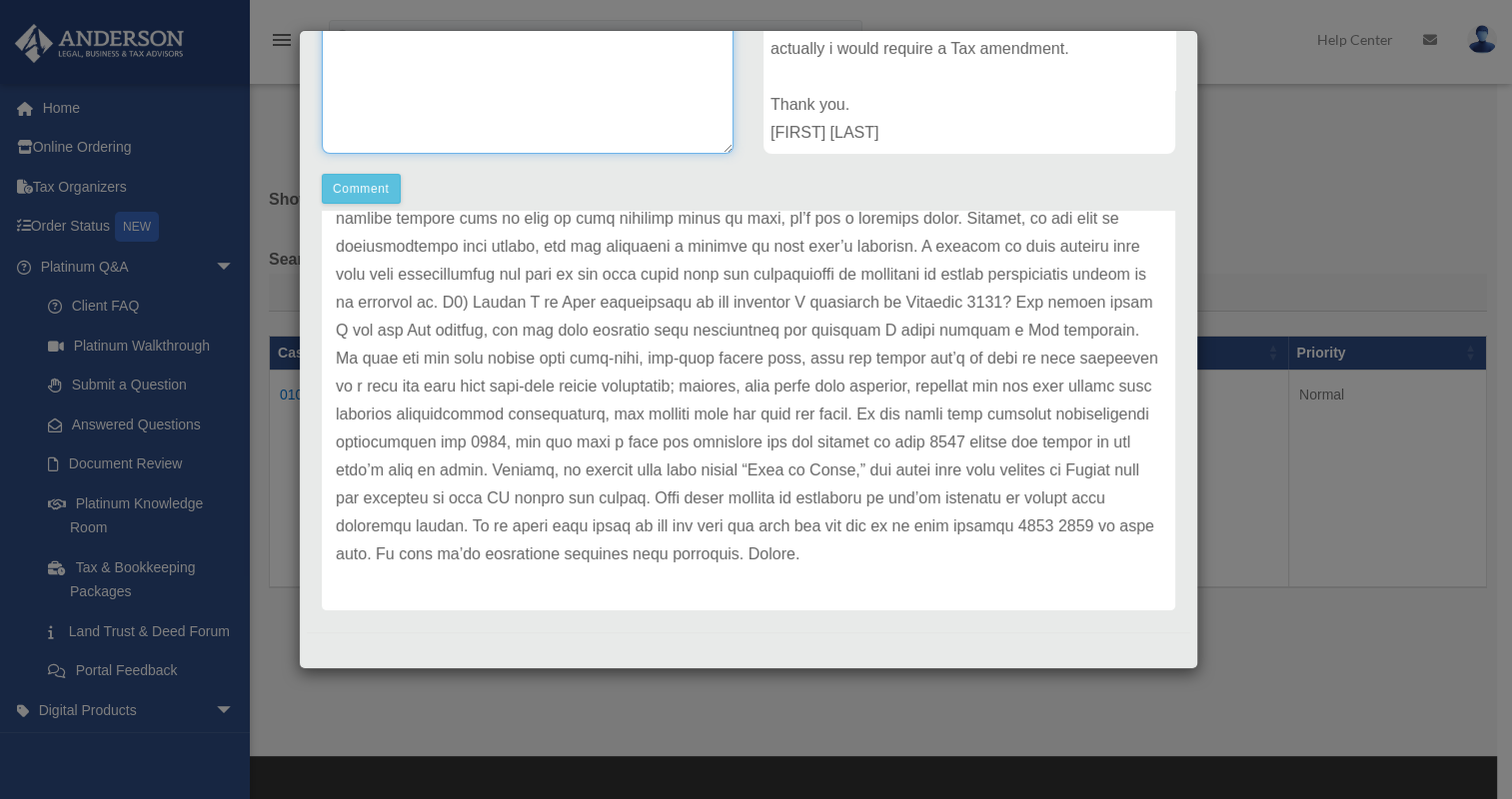 type on "**********" 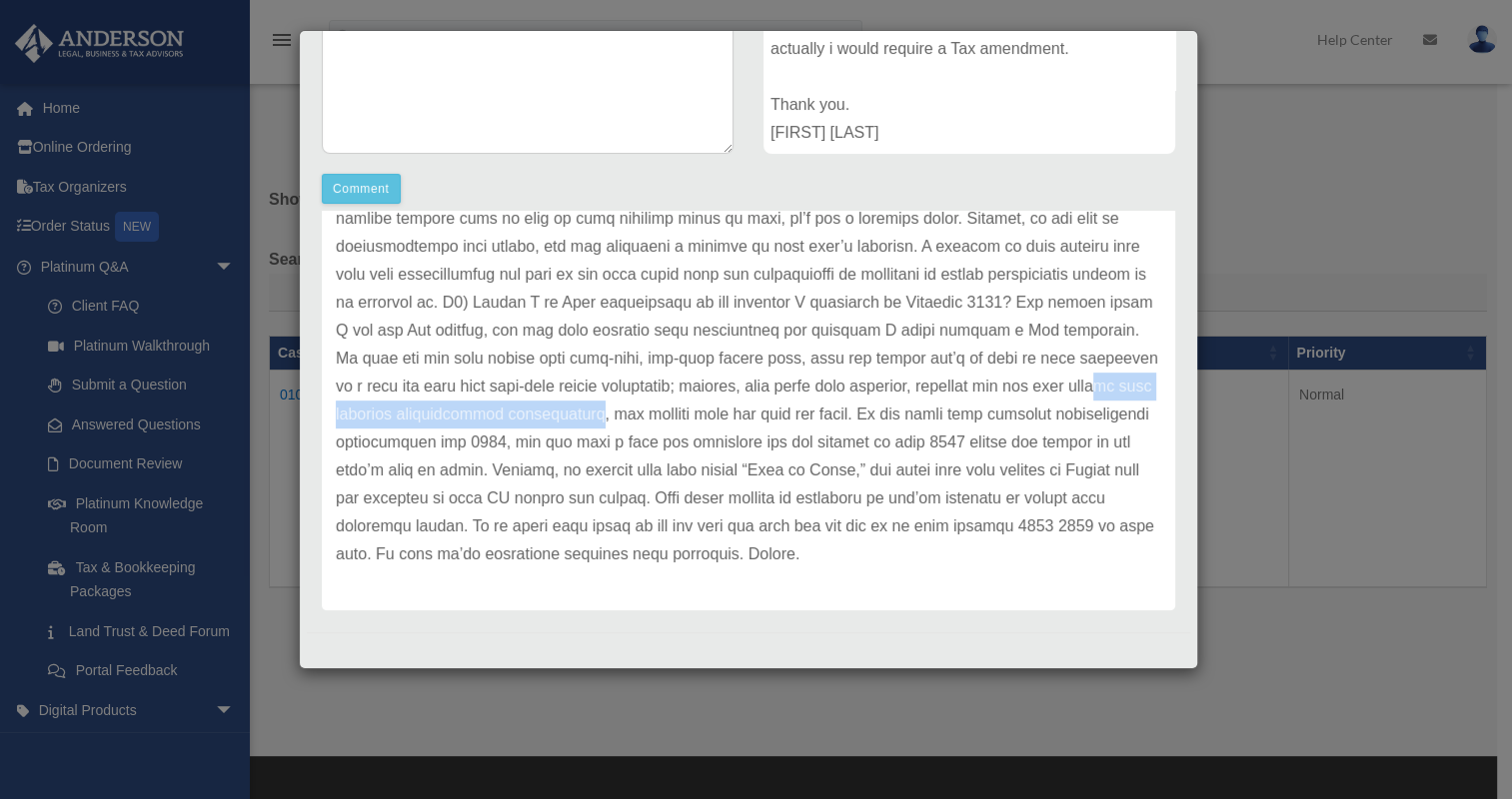drag, startPoint x: 673, startPoint y: 415, endPoint x: 373, endPoint y: 419, distance: 300.02667 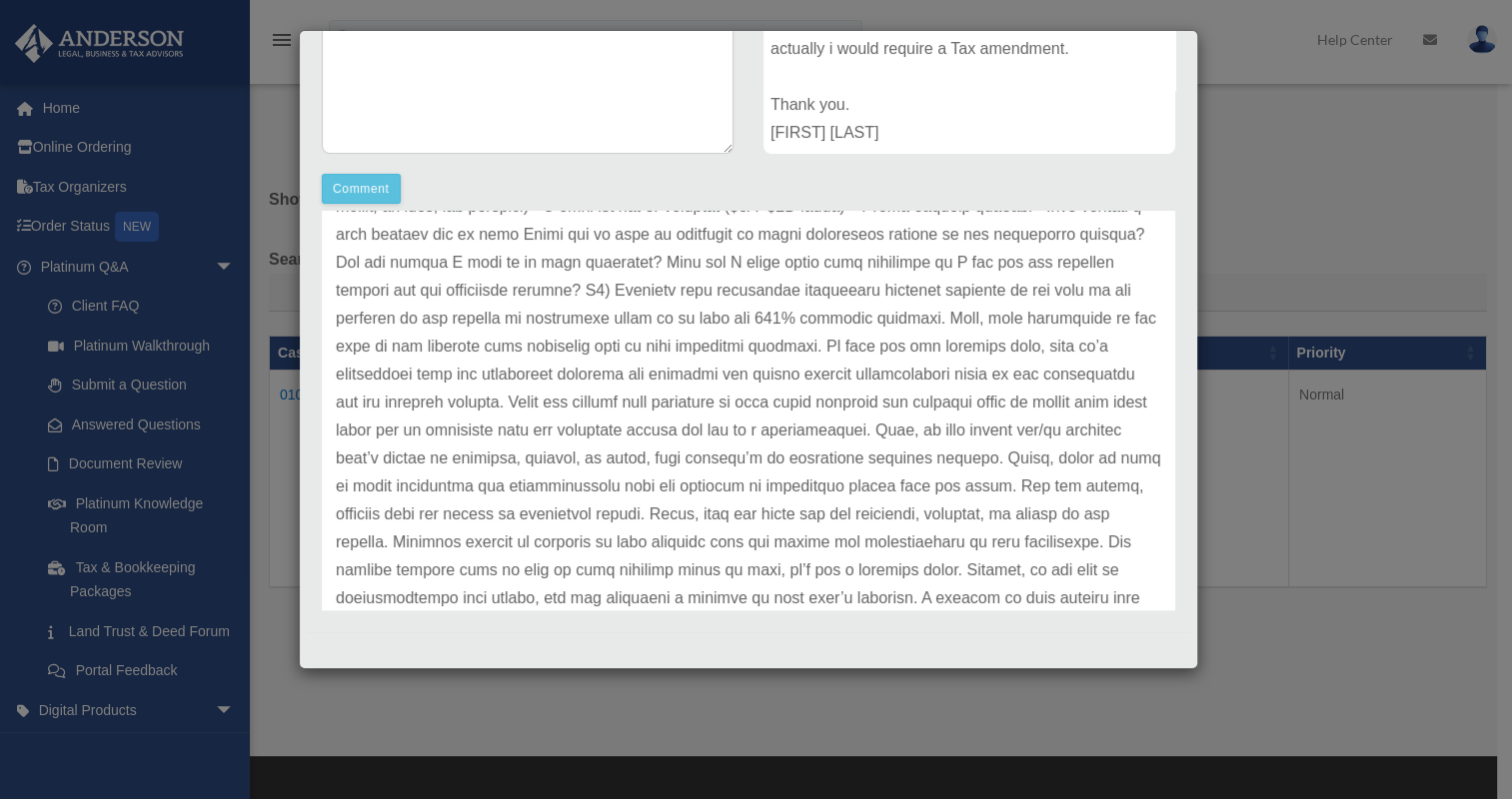 scroll, scrollTop: 0, scrollLeft: 0, axis: both 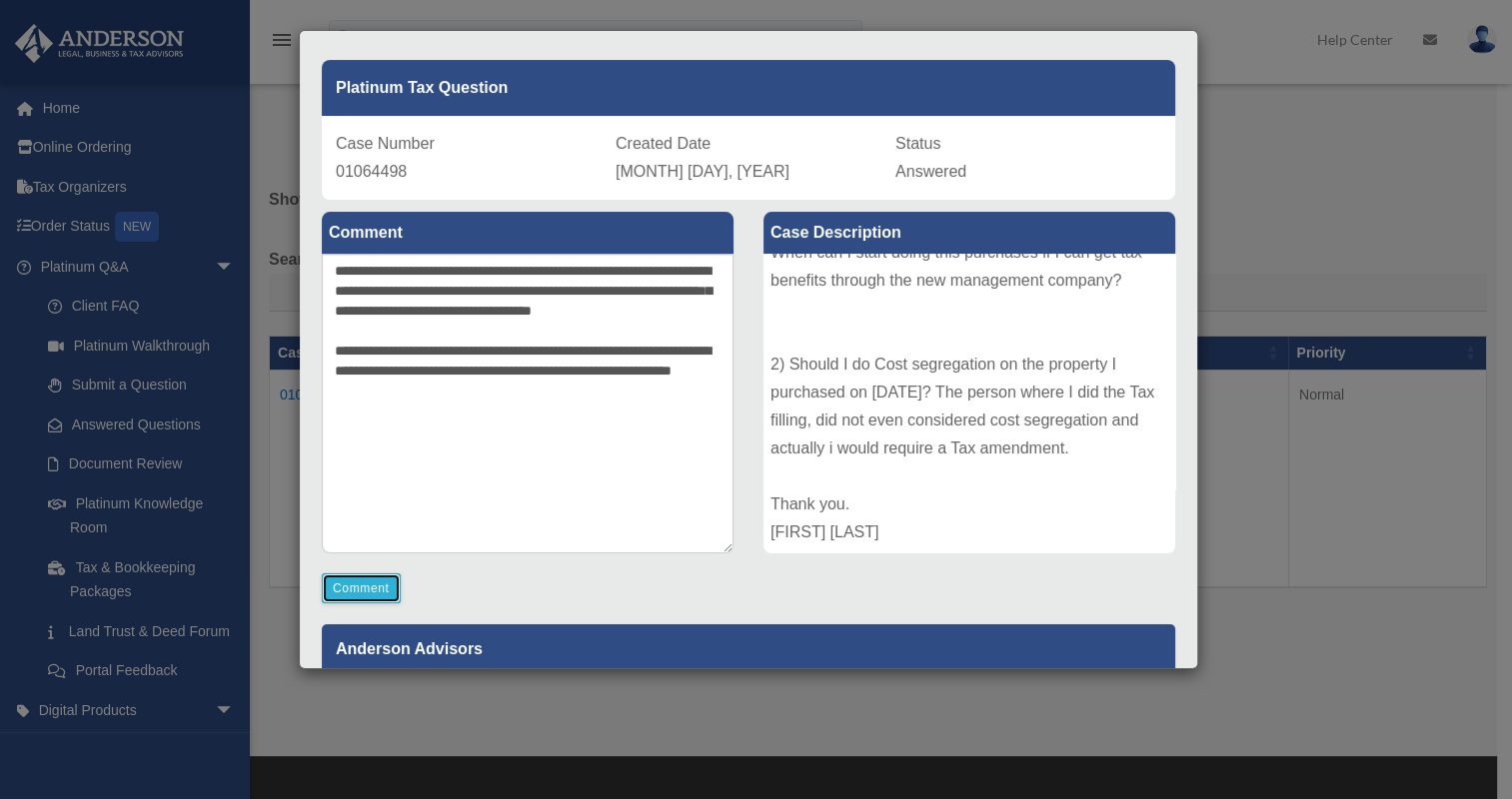click on "Comment" at bounding box center [361, 588] 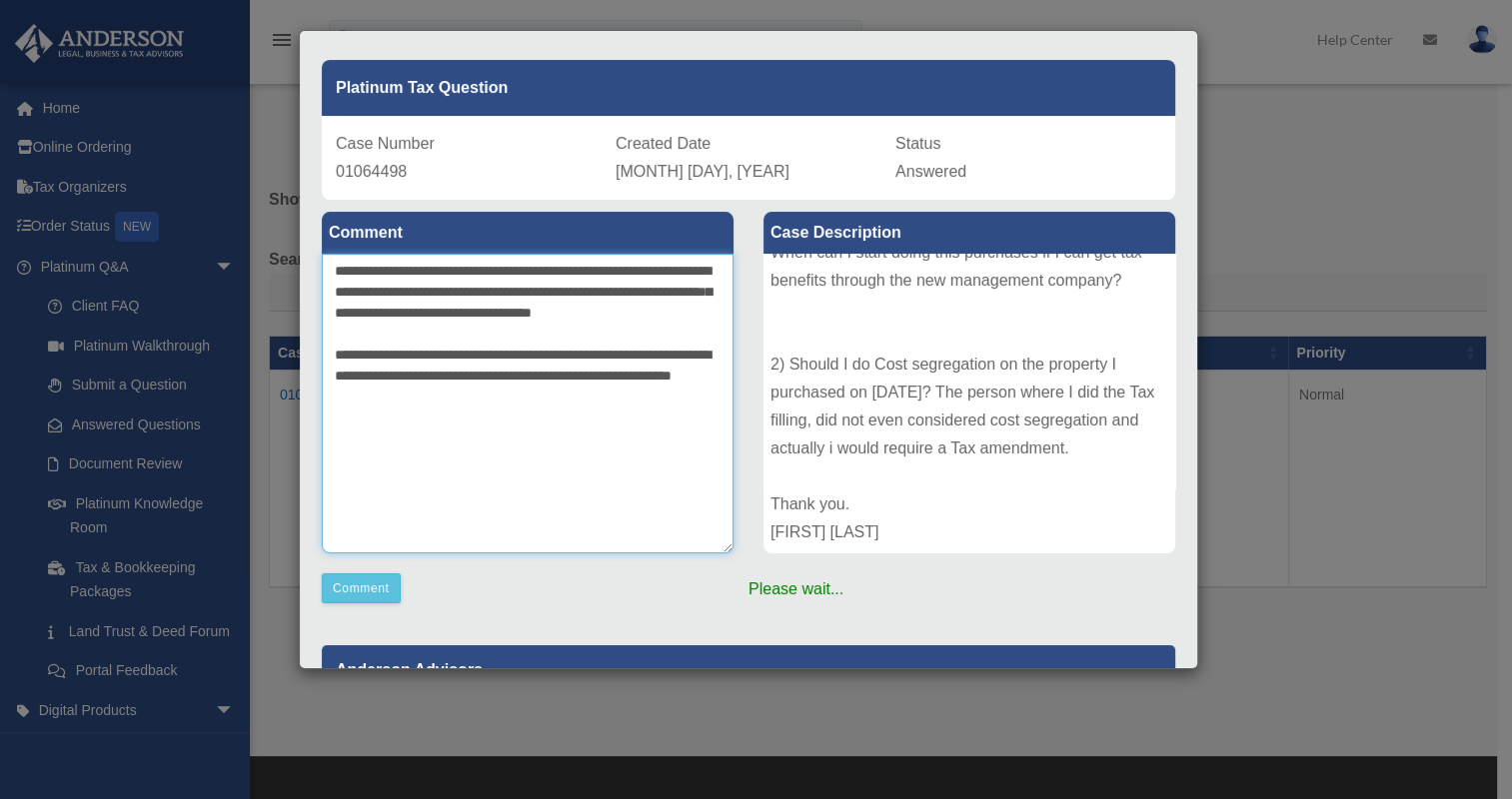 click on "**********" at bounding box center (528, 403) 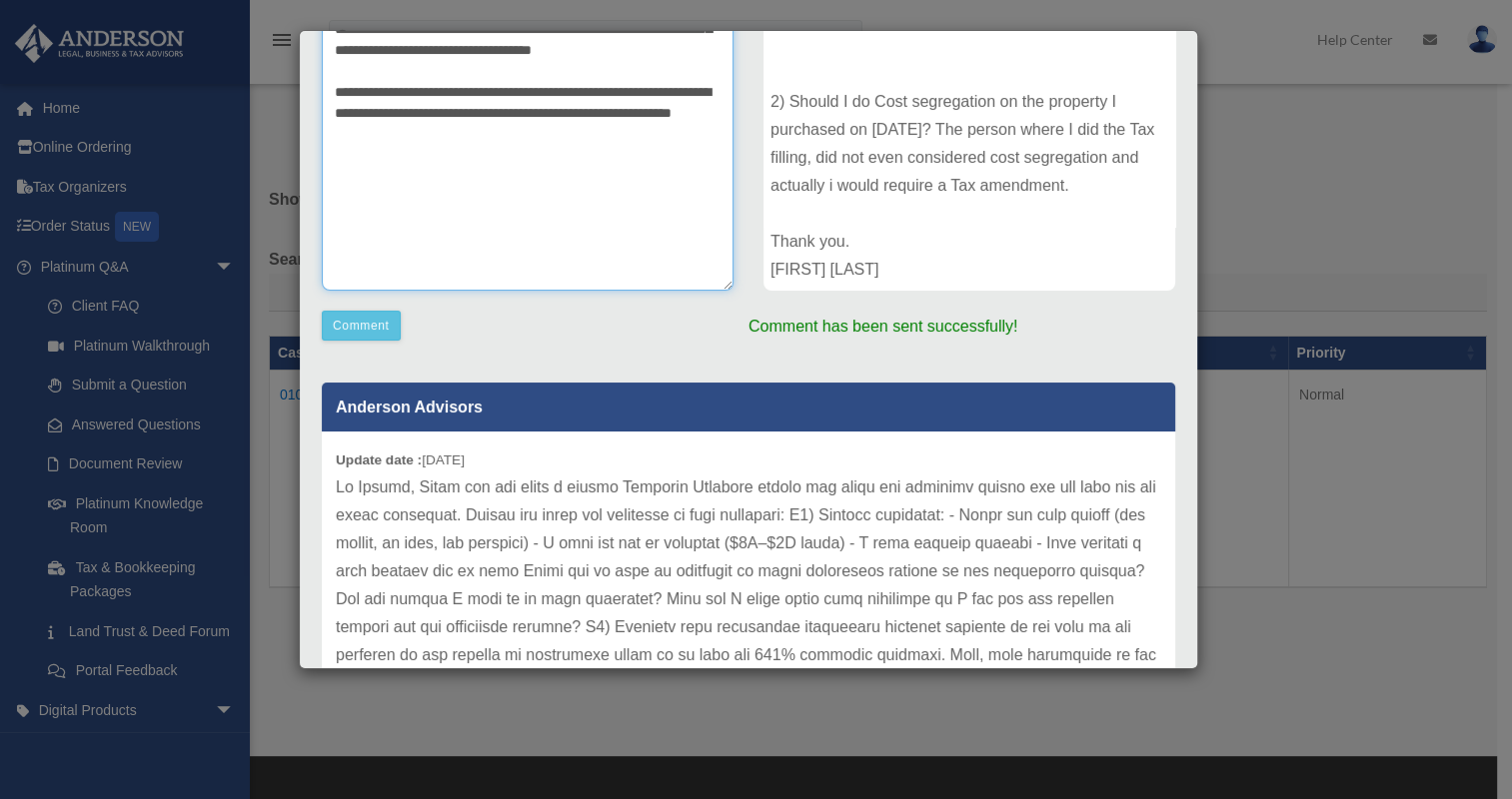 scroll, scrollTop: 187, scrollLeft: 0, axis: vertical 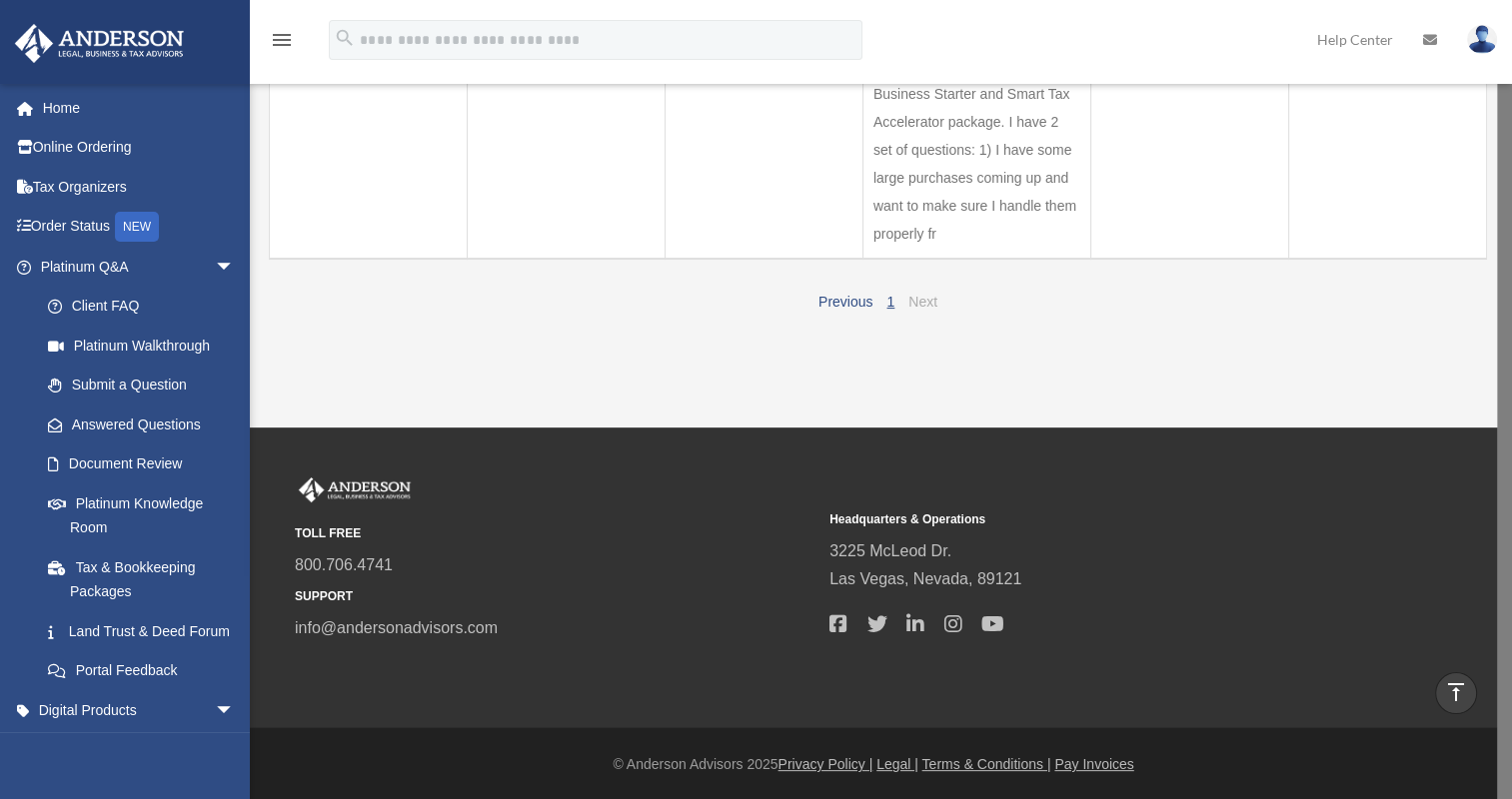 click on "Next" at bounding box center [922, 302] 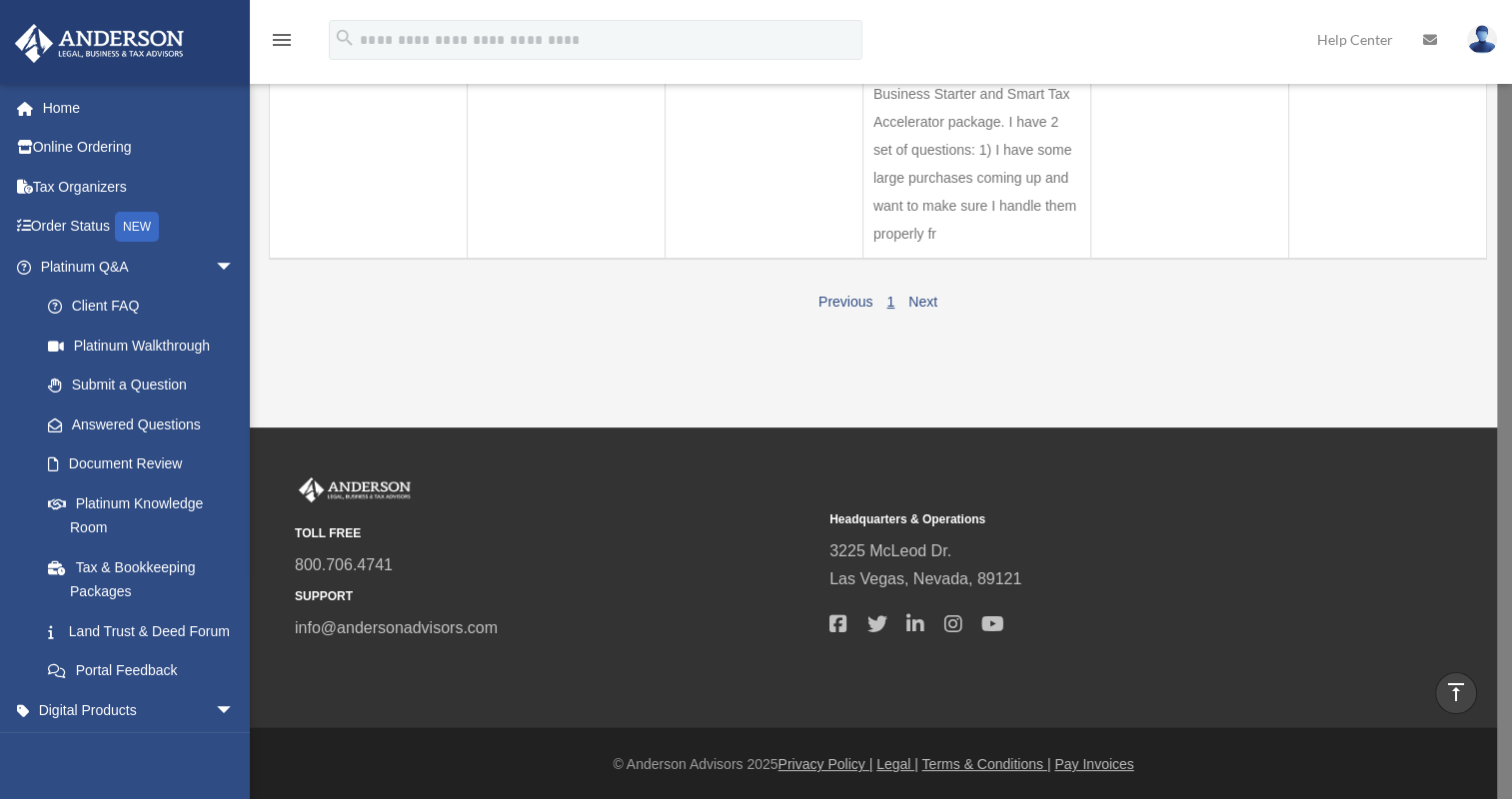scroll, scrollTop: 0, scrollLeft: 0, axis: both 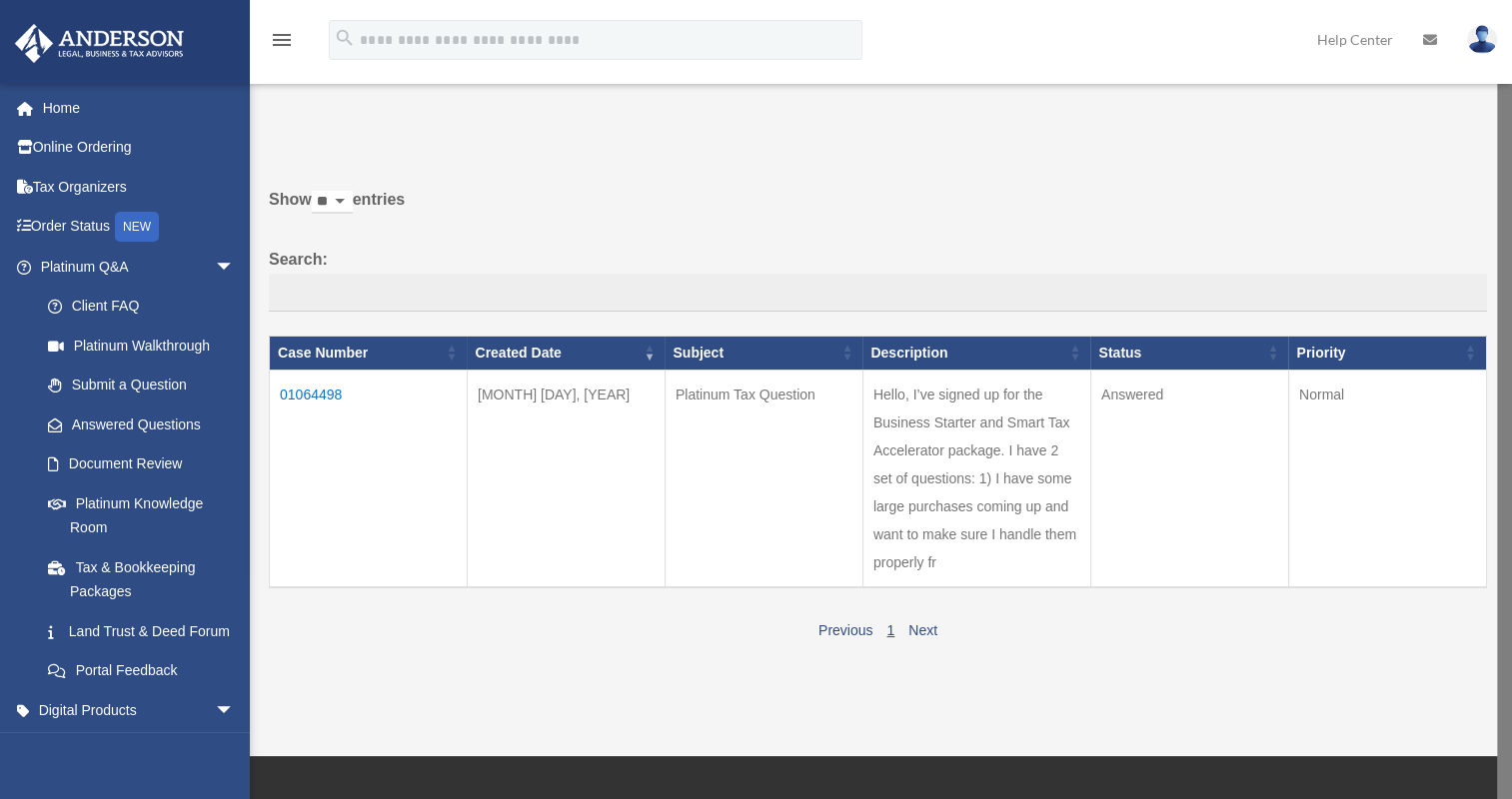 click on "01064498" at bounding box center (369, 478) 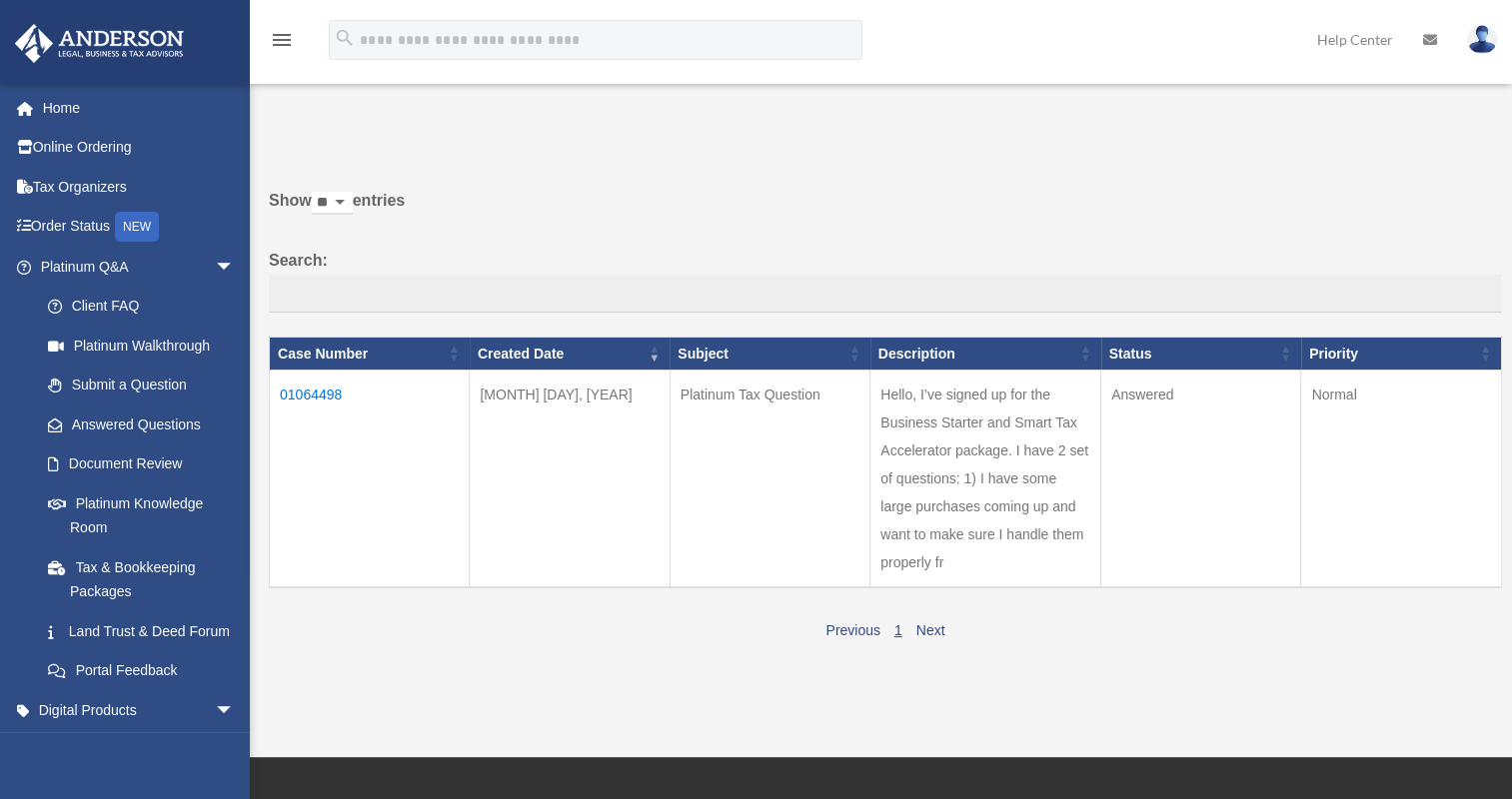 click on "01064498" at bounding box center [370, 479] 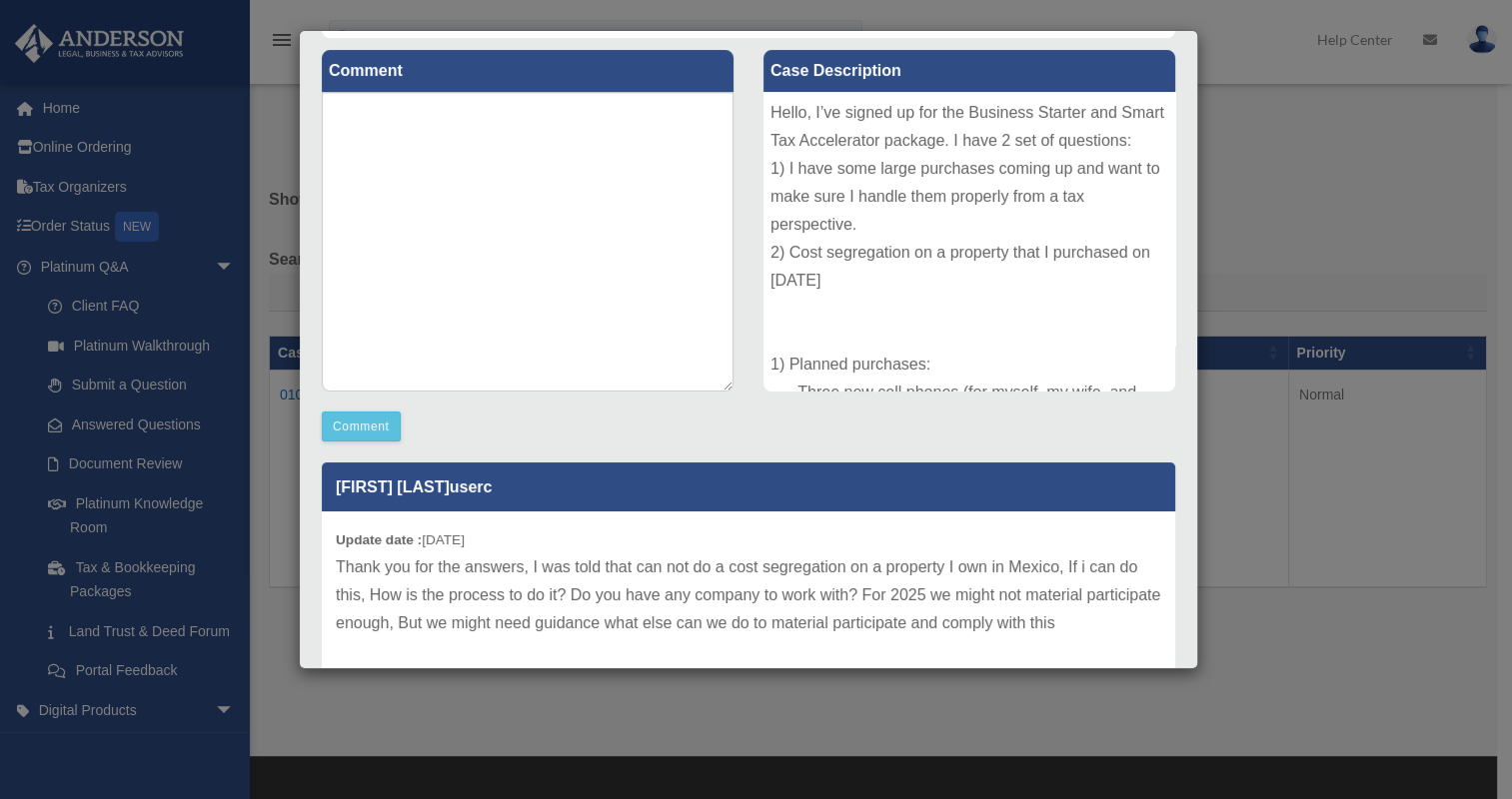 scroll, scrollTop: 465, scrollLeft: 0, axis: vertical 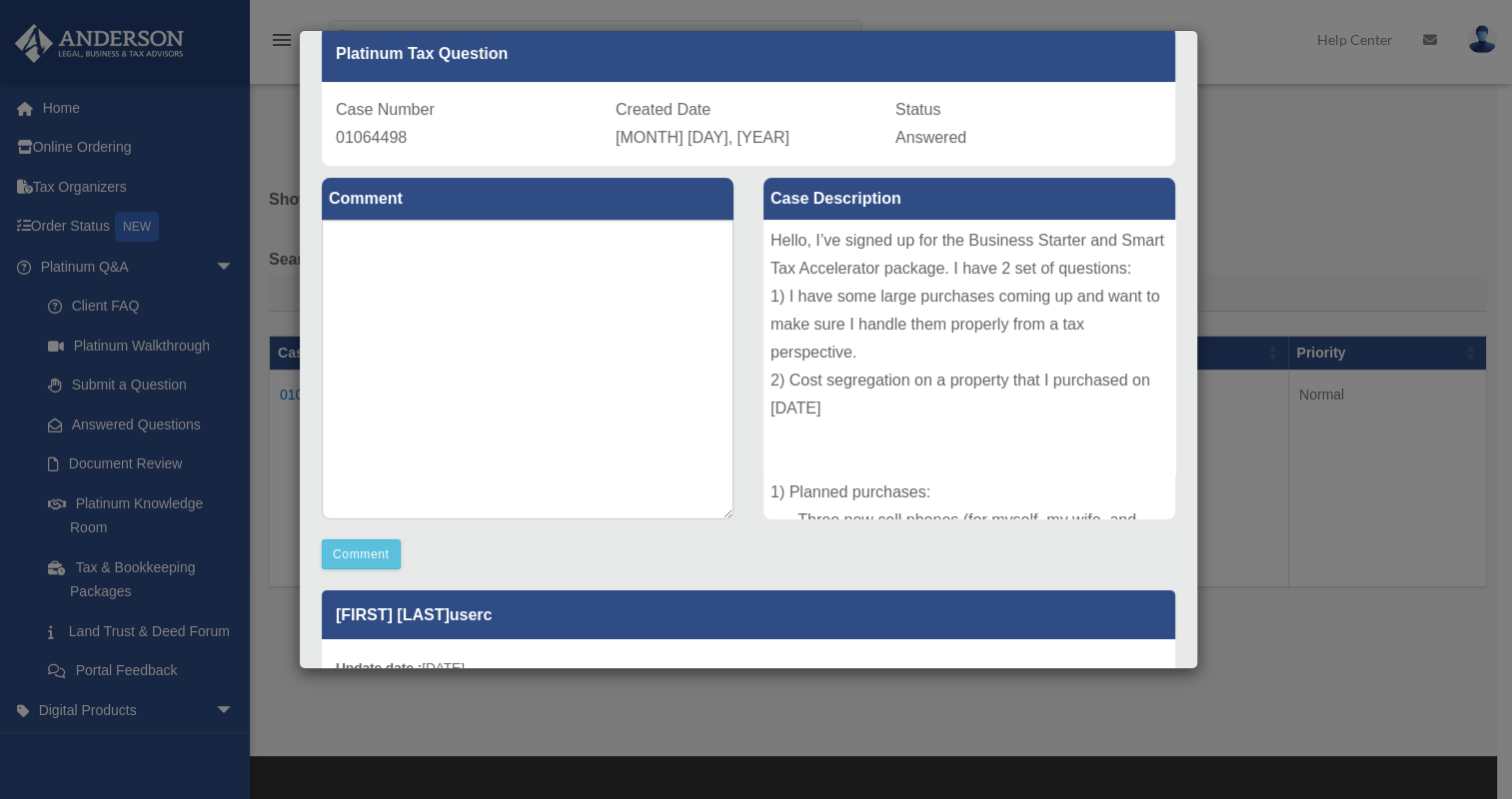 click on "Status" at bounding box center (385, 109) 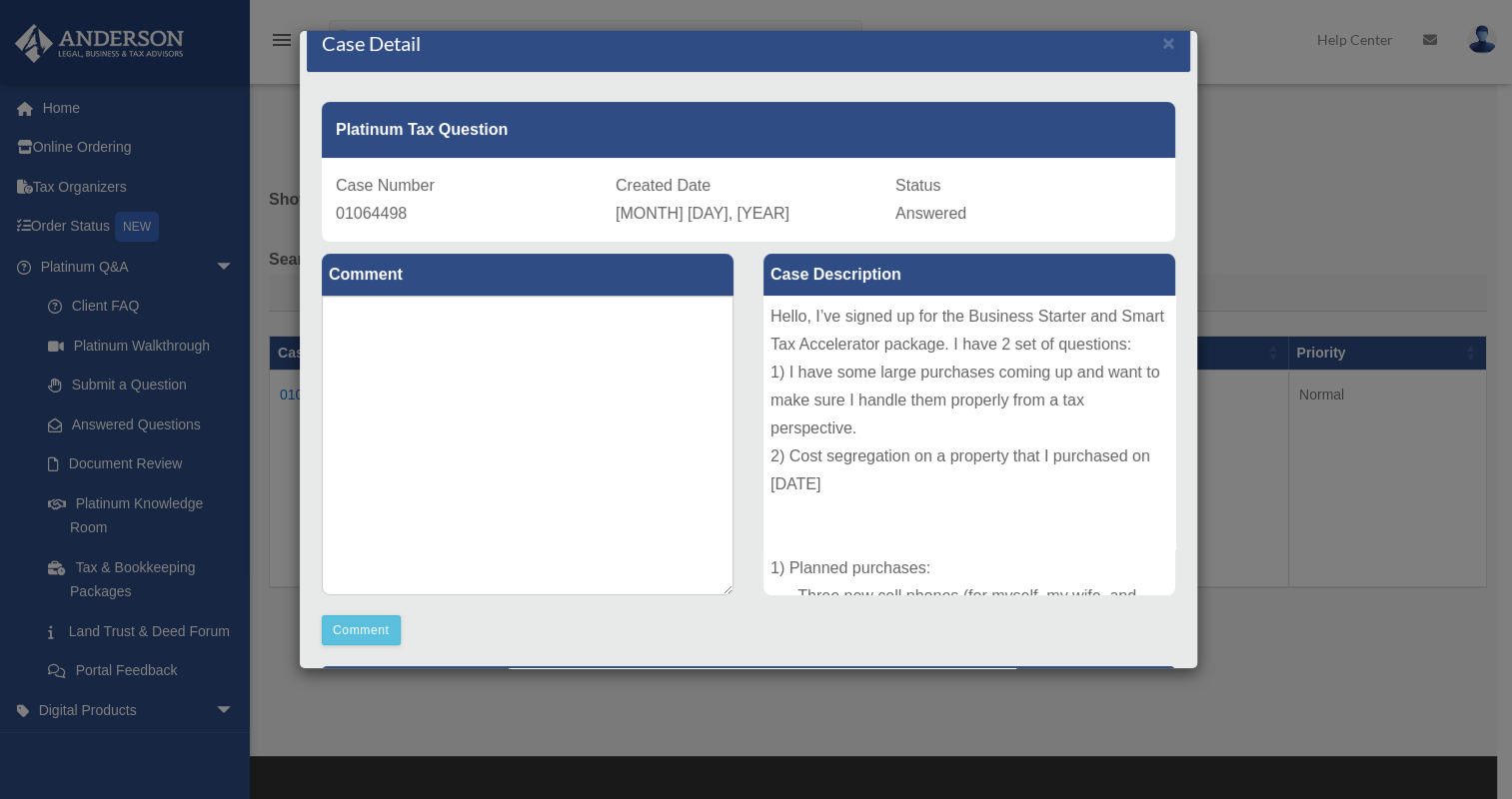 scroll, scrollTop: 0, scrollLeft: 0, axis: both 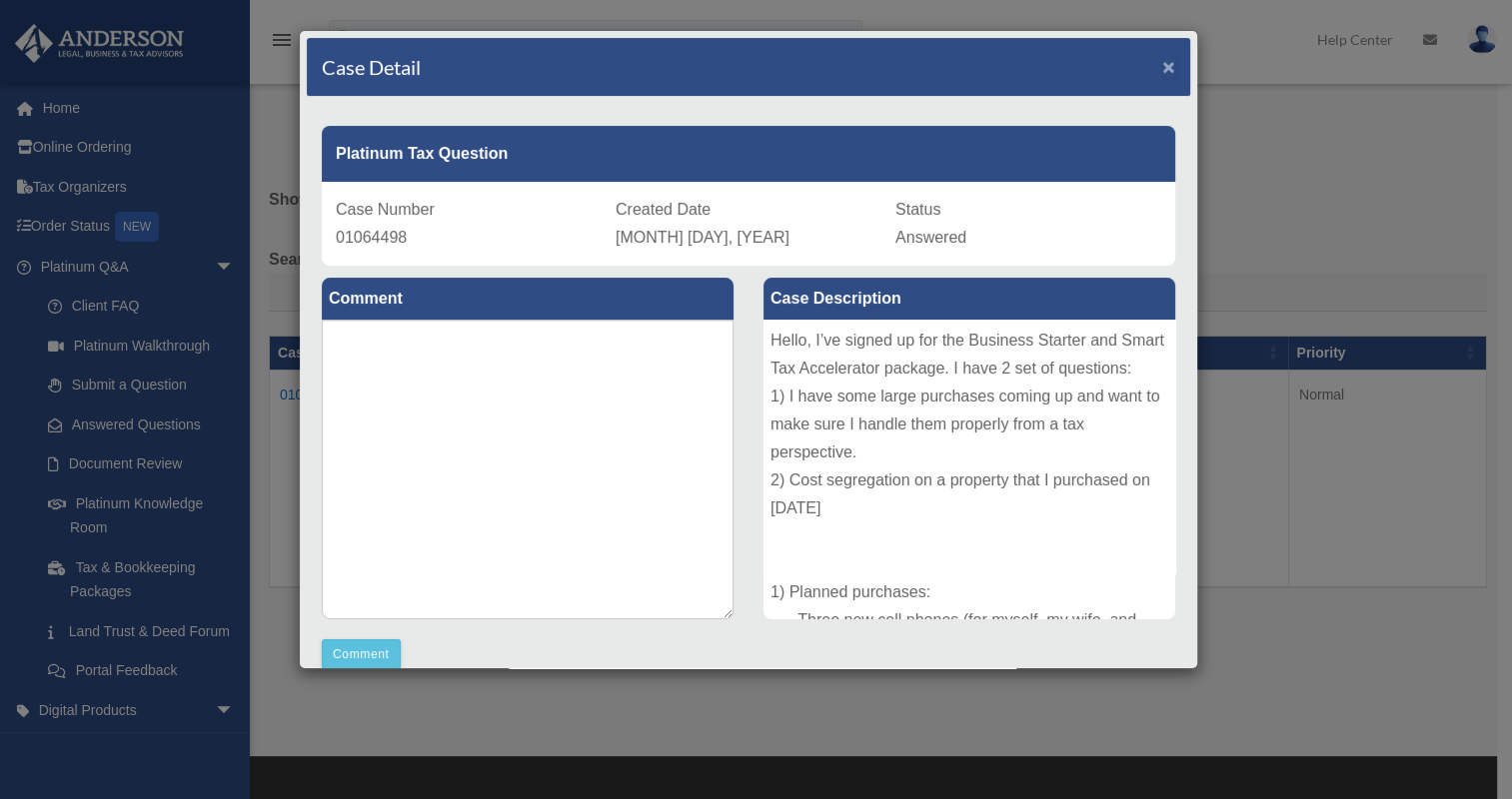 click on "×" at bounding box center (1168, 66) 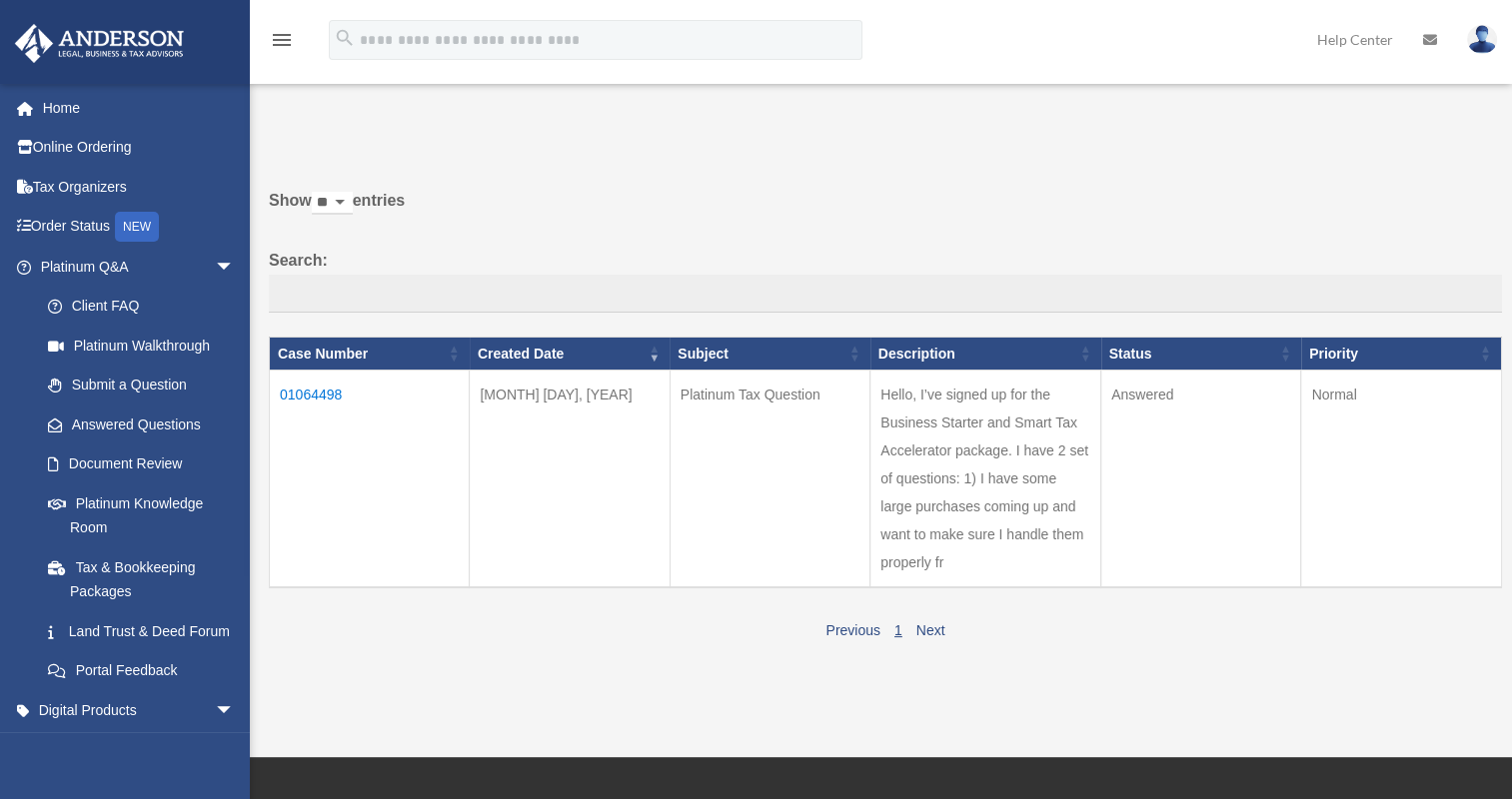 click on "Answered" at bounding box center (1201, 479) 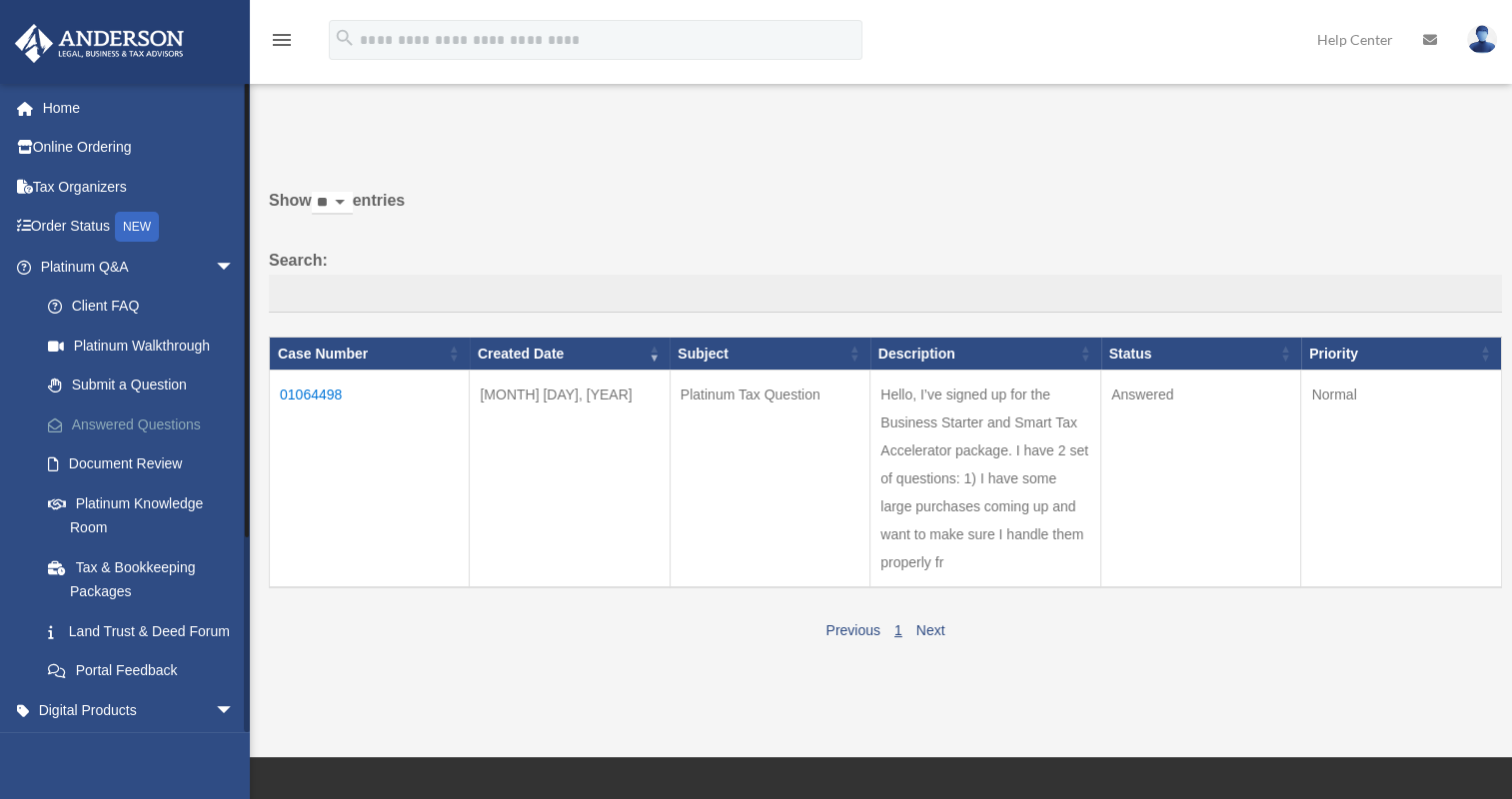 click on "Answered Questions" at bounding box center (146, 424) 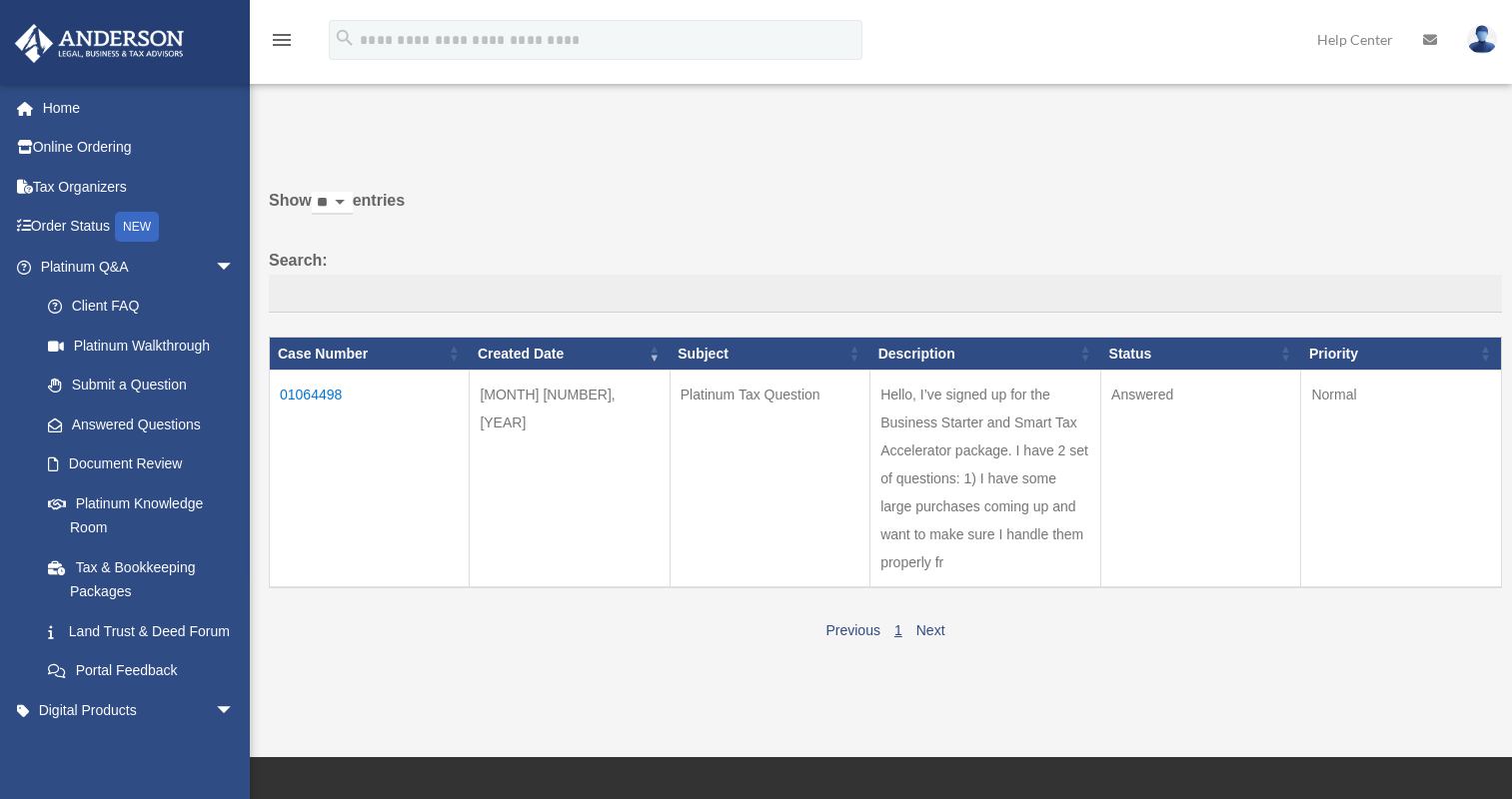 scroll, scrollTop: 0, scrollLeft: 0, axis: both 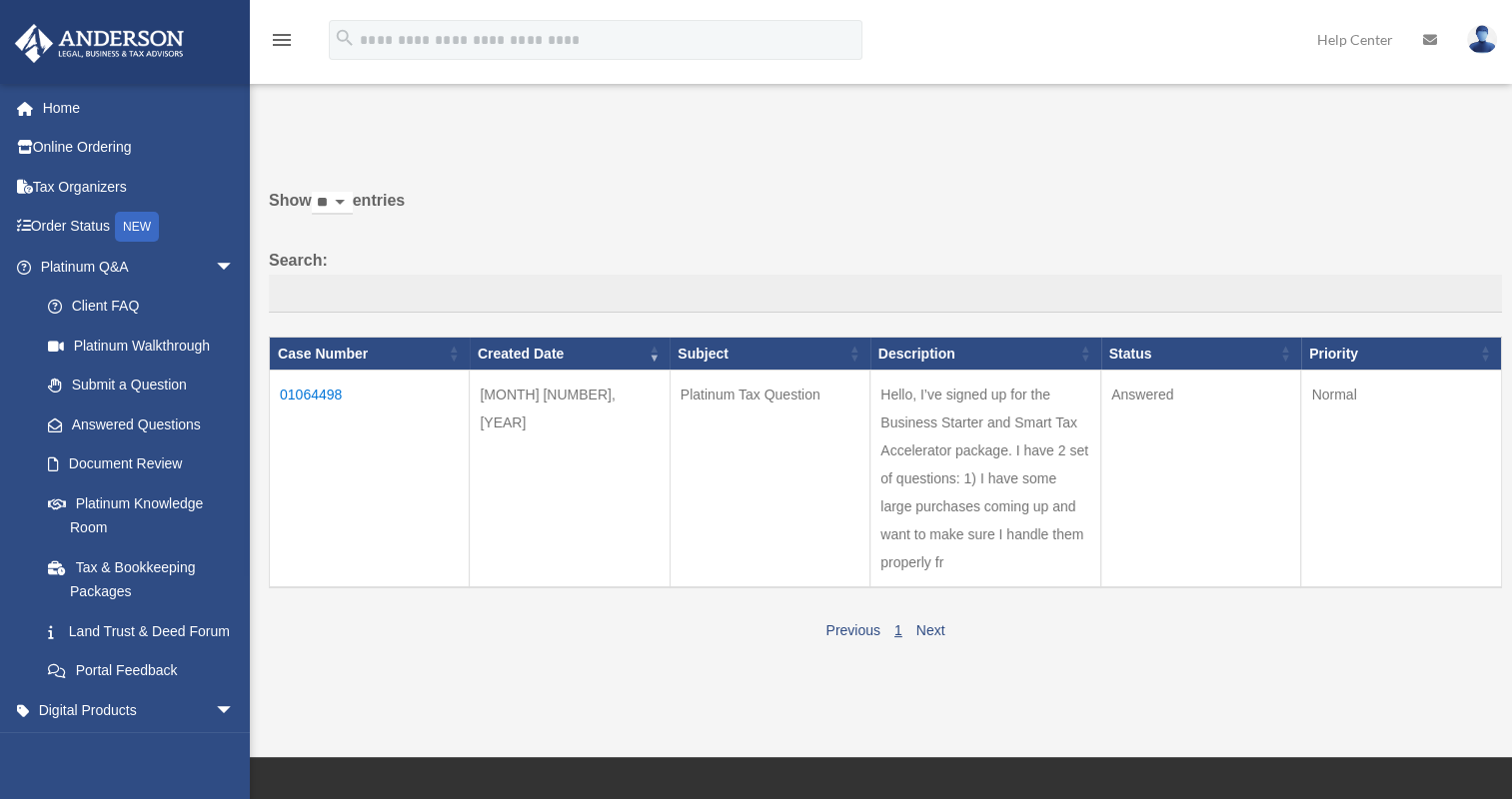click on "Answered" at bounding box center (1201, 479) 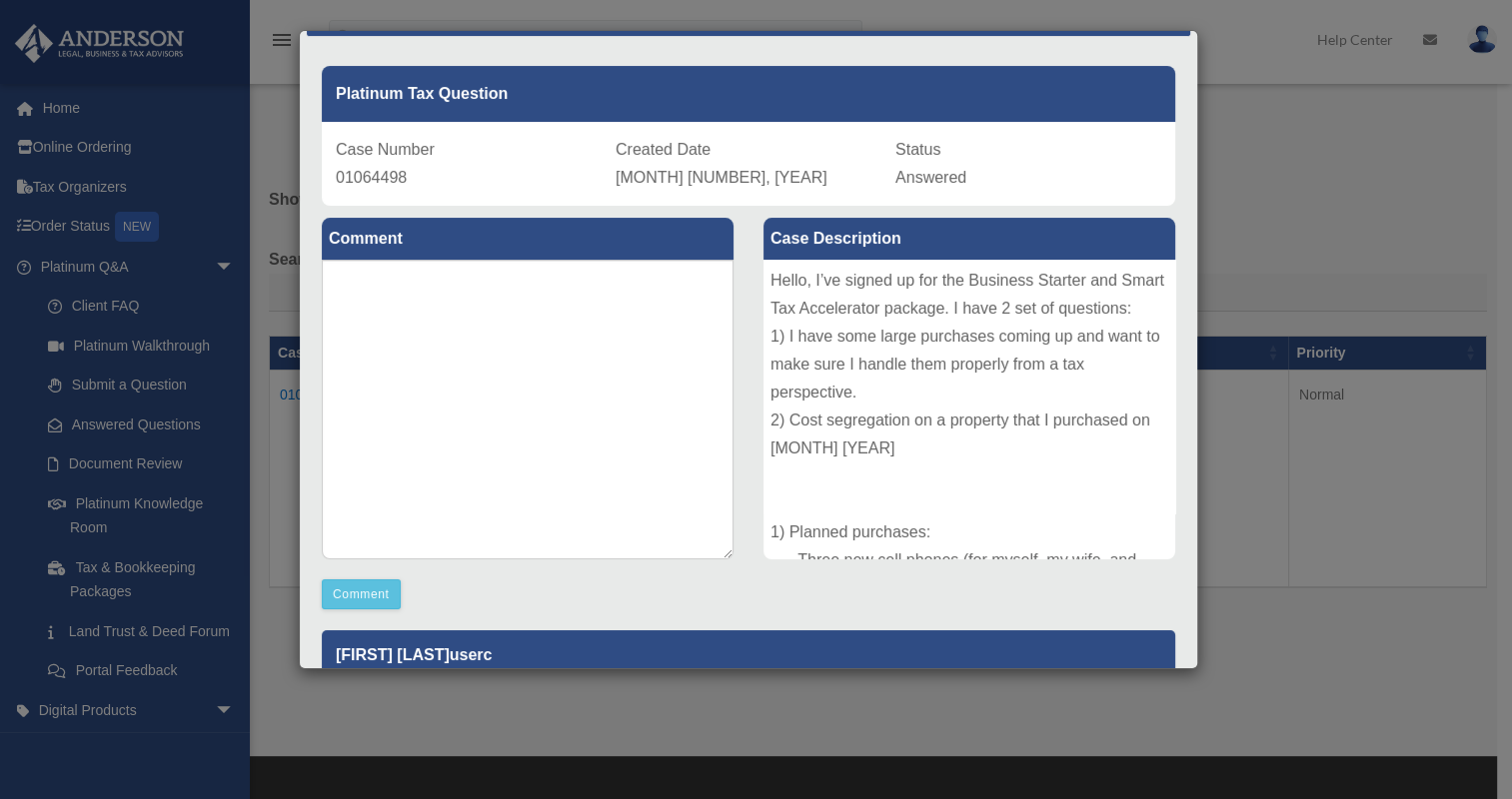 scroll, scrollTop: 465, scrollLeft: 0, axis: vertical 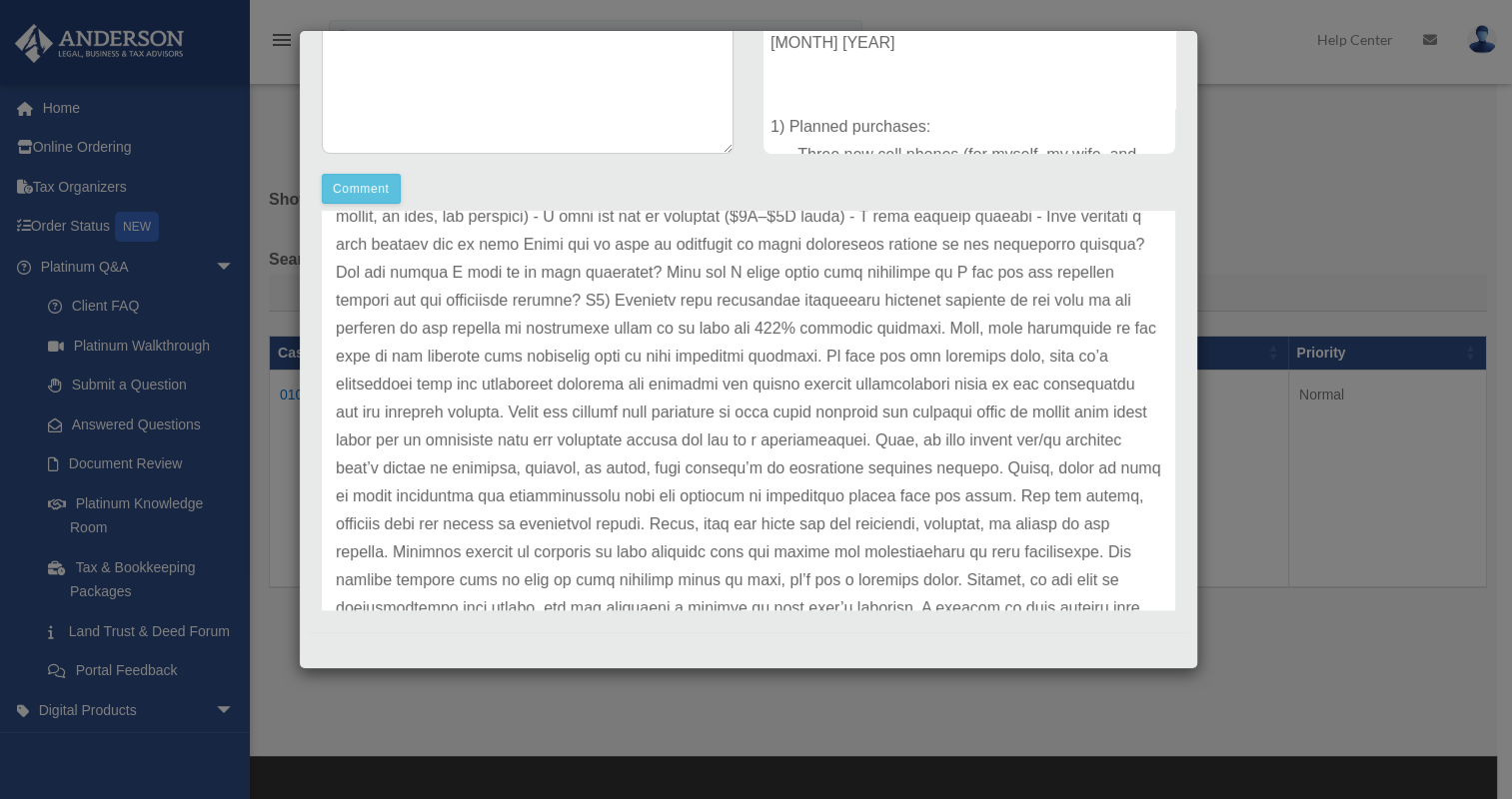 click on "Case Detail
×
Platinum Tax Question
Case Number
01064498
Created Date
[MONTH] [NUMBER], [YEAR]
Status
Answered
Comment   Comment" at bounding box center (756, 400) 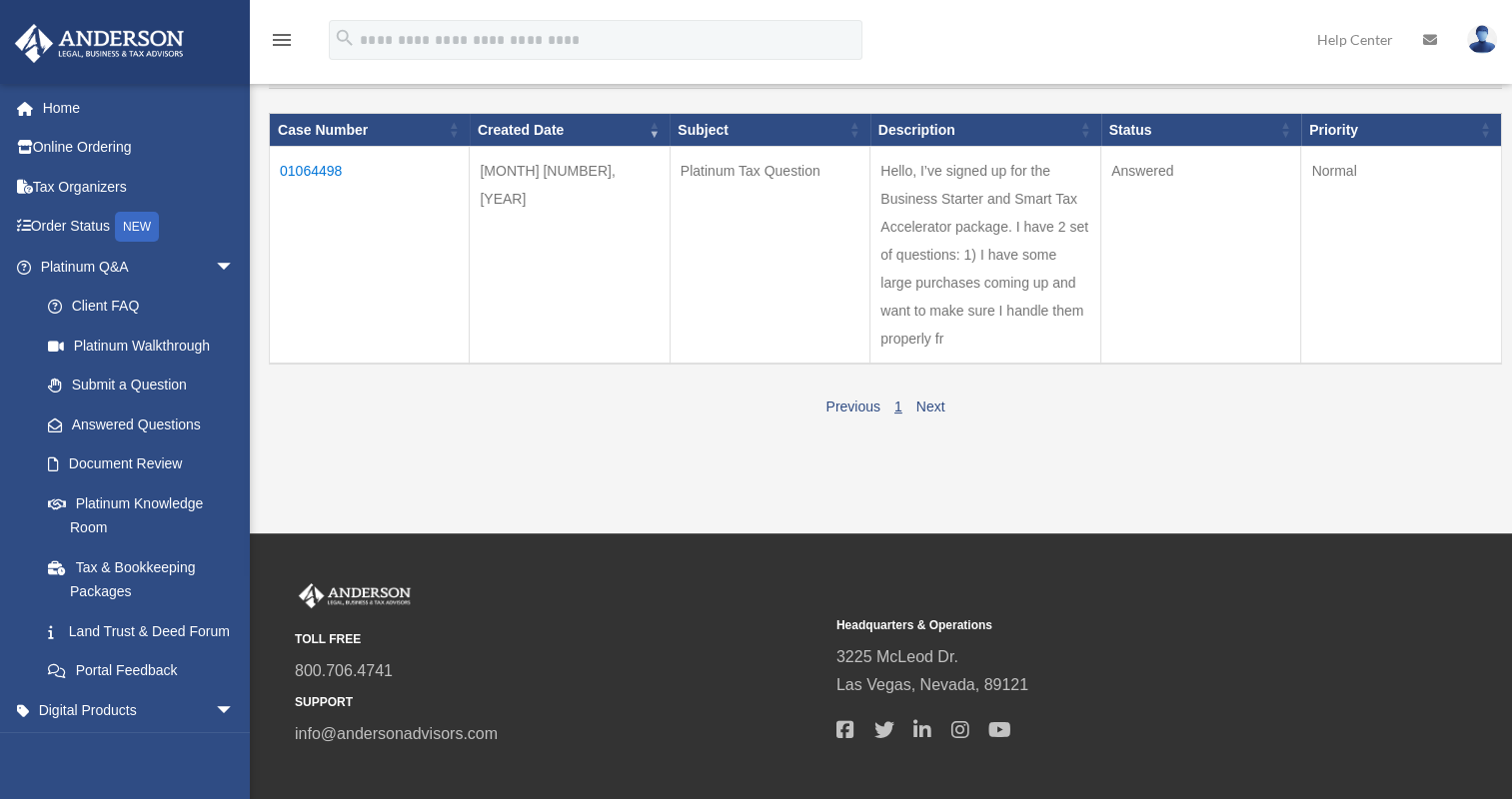 scroll, scrollTop: 0, scrollLeft: 0, axis: both 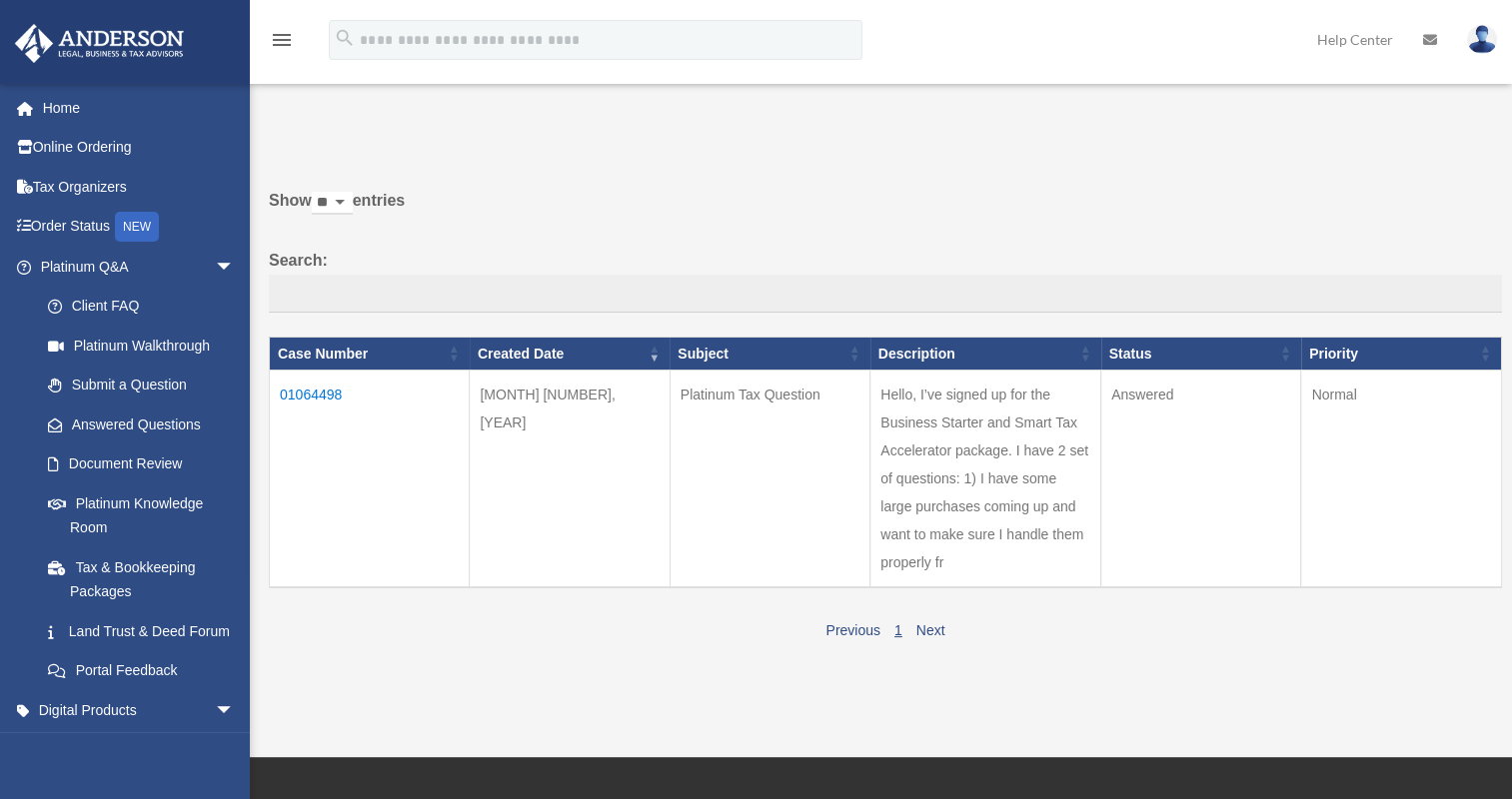 click on "01064498" at bounding box center [370, 479] 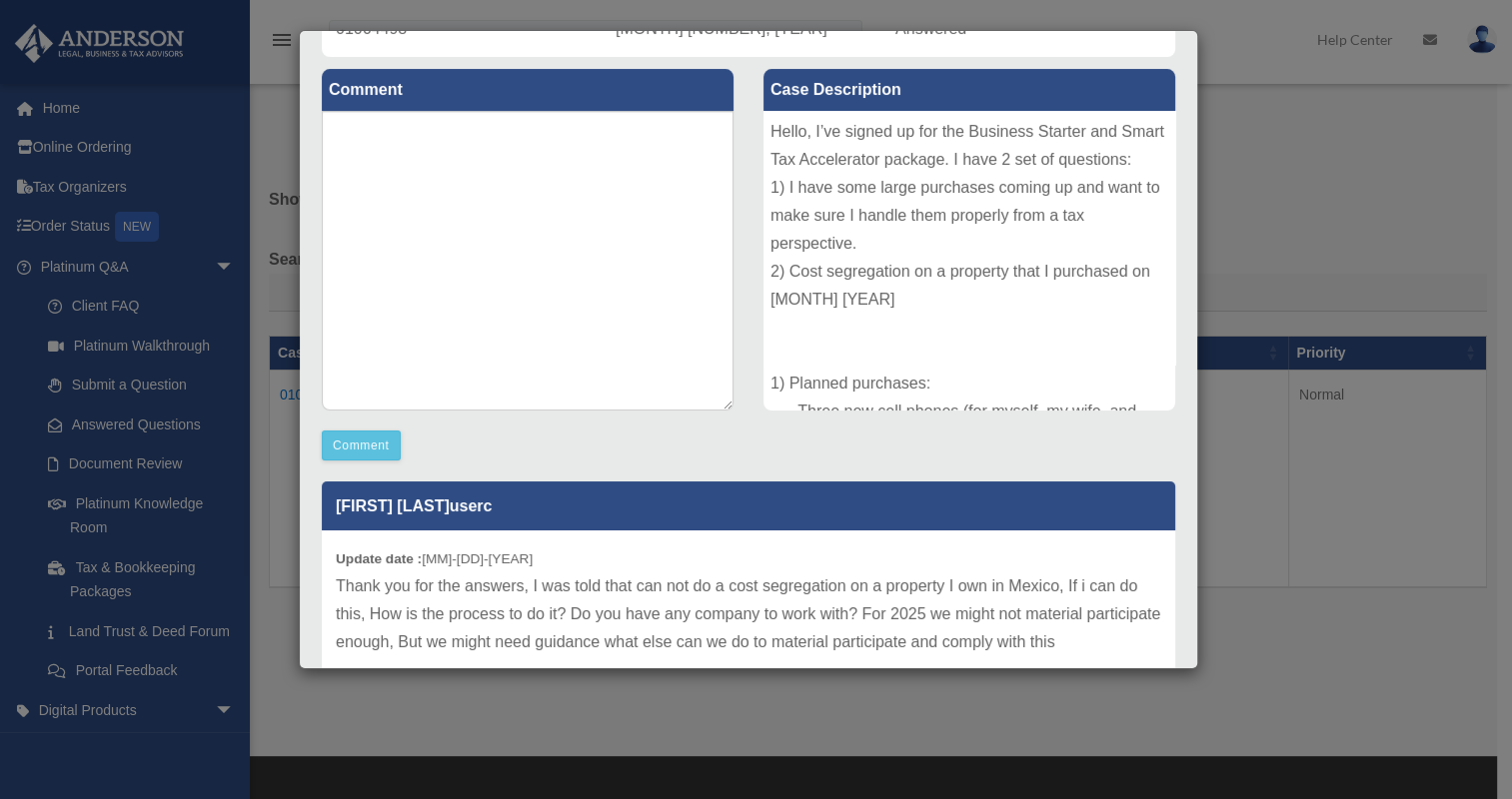 scroll, scrollTop: 300, scrollLeft: 0, axis: vertical 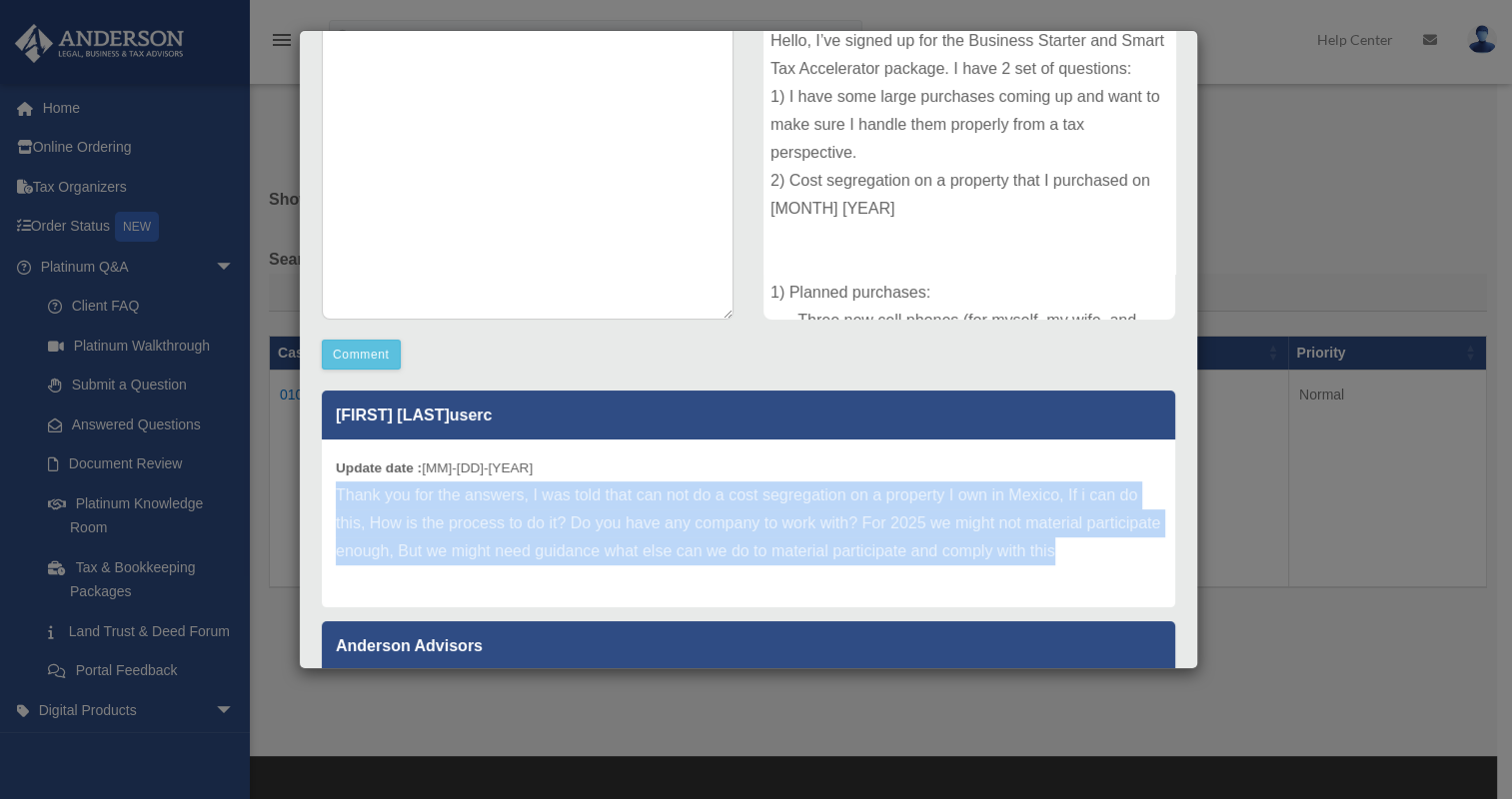 drag, startPoint x: 278, startPoint y: 438, endPoint x: 328, endPoint y: 486, distance: 69.31089 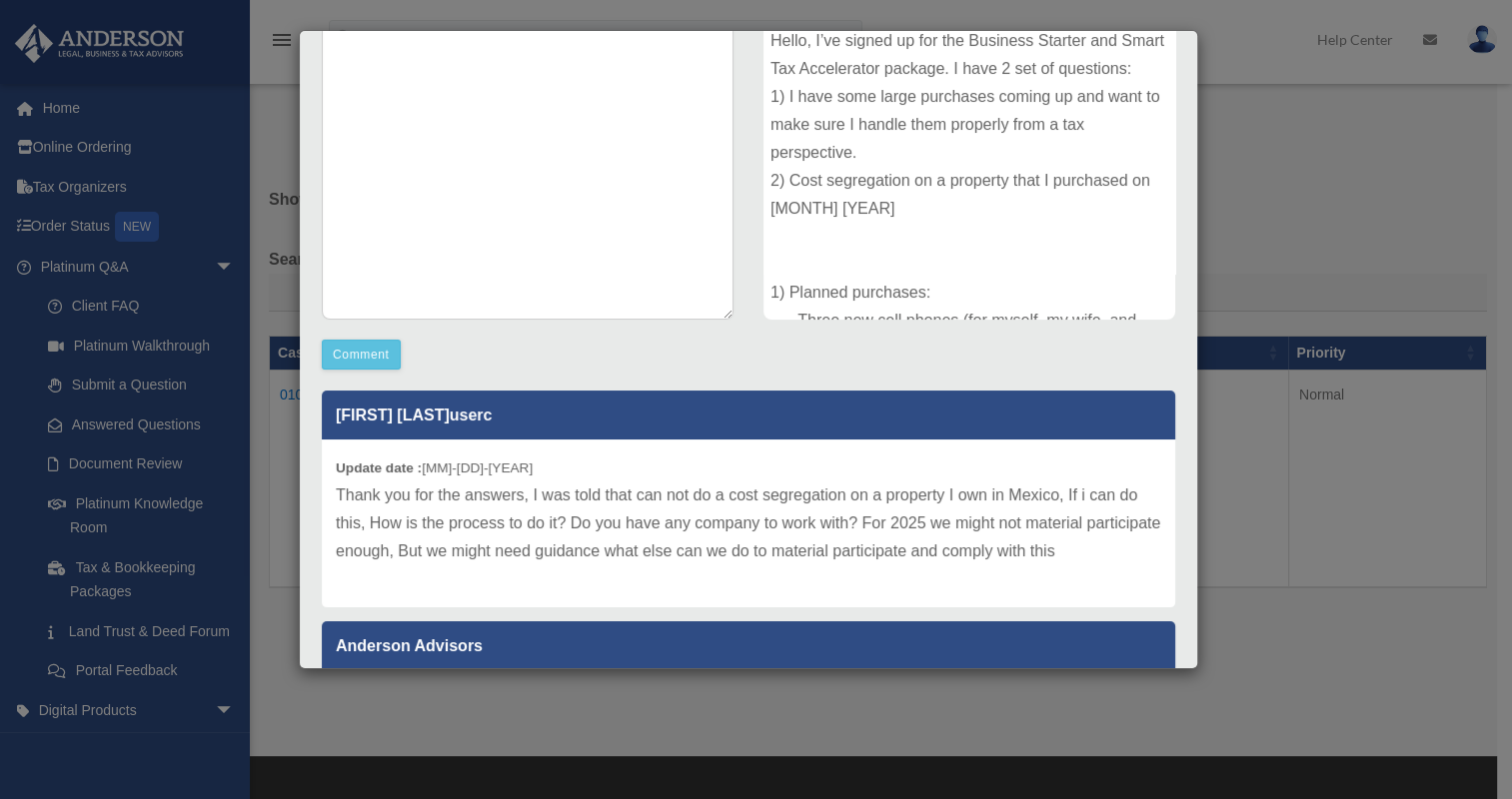 click on "Case Detail
×
Platinum Tax Question
Case Number
01064498
Created Date
August 3, 2025
Status
Answered
Comment   Comment" at bounding box center (756, 400) 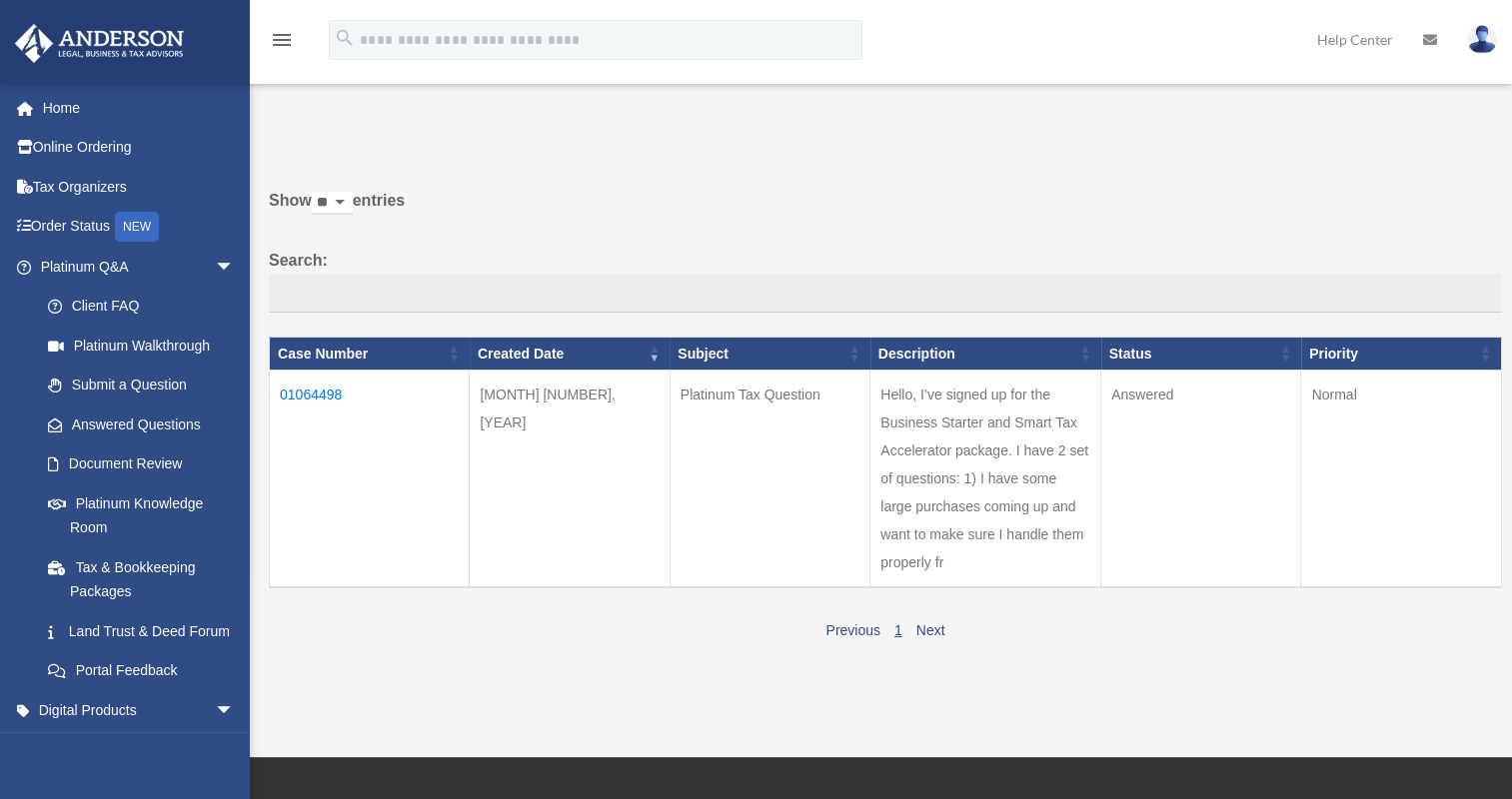 click on "Past Questions & Answers
nektar_1901@hotmail.com
Sign Out
nektar_1901@hotmail.com
Home
Online Ordering
Tax Organizers
Order Status  NEW
Platinum Q&A arrow_drop_down
Client FAQ
Platinum Walkthrough
Submit a Question
Answered Questions
Document Review
Platinum Knowledge Room
Tax & Bookkeeping Packages
Land Trust & Deed Forum
Portal Feedback
Digital Products arrow_drop_down
Tax Toolbox
Land Trust Kit" at bounding box center [756, 379] 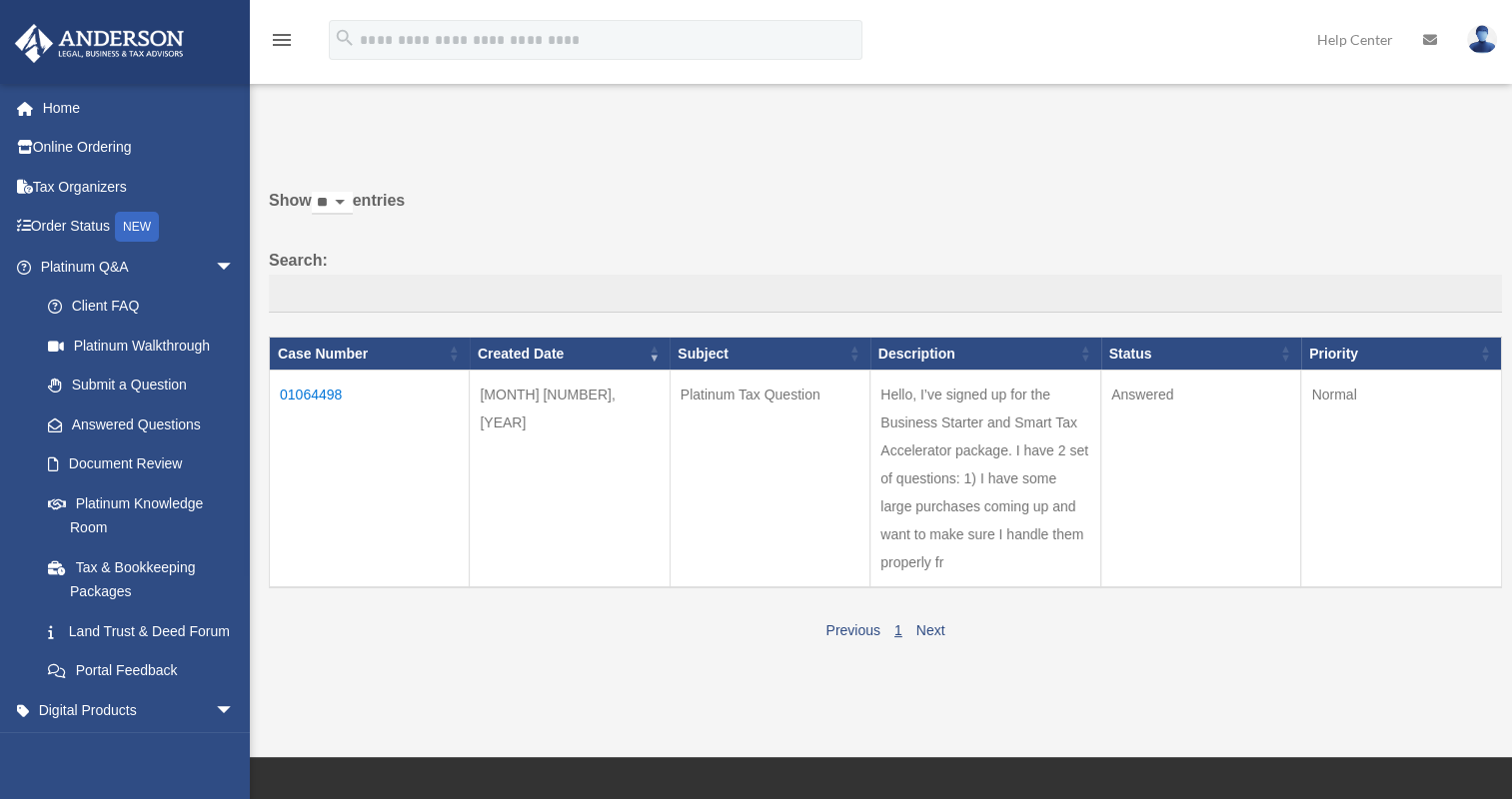 drag, startPoint x: 275, startPoint y: 372, endPoint x: 276, endPoint y: 400, distance: 28.01785 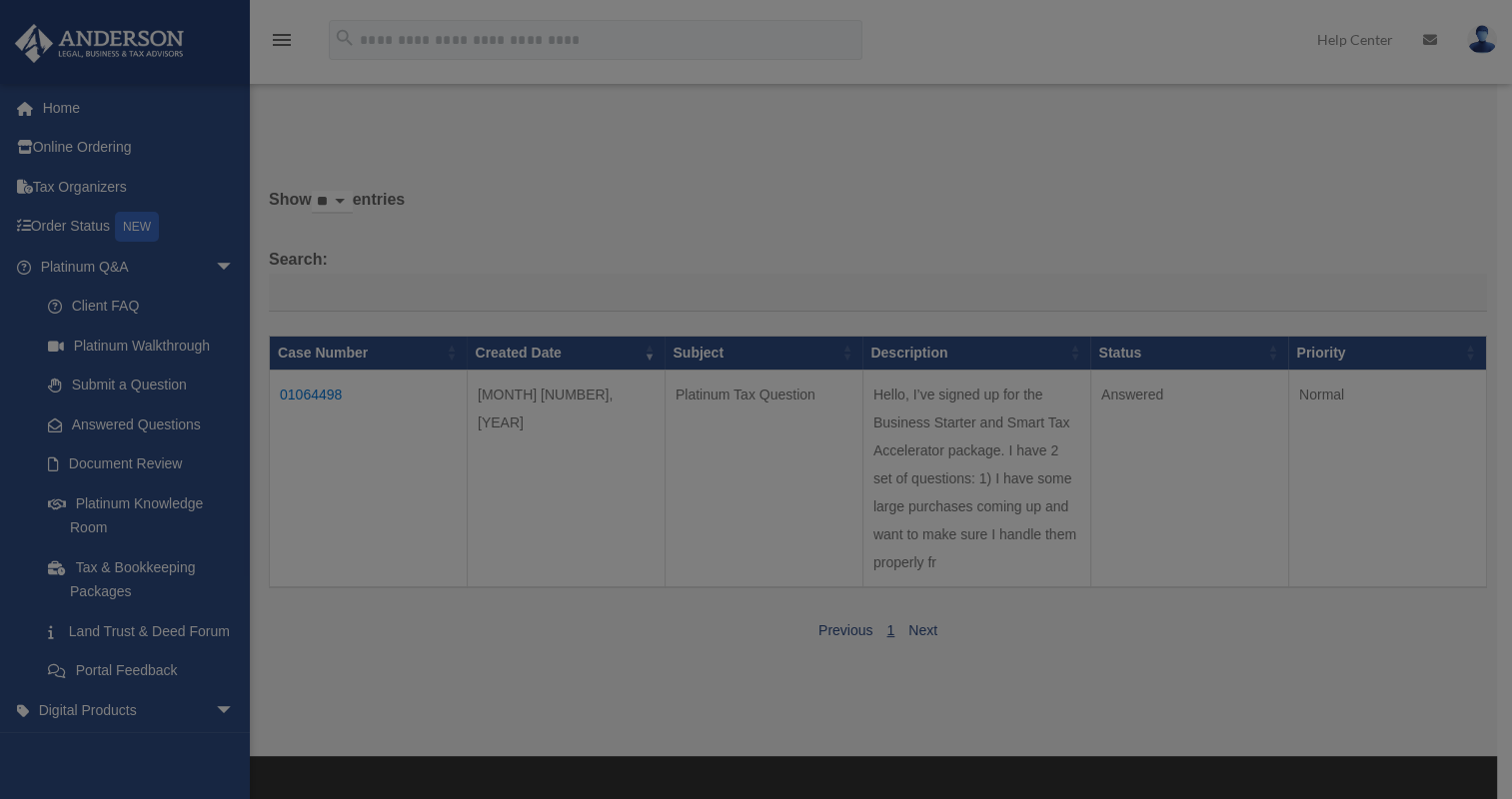 copy on "01064498" 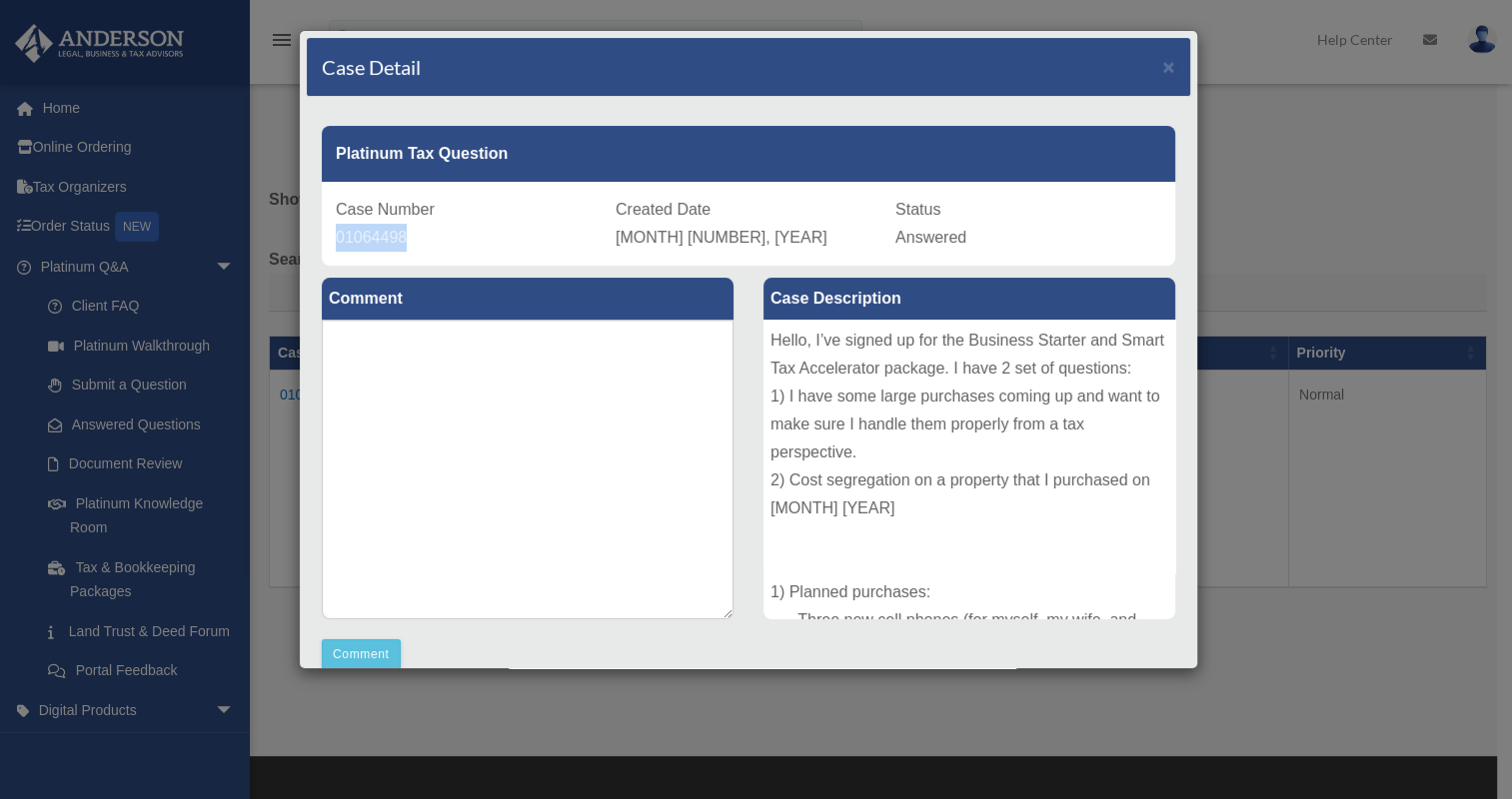 drag, startPoint x: 409, startPoint y: 238, endPoint x: 308, endPoint y: 248, distance: 101.49384 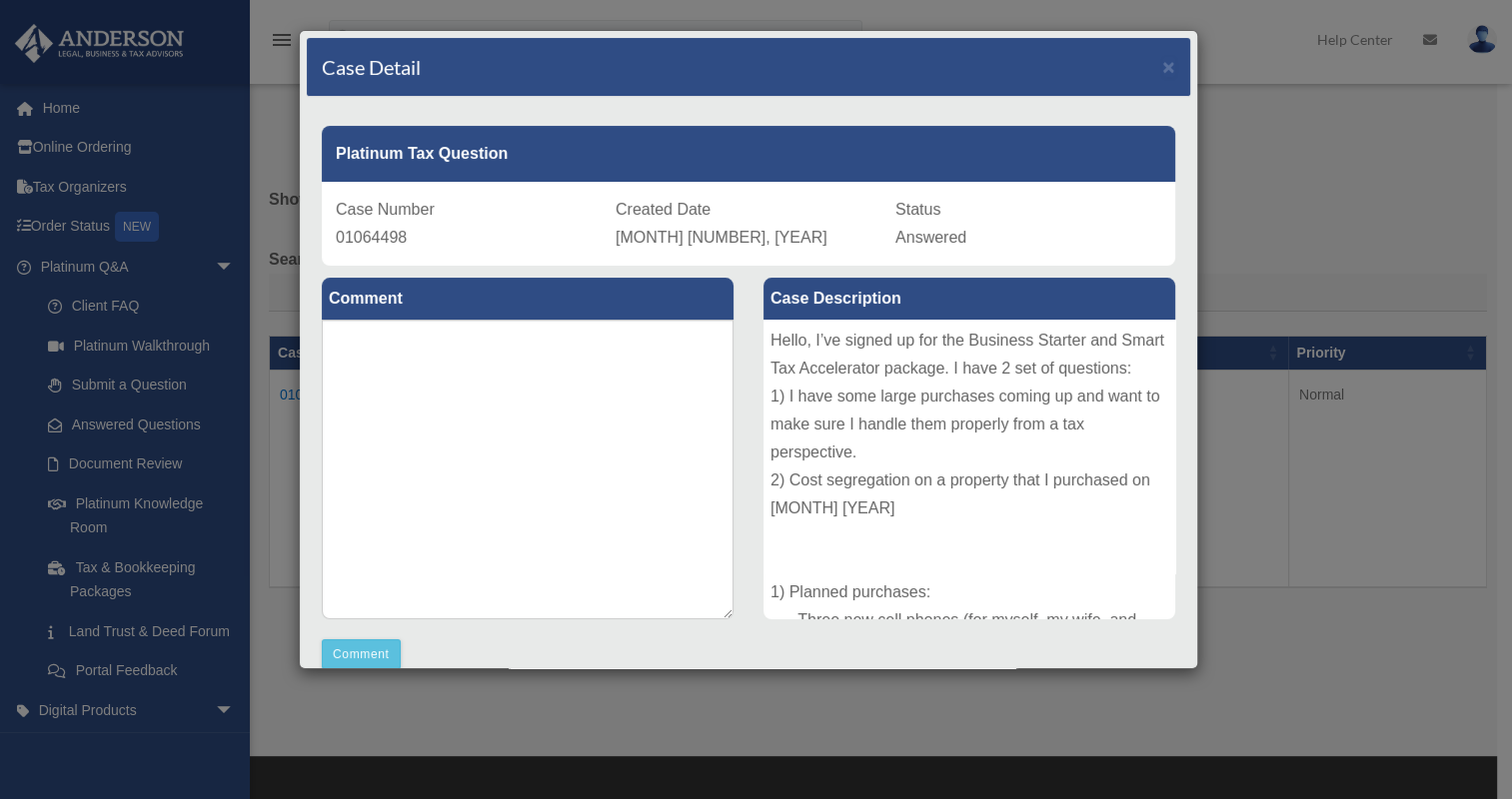 click on "Case Detail
×
Platinum Tax Question
Case Number
01064498
Created Date
August 3, 2025
Status
Answered
Comment   Comment" at bounding box center (756, 400) 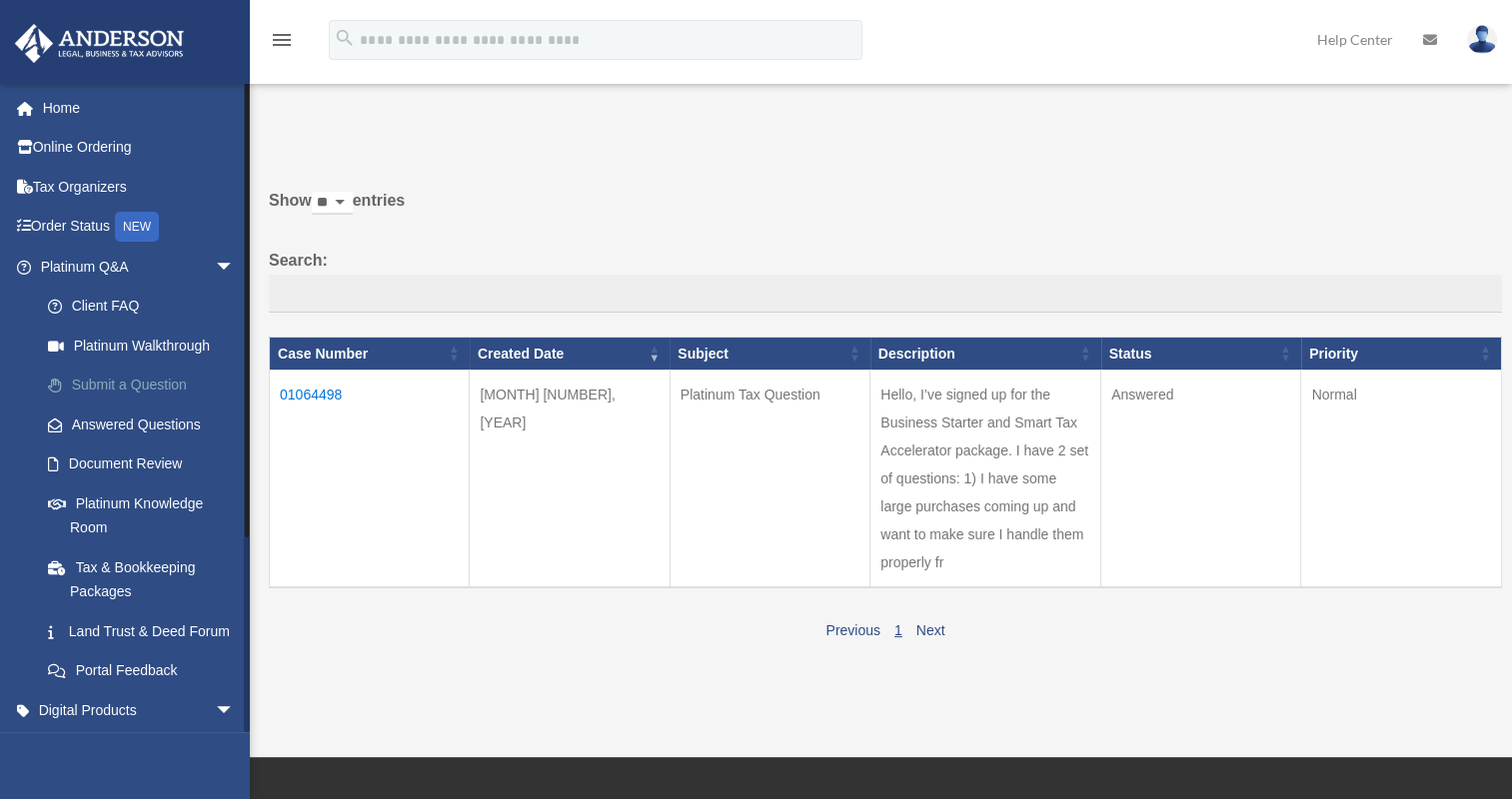 click on "Submit a Question" at bounding box center [146, 386] 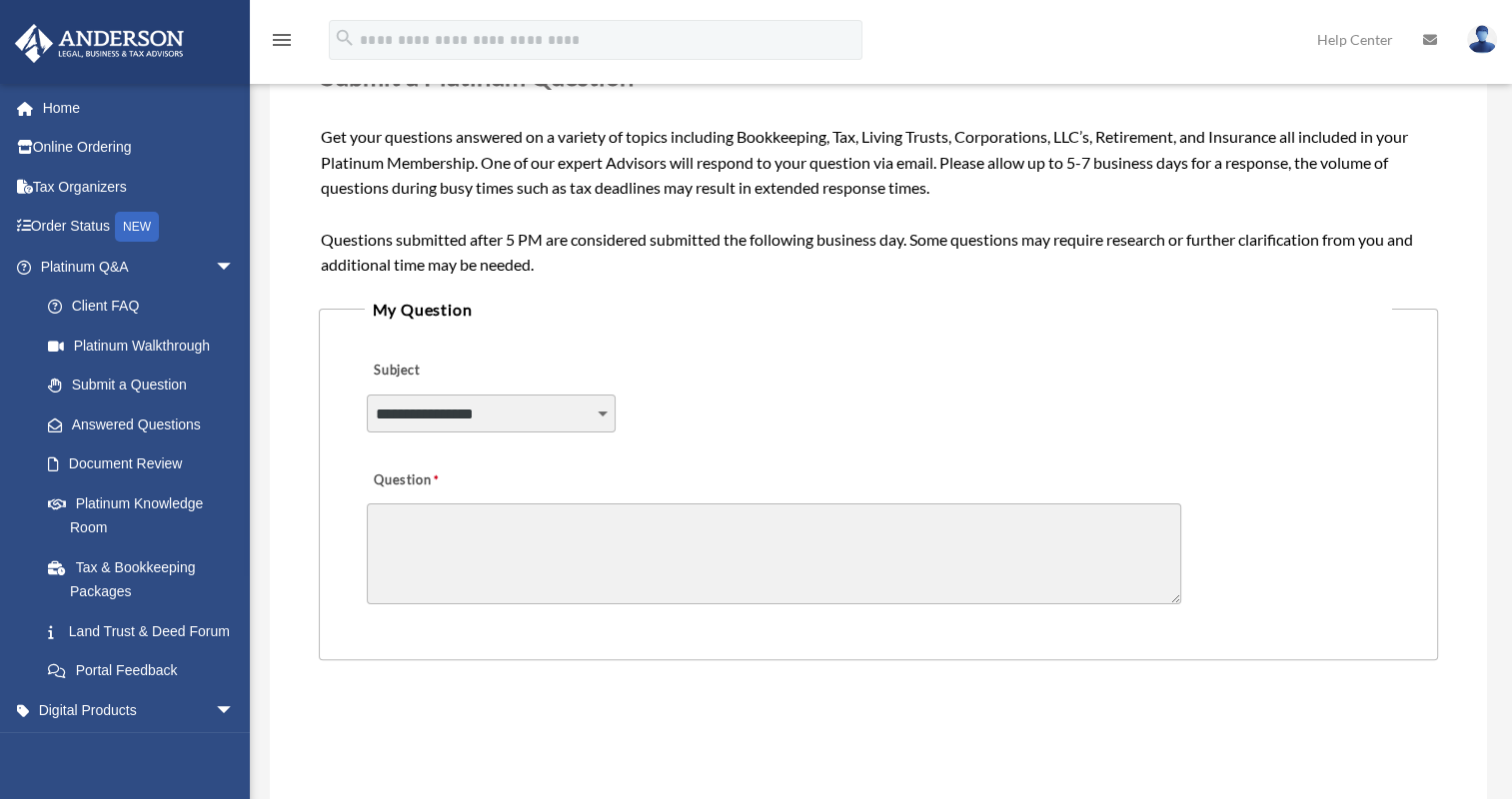 scroll, scrollTop: 300, scrollLeft: 0, axis: vertical 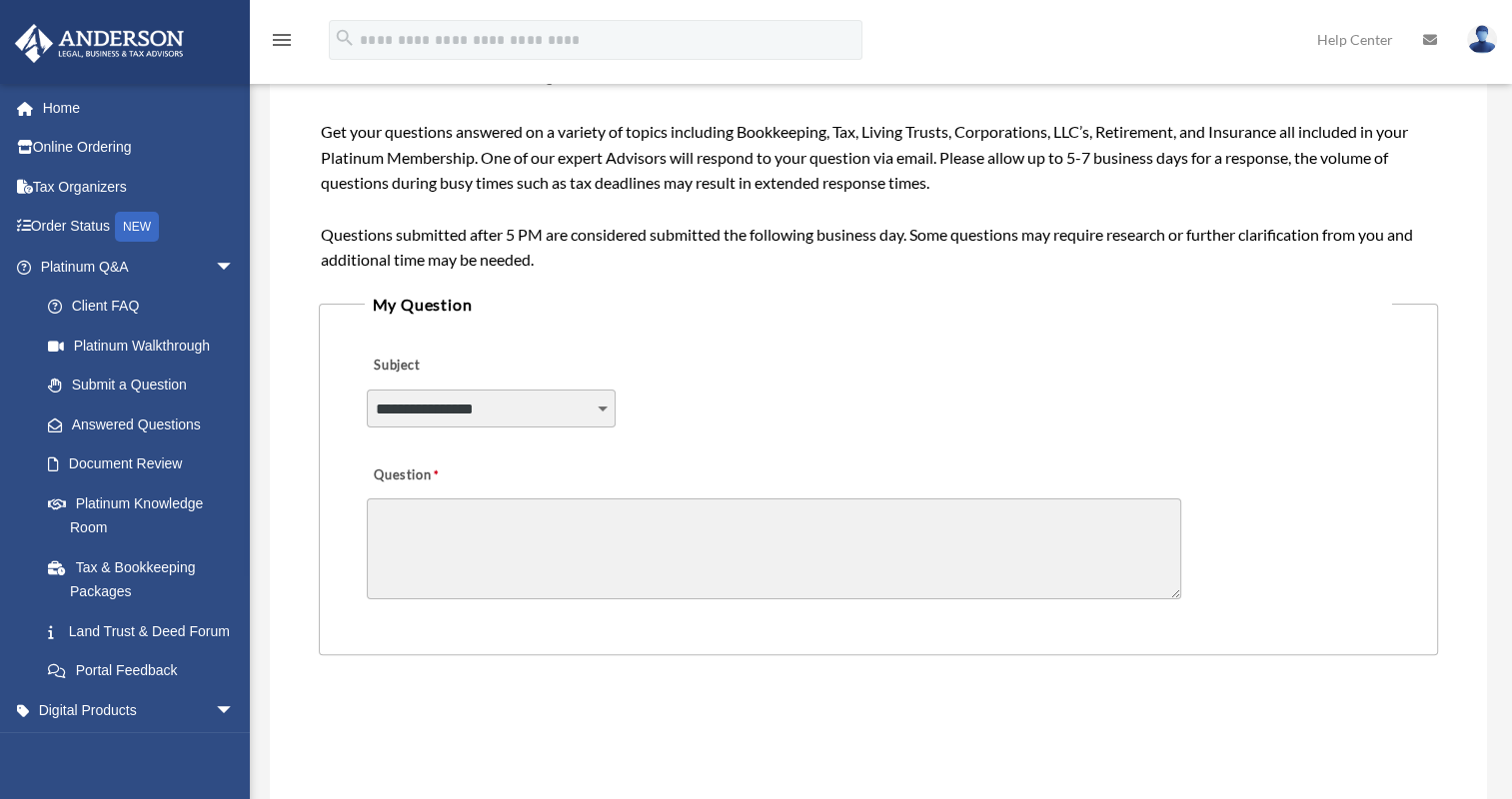 click on "**********" at bounding box center (492, 408) 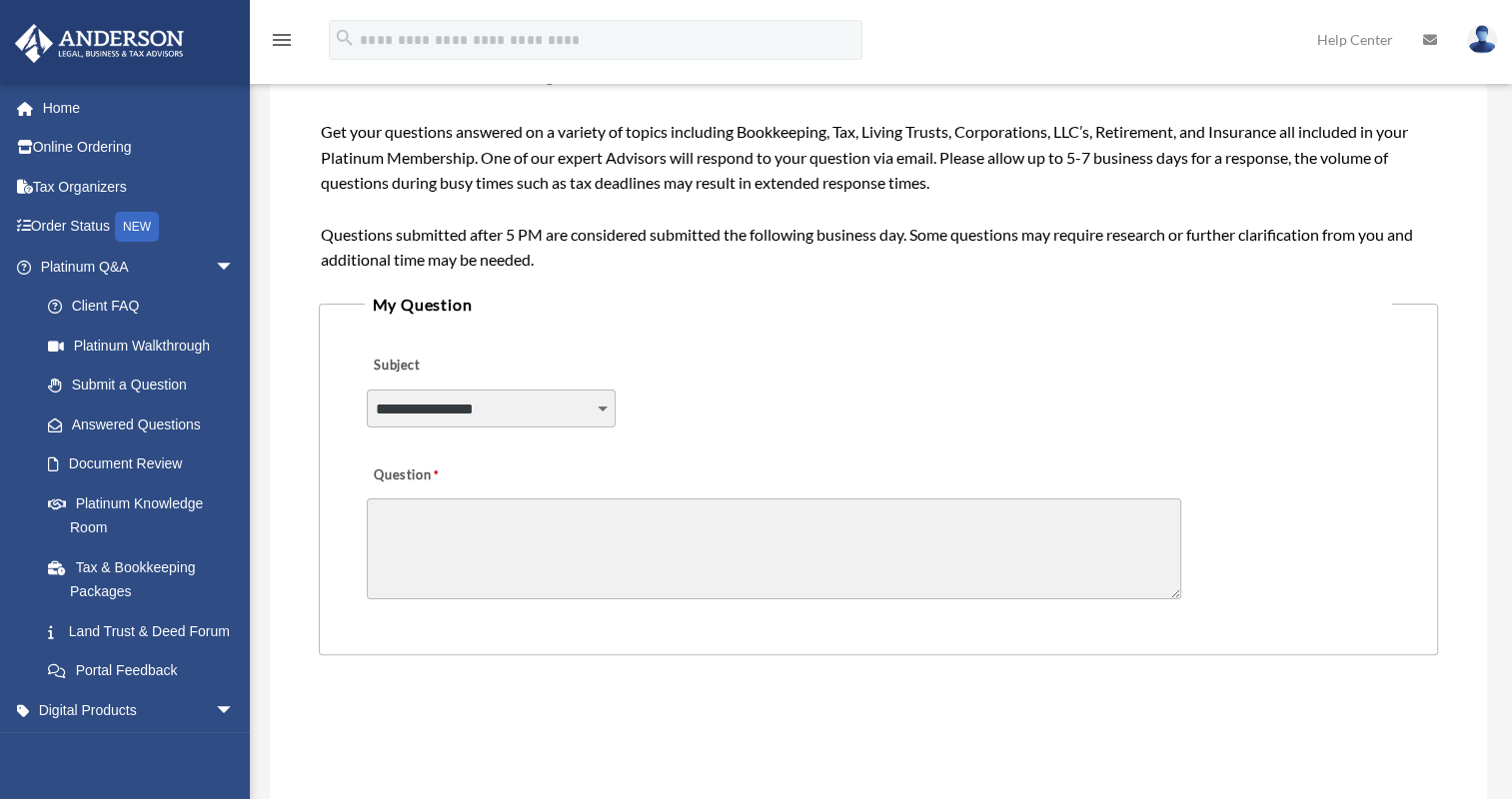 select on "******" 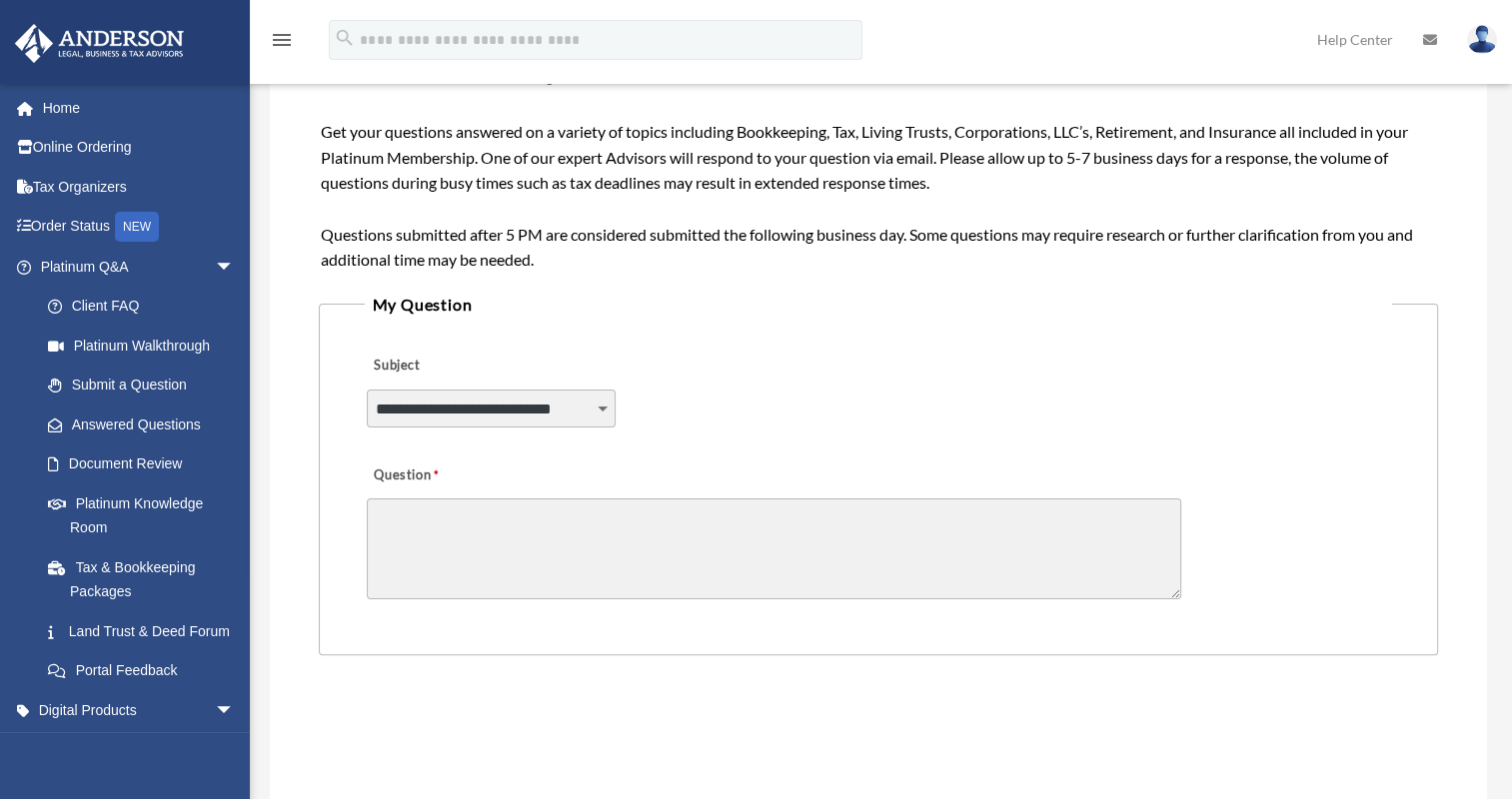 click on "**********" at bounding box center [492, 408] 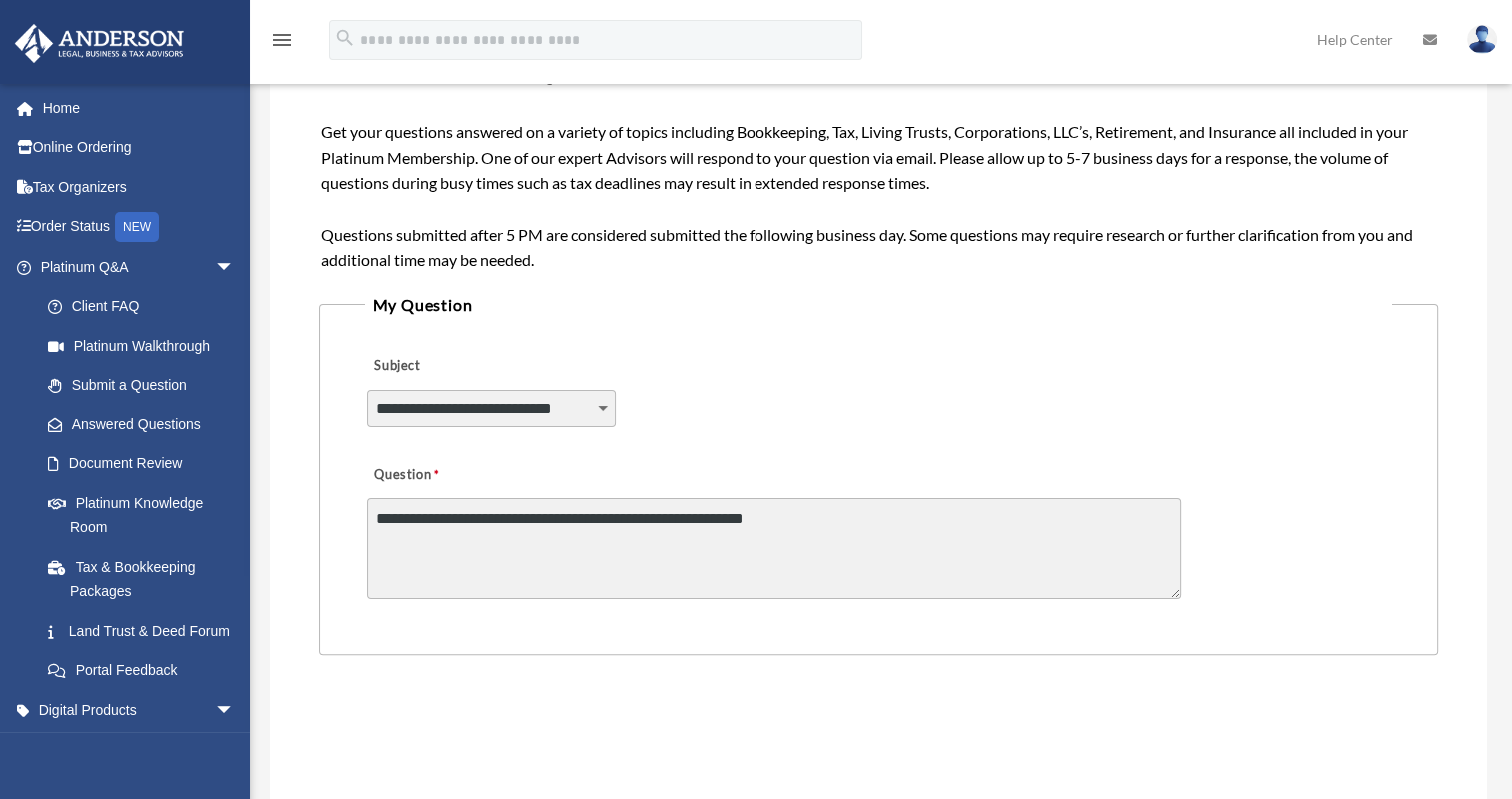 paste on "*********" 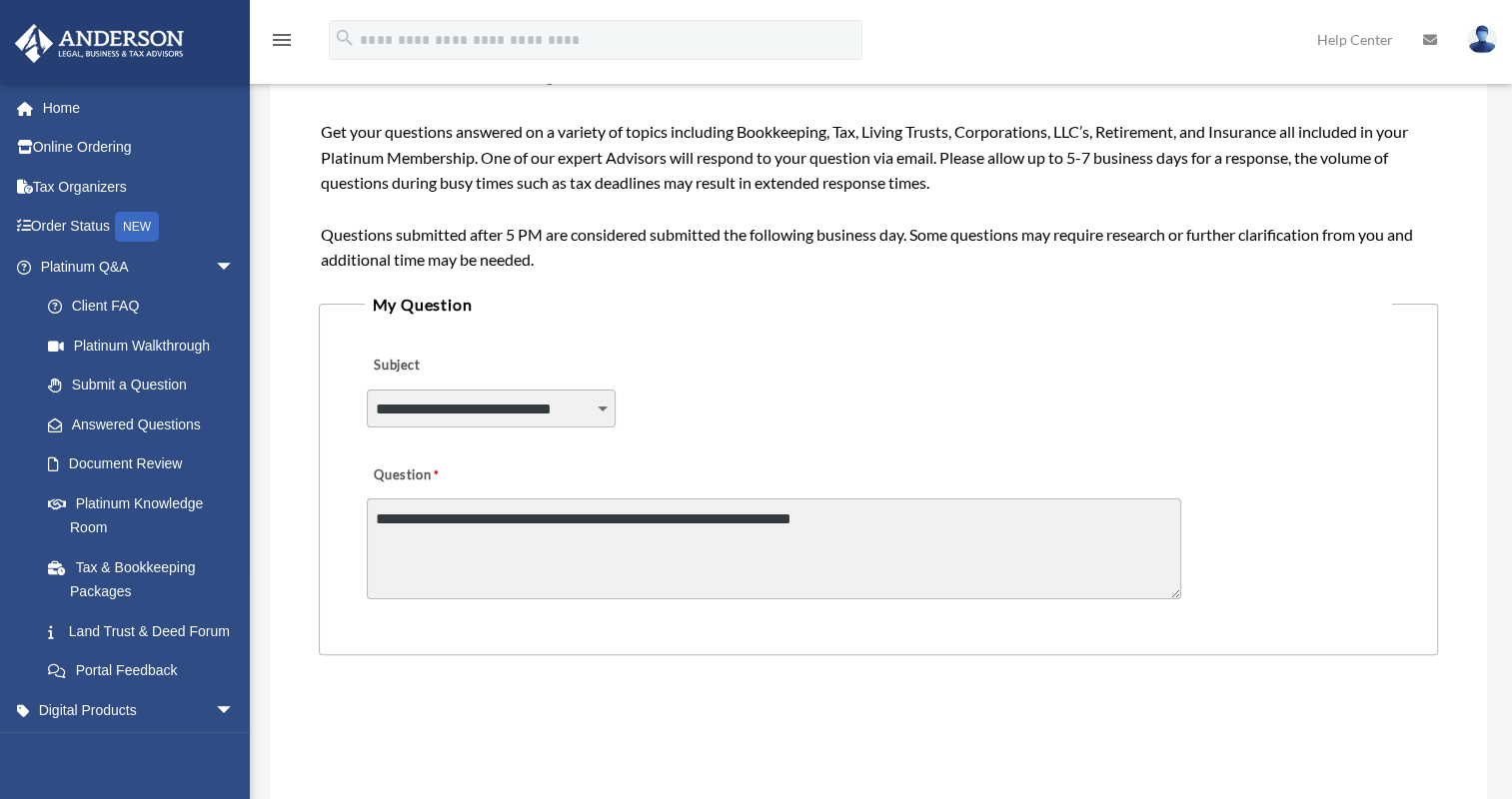 click on "**********" at bounding box center (773, 548) 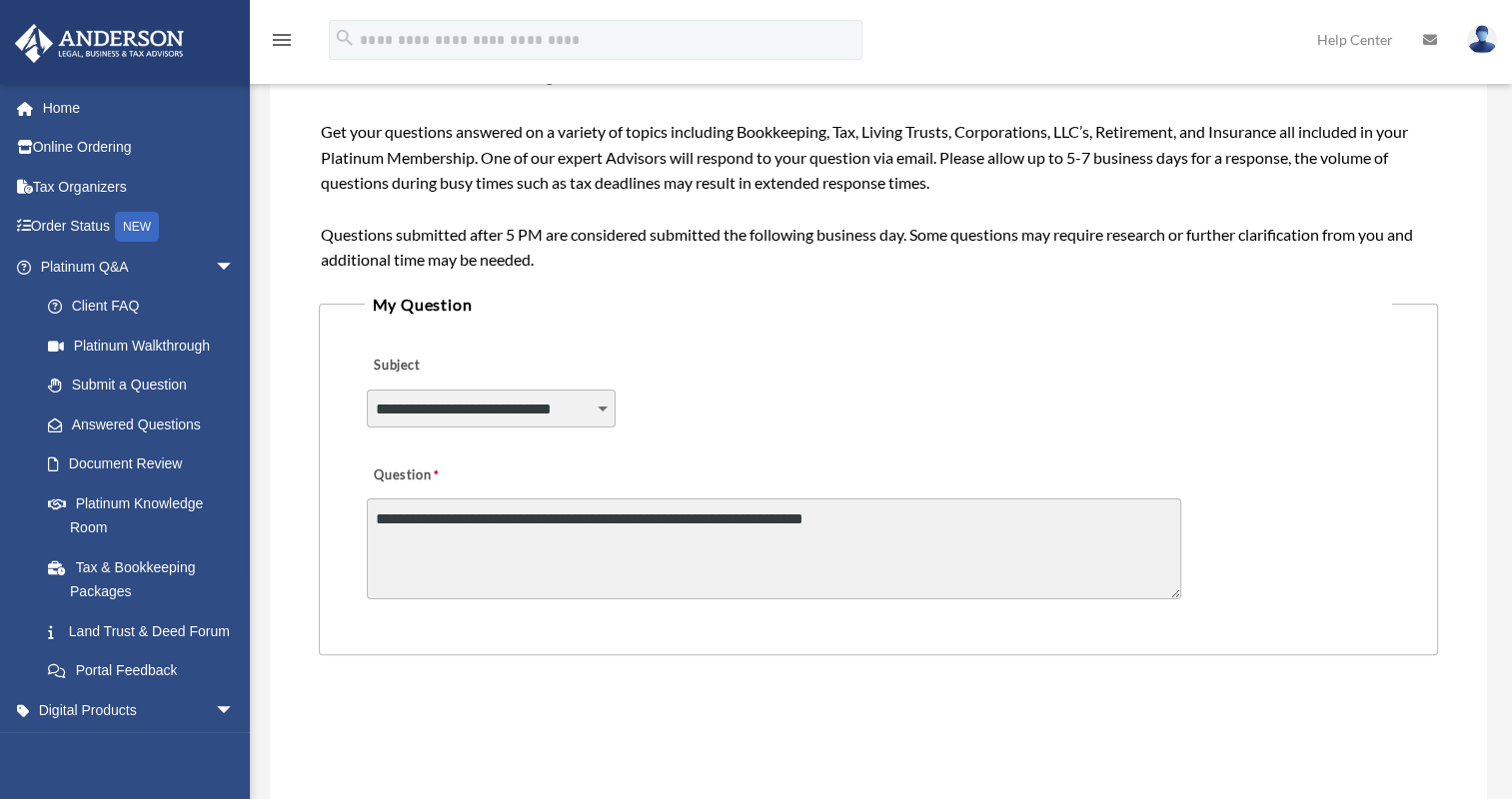 click on "**********" at bounding box center (773, 548) 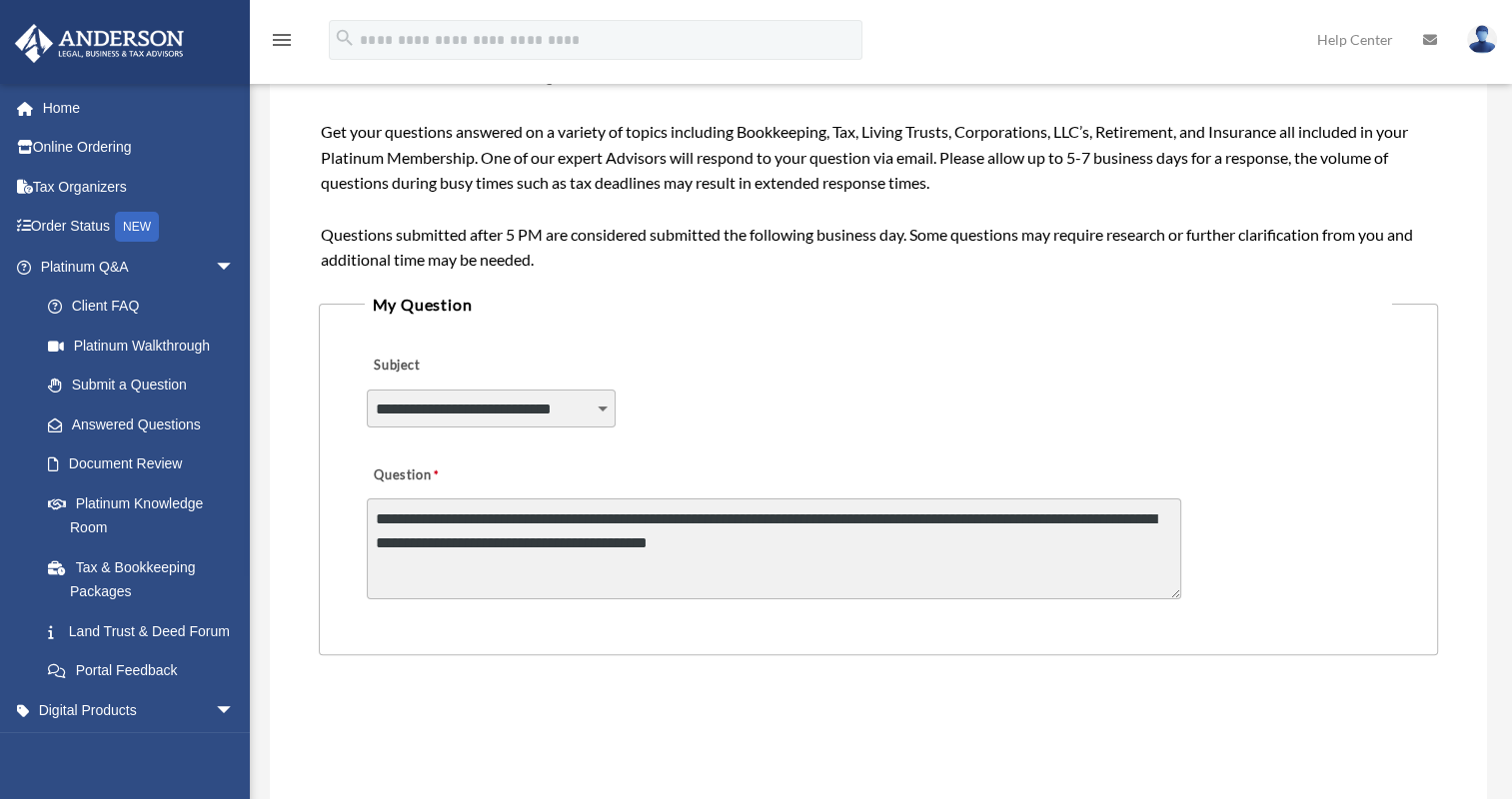 click on "**********" at bounding box center [773, 548] 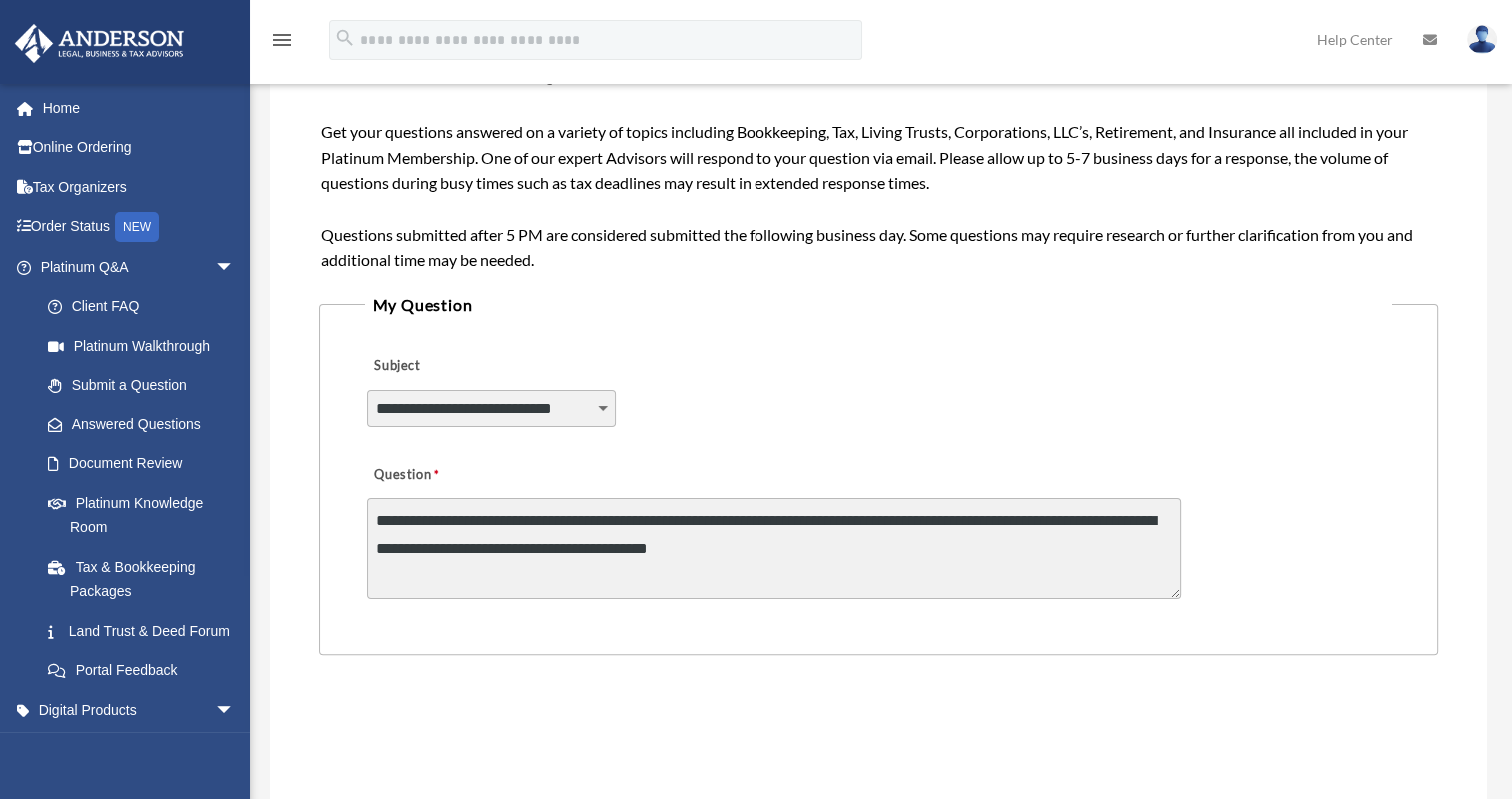 click on "**********" at bounding box center [878, 529] 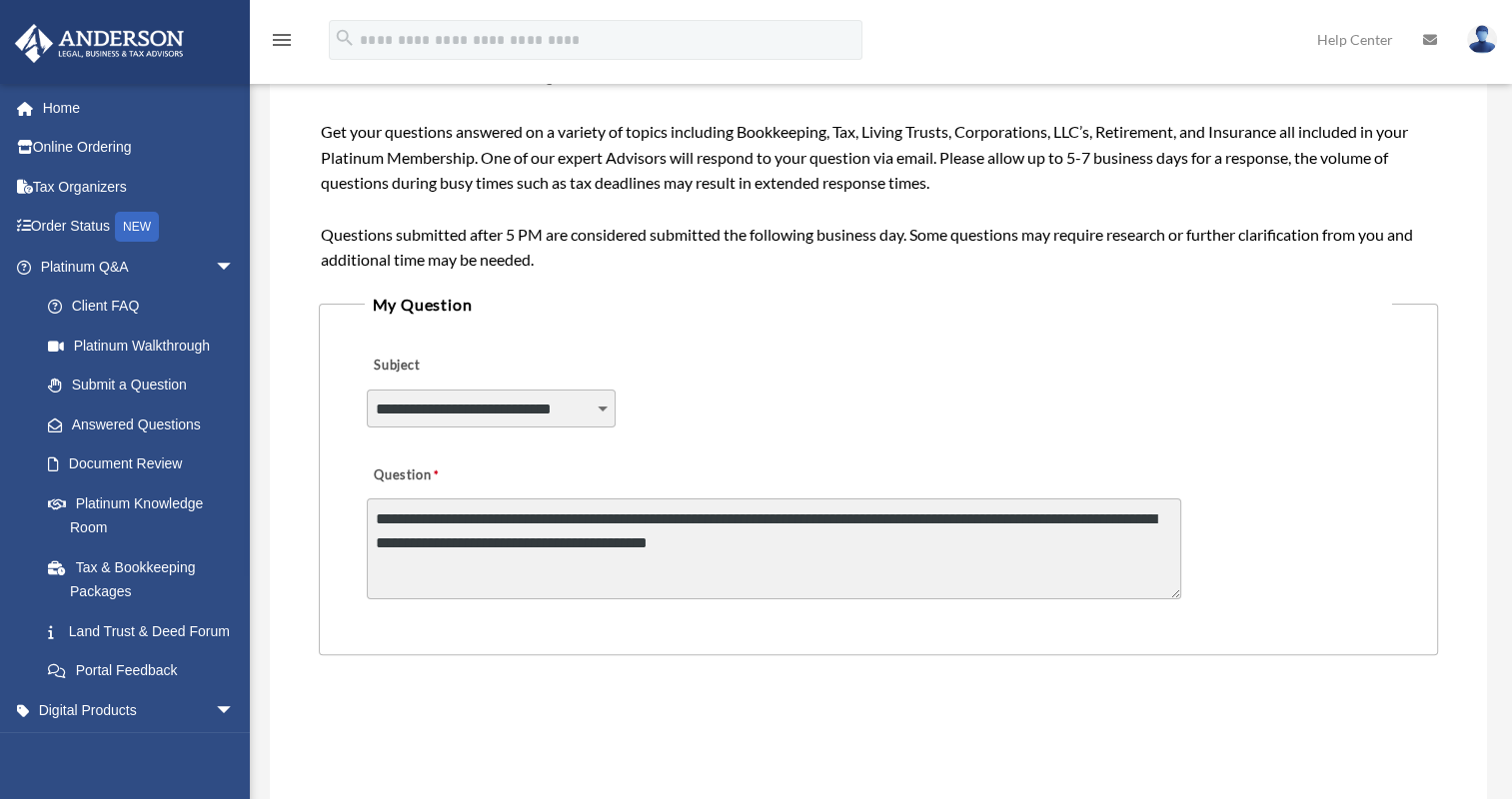 click on "**********" at bounding box center [773, 548] 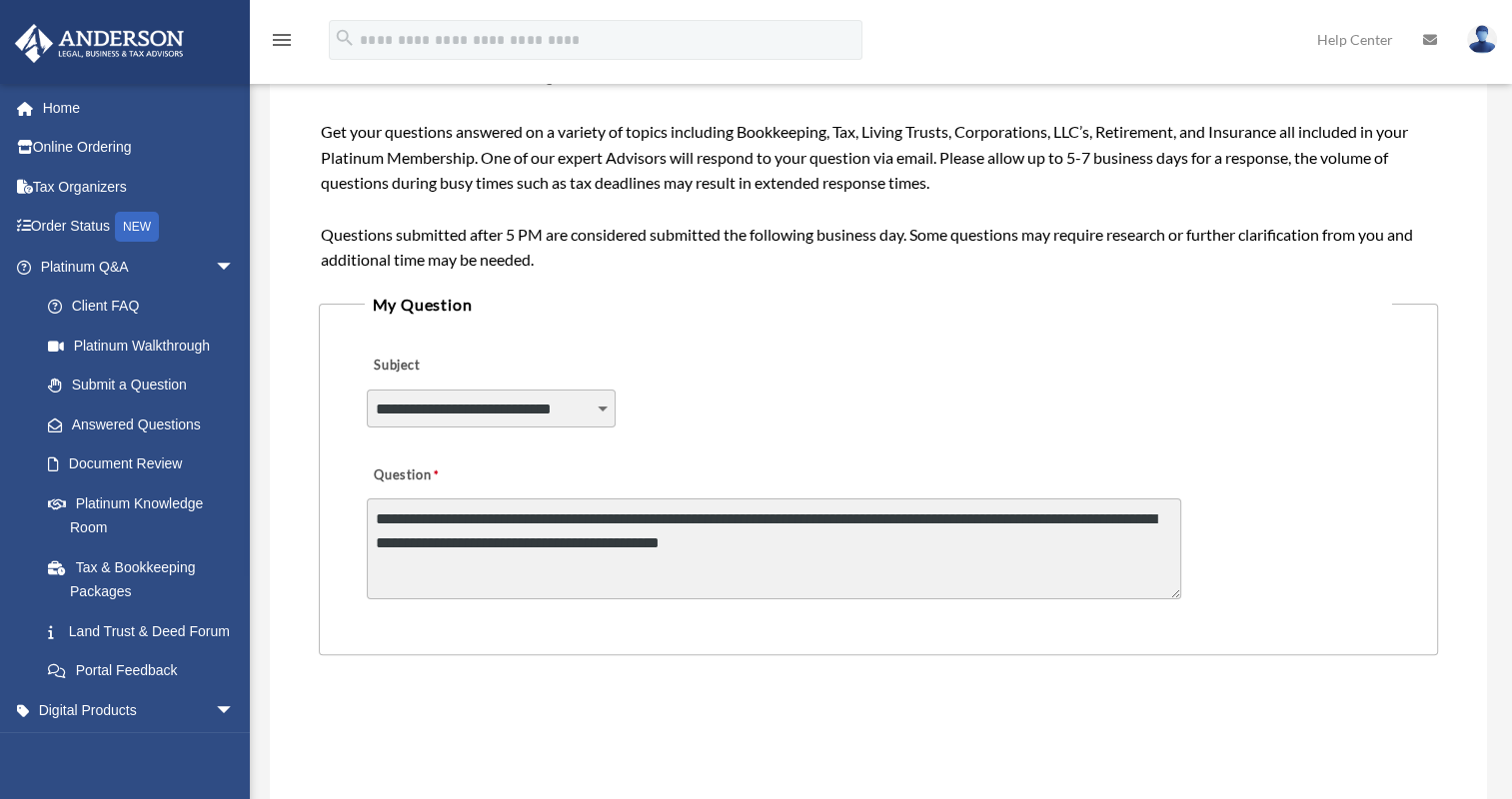 scroll, scrollTop: 2, scrollLeft: 0, axis: vertical 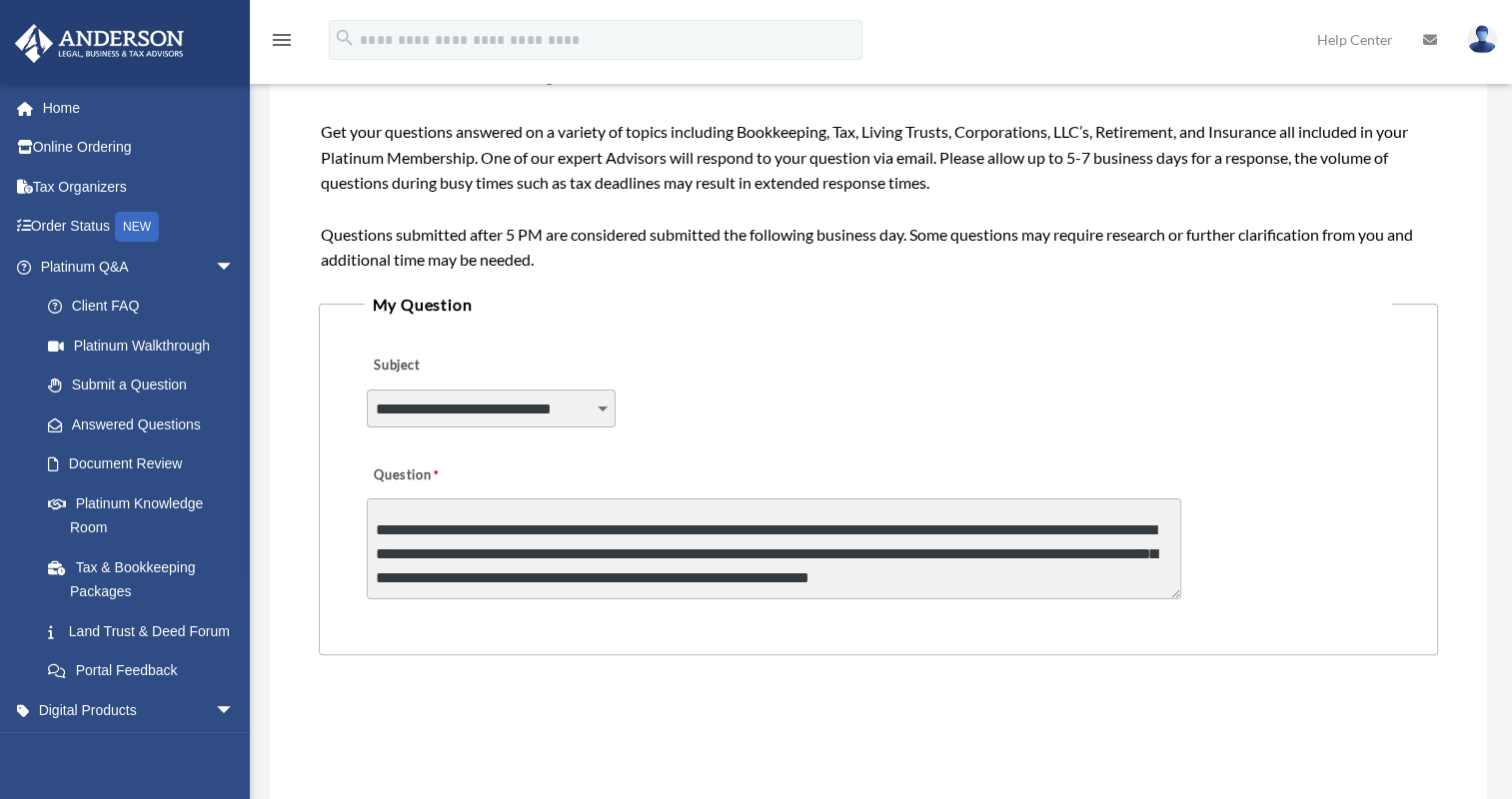 drag, startPoint x: 563, startPoint y: 591, endPoint x: 321, endPoint y: 514, distance: 253.95472 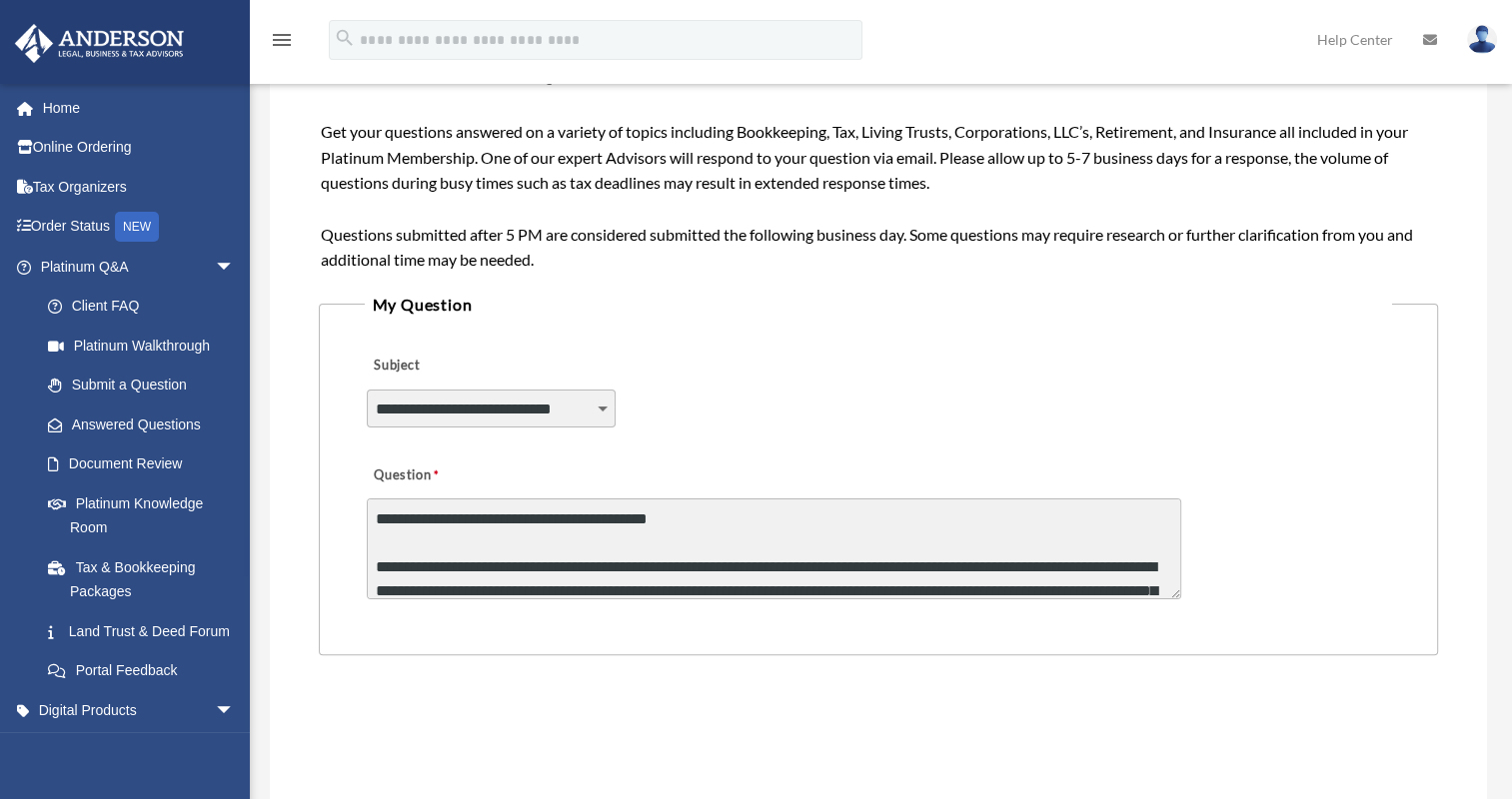 scroll, scrollTop: 0, scrollLeft: 0, axis: both 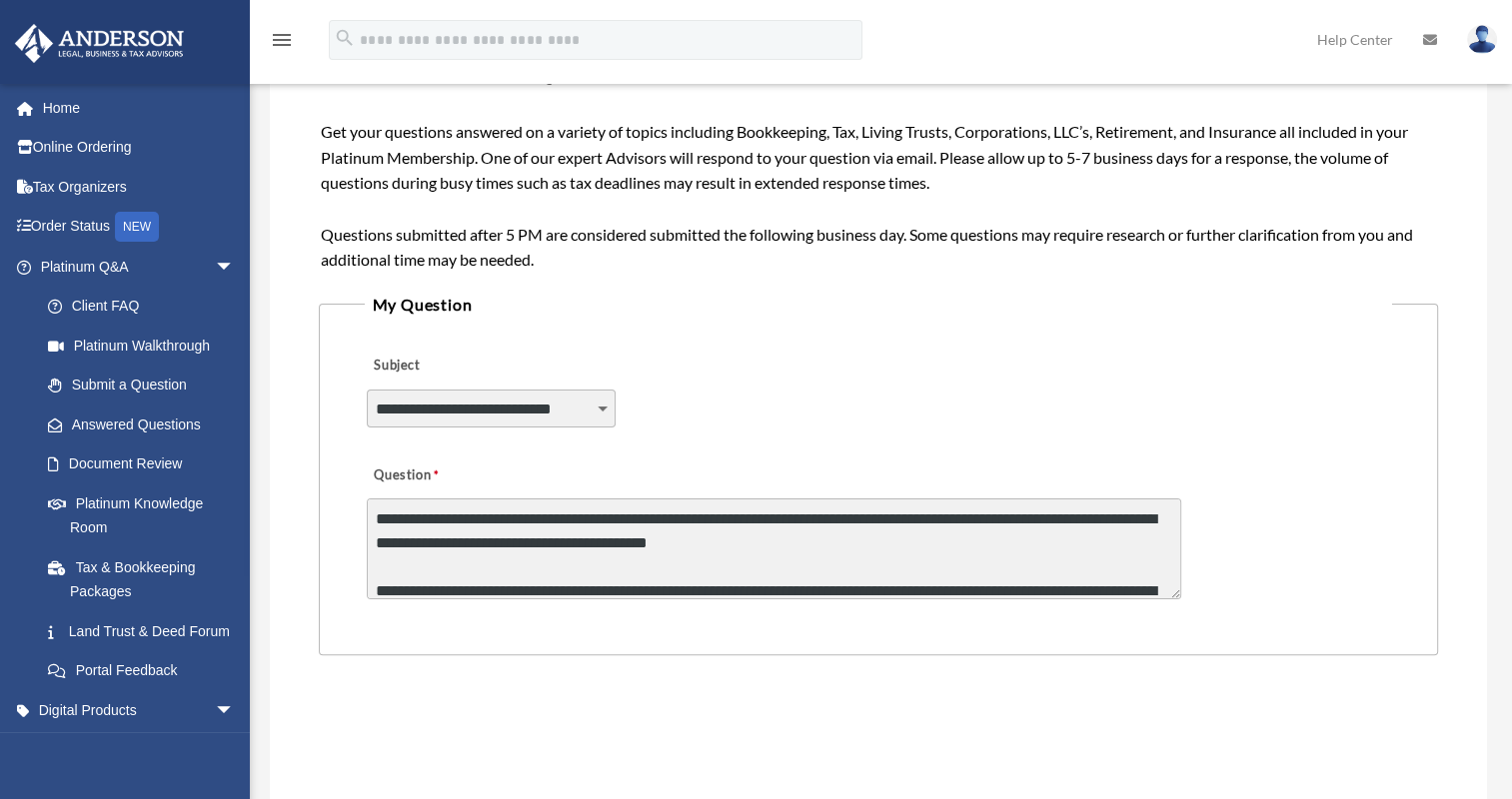 click on "**********" at bounding box center [773, 548] 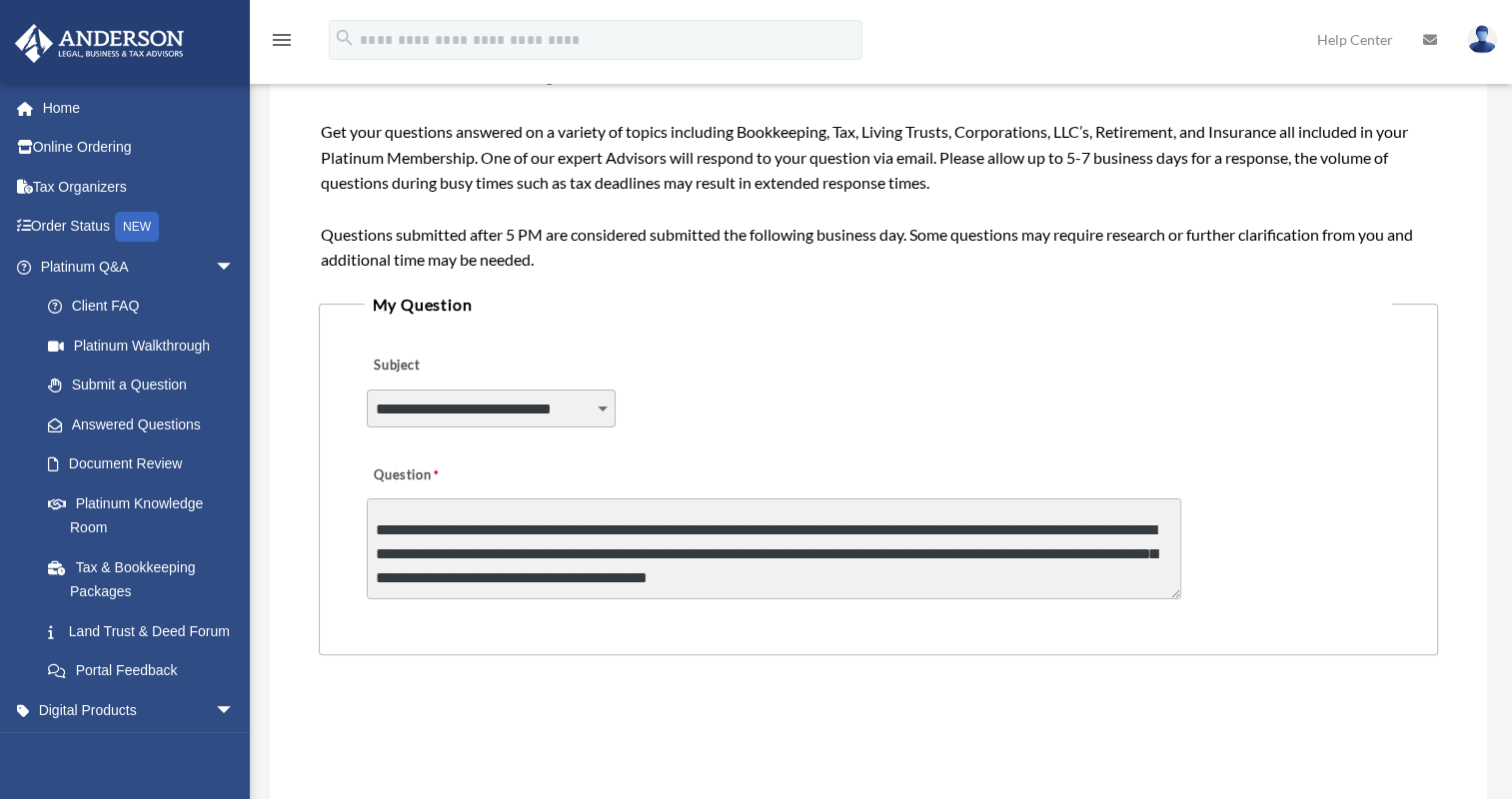 type on "**********" 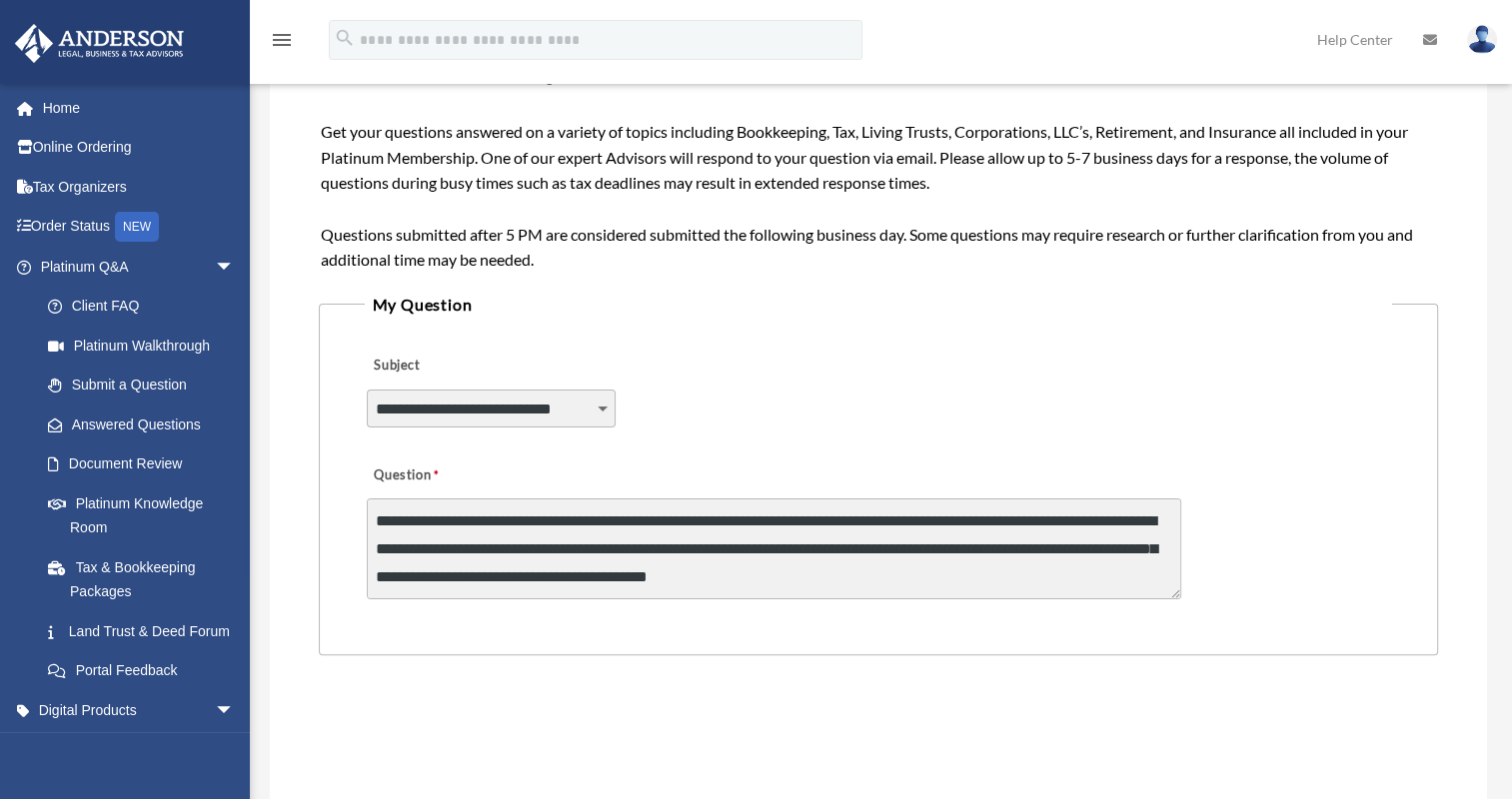scroll, scrollTop: 98, scrollLeft: 0, axis: vertical 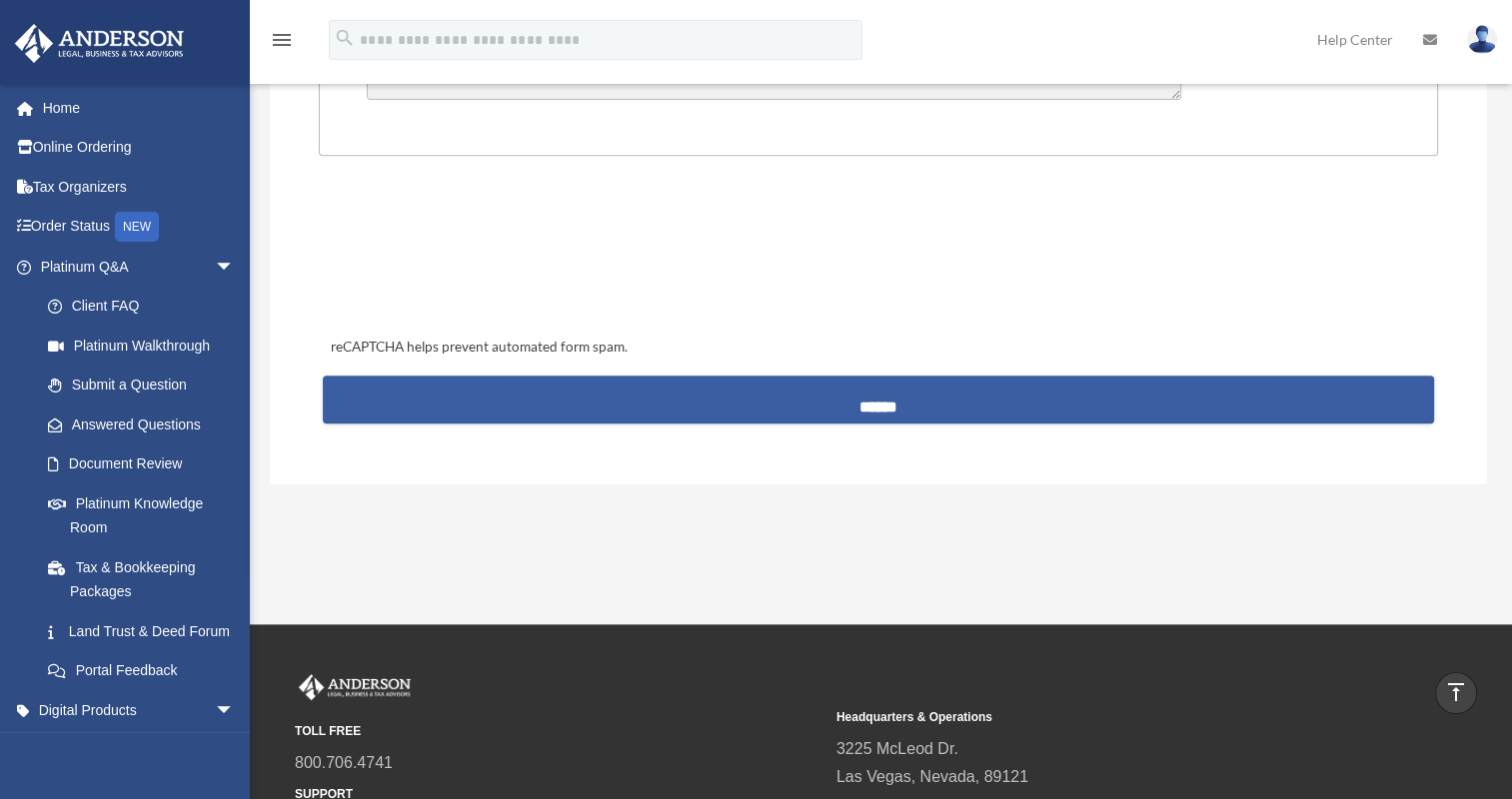 click on "******" at bounding box center [878, 400] 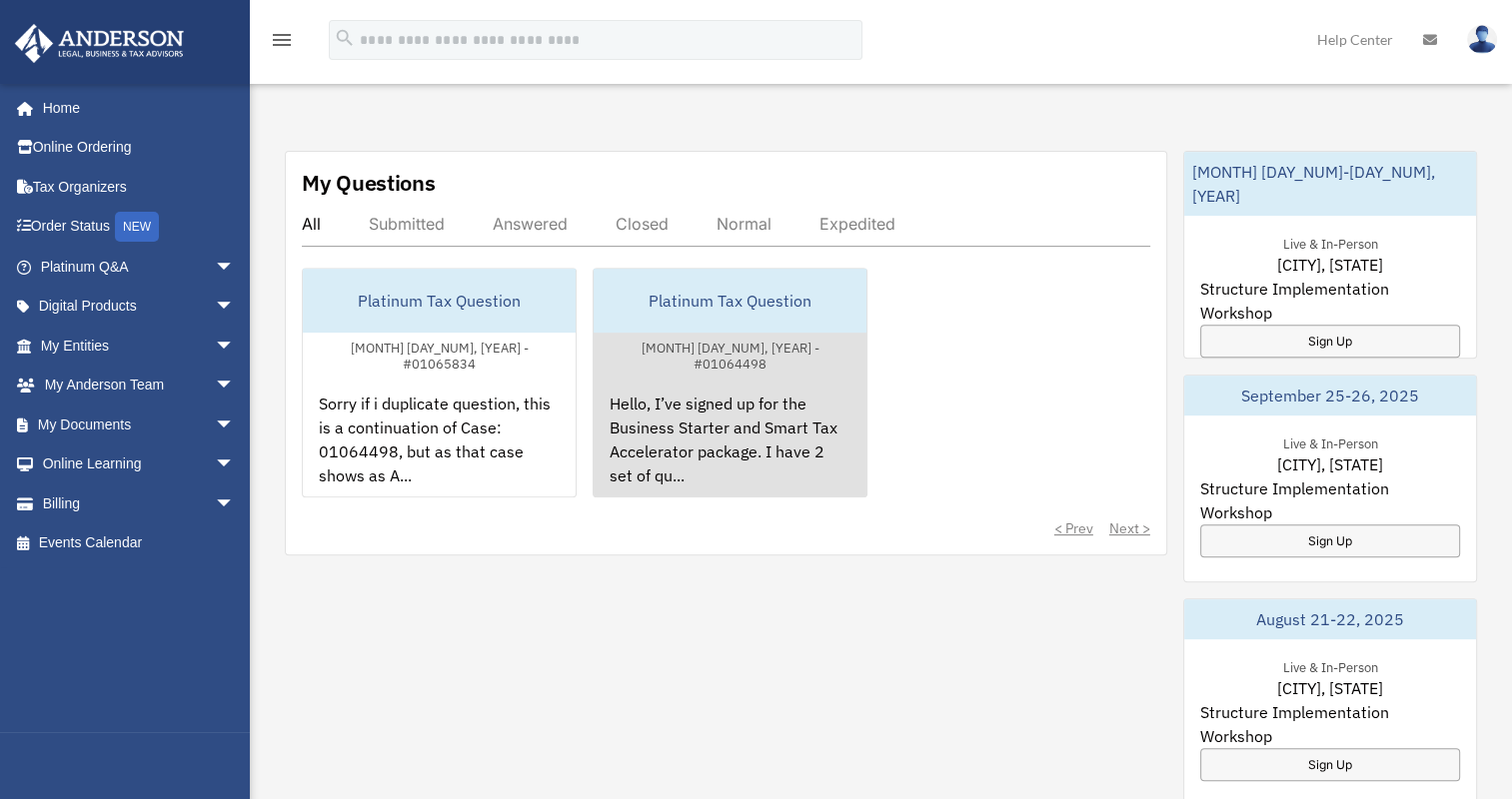 scroll, scrollTop: 699, scrollLeft: 0, axis: vertical 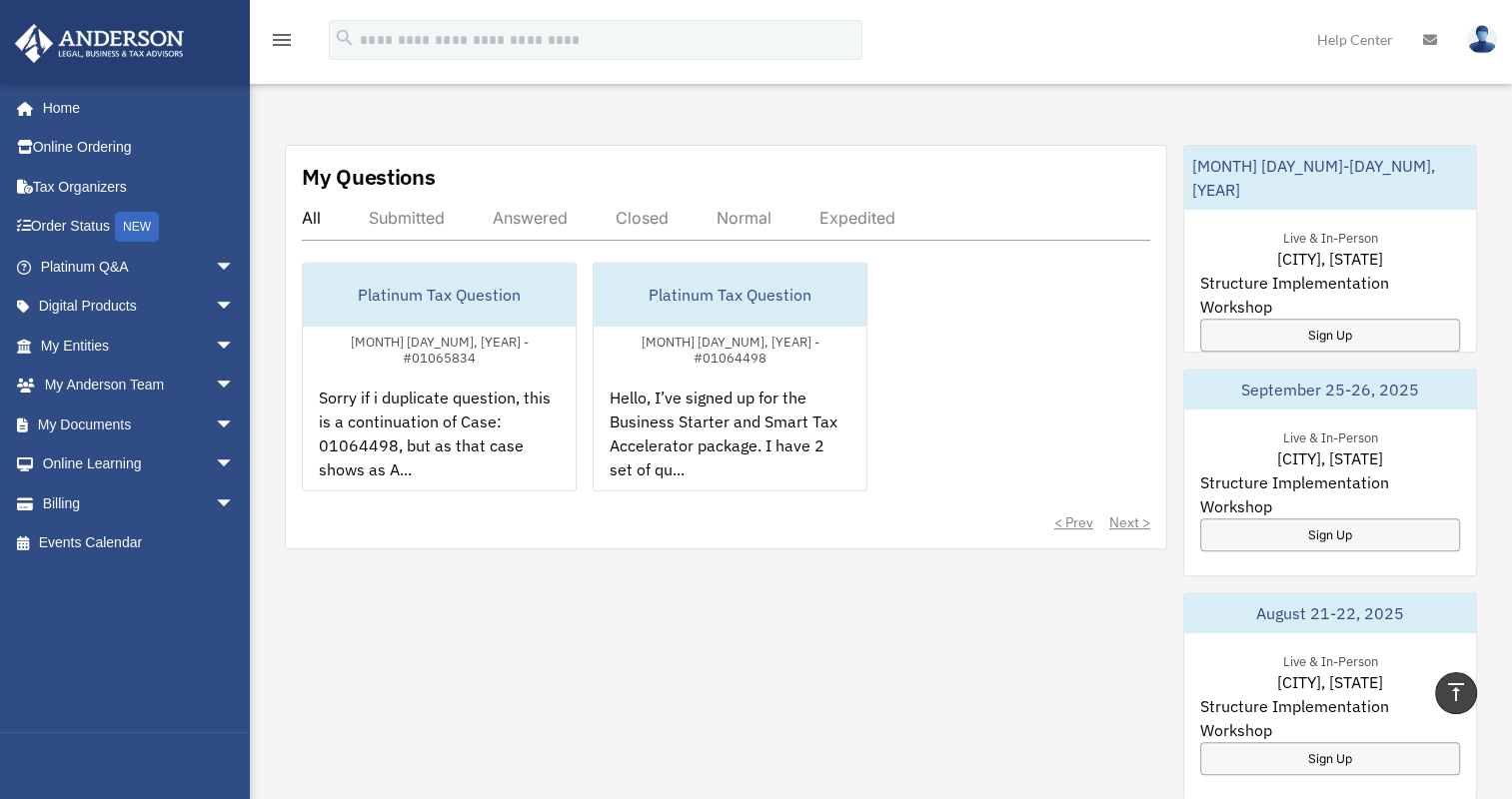 click on "Expedited" at bounding box center [857, 218] 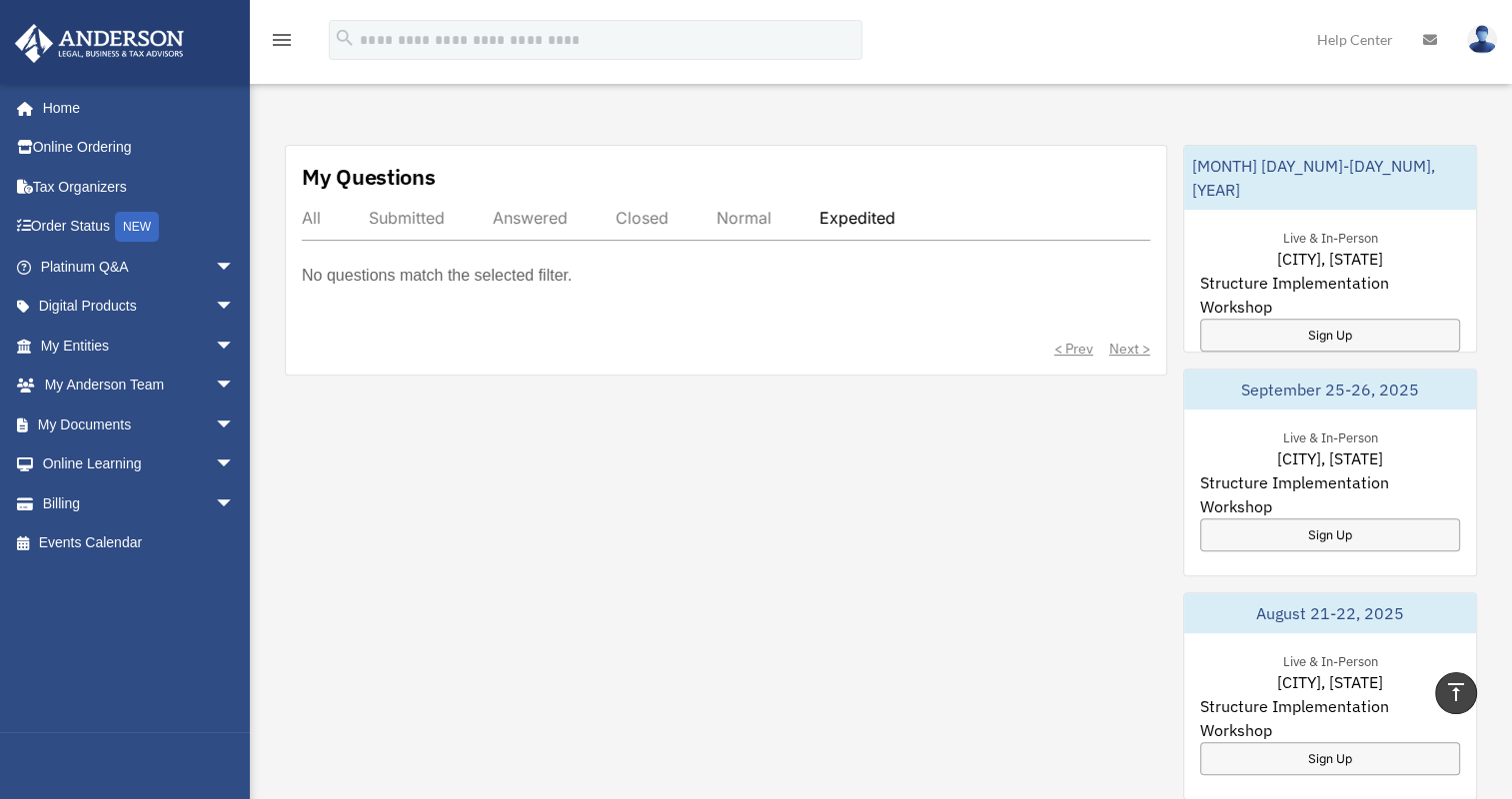 click on "Normal" at bounding box center (744, 218) 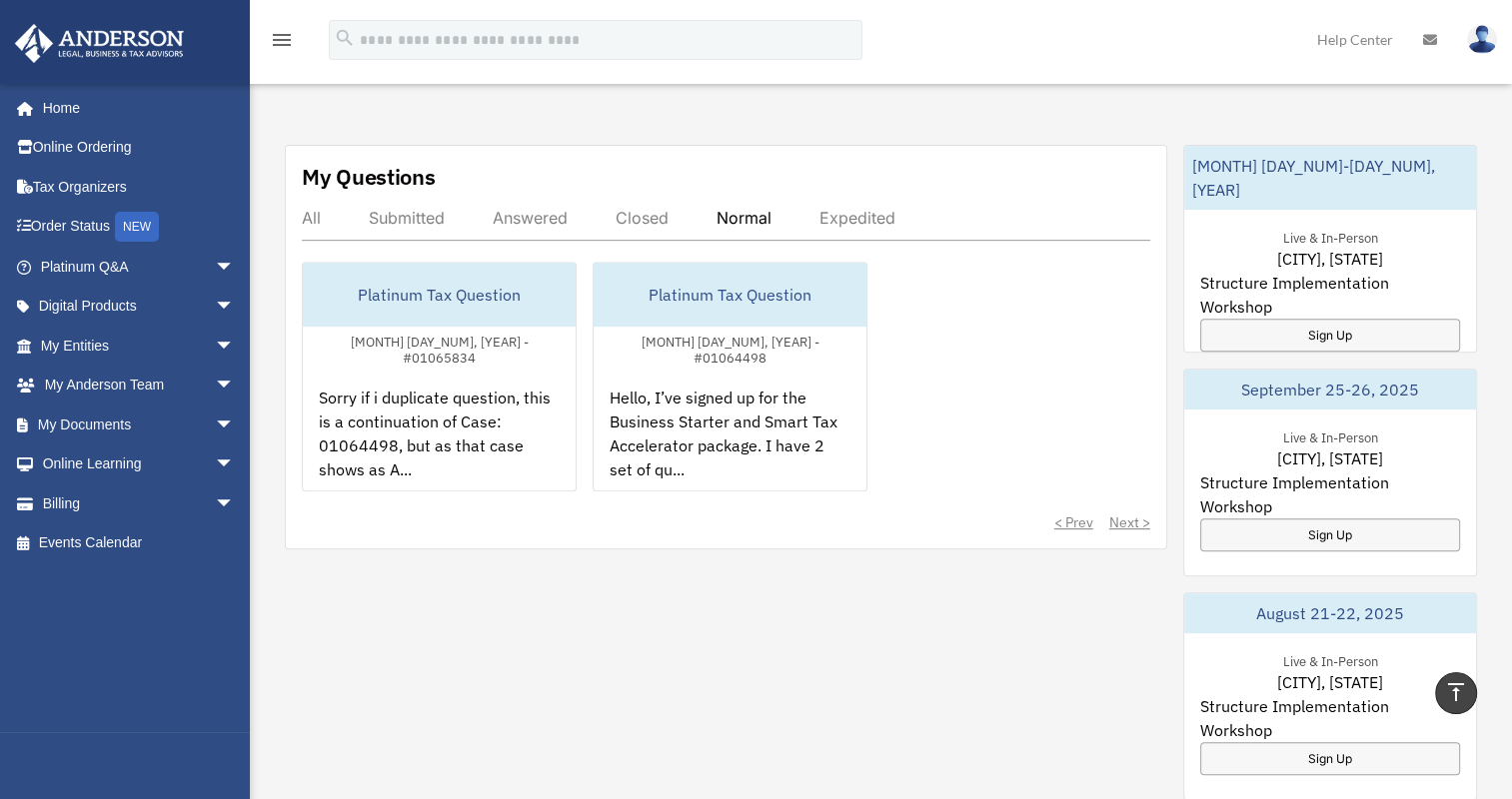 click on "All
Submitted
Answered
Closed
Normal
Expedited" at bounding box center [726, 224] 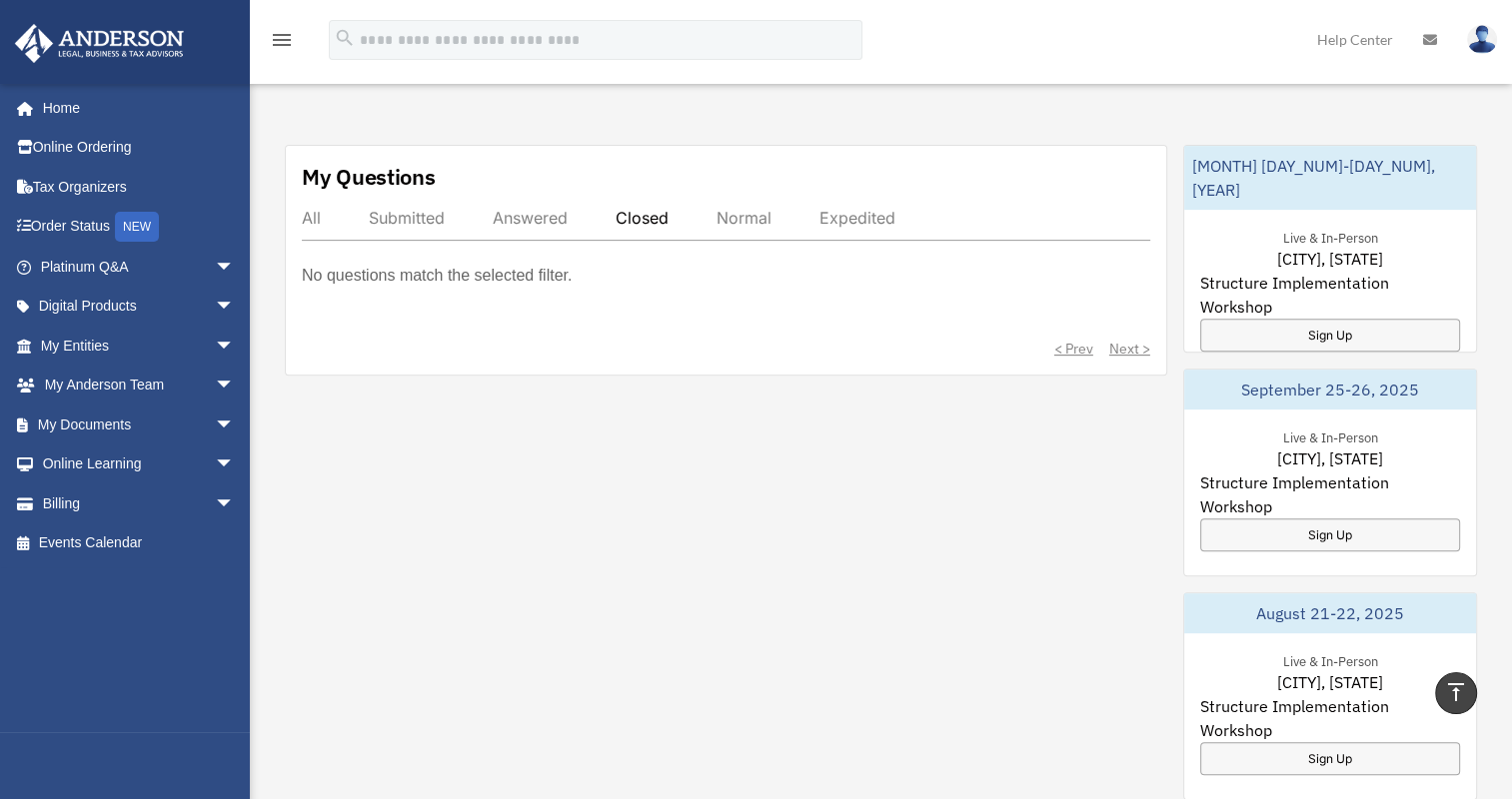 click on "Answered" at bounding box center (530, 218) 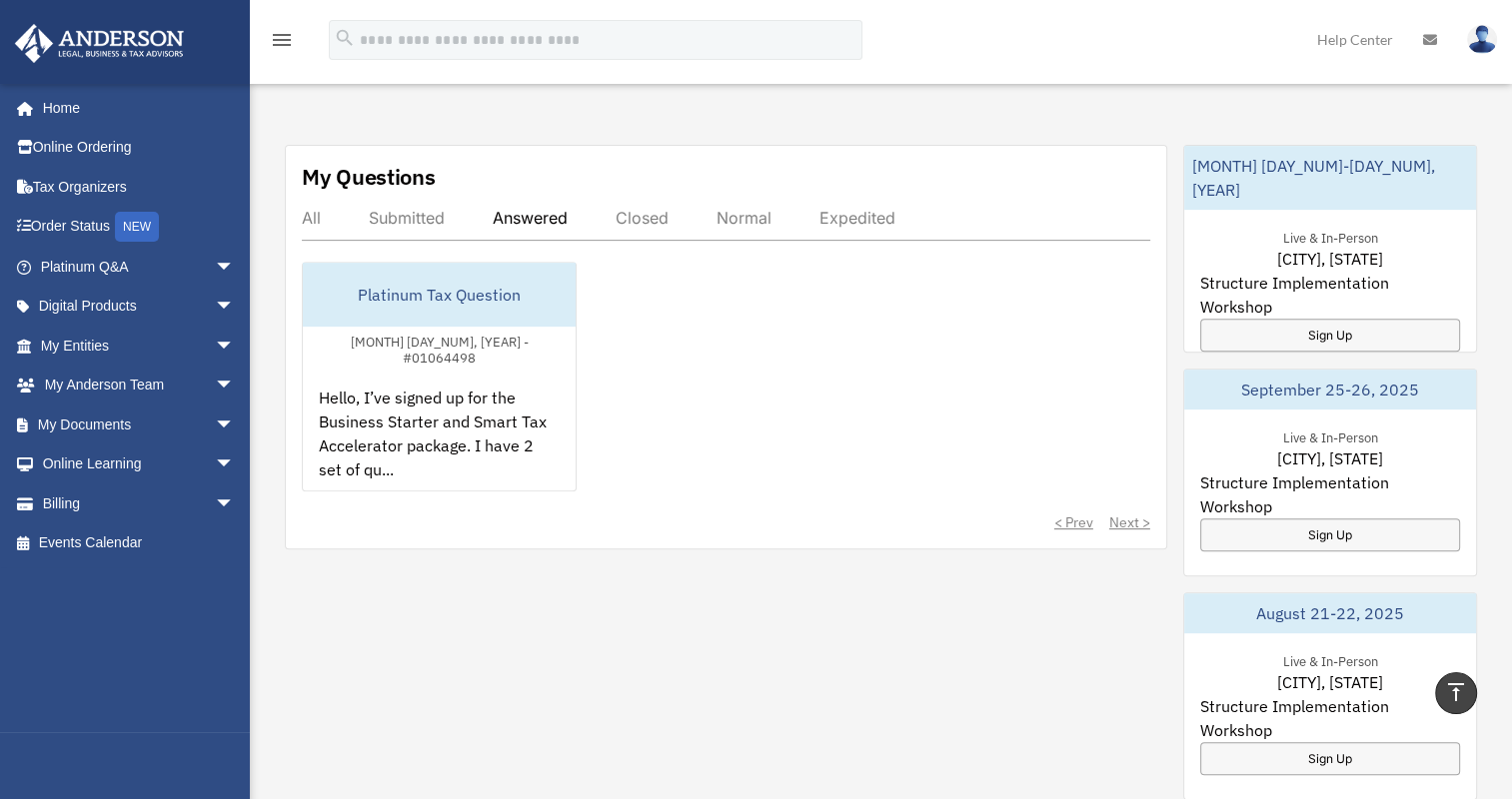 click on "Closed" at bounding box center [642, 218] 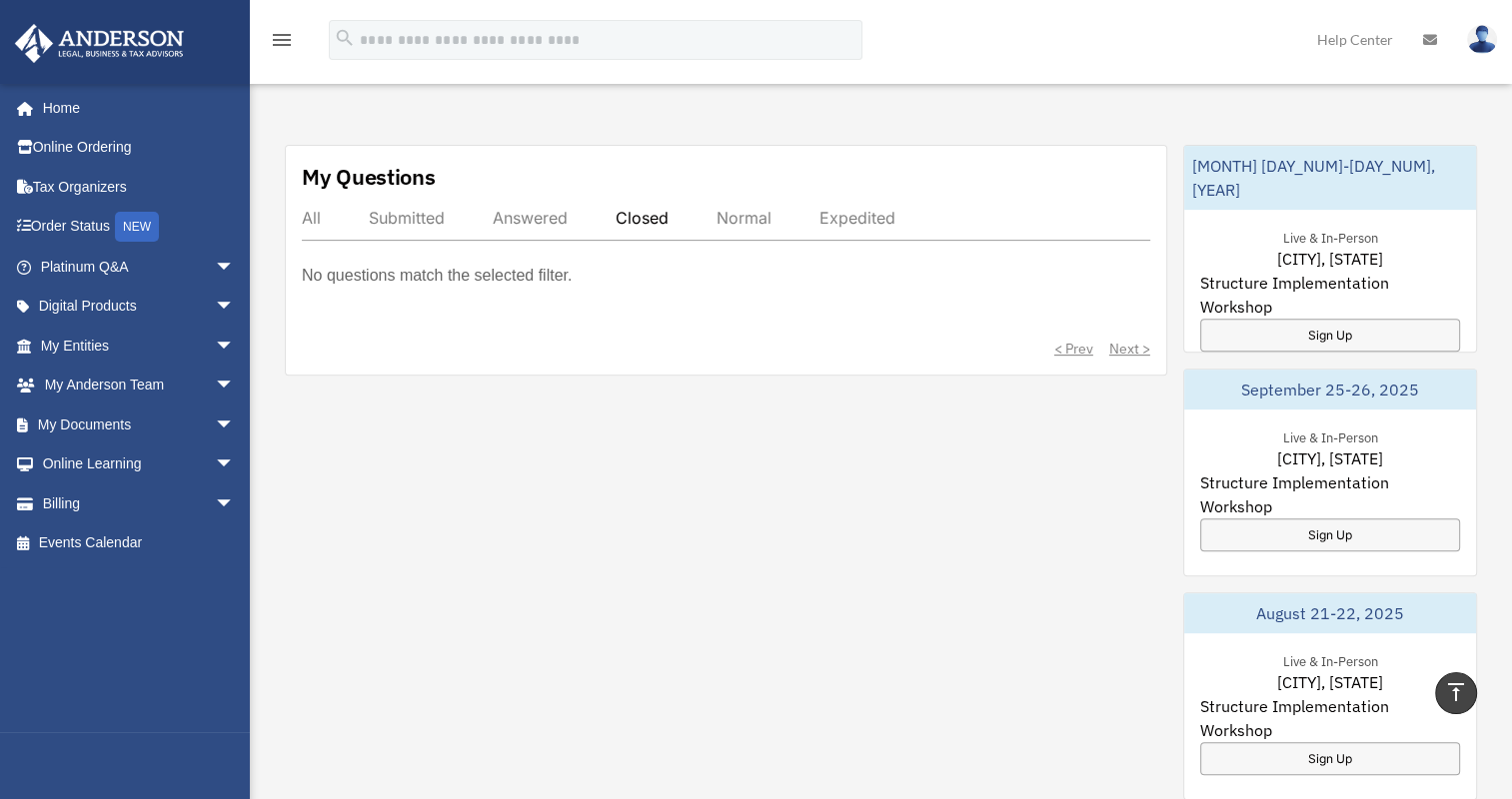 click on "Submitted" at bounding box center (407, 218) 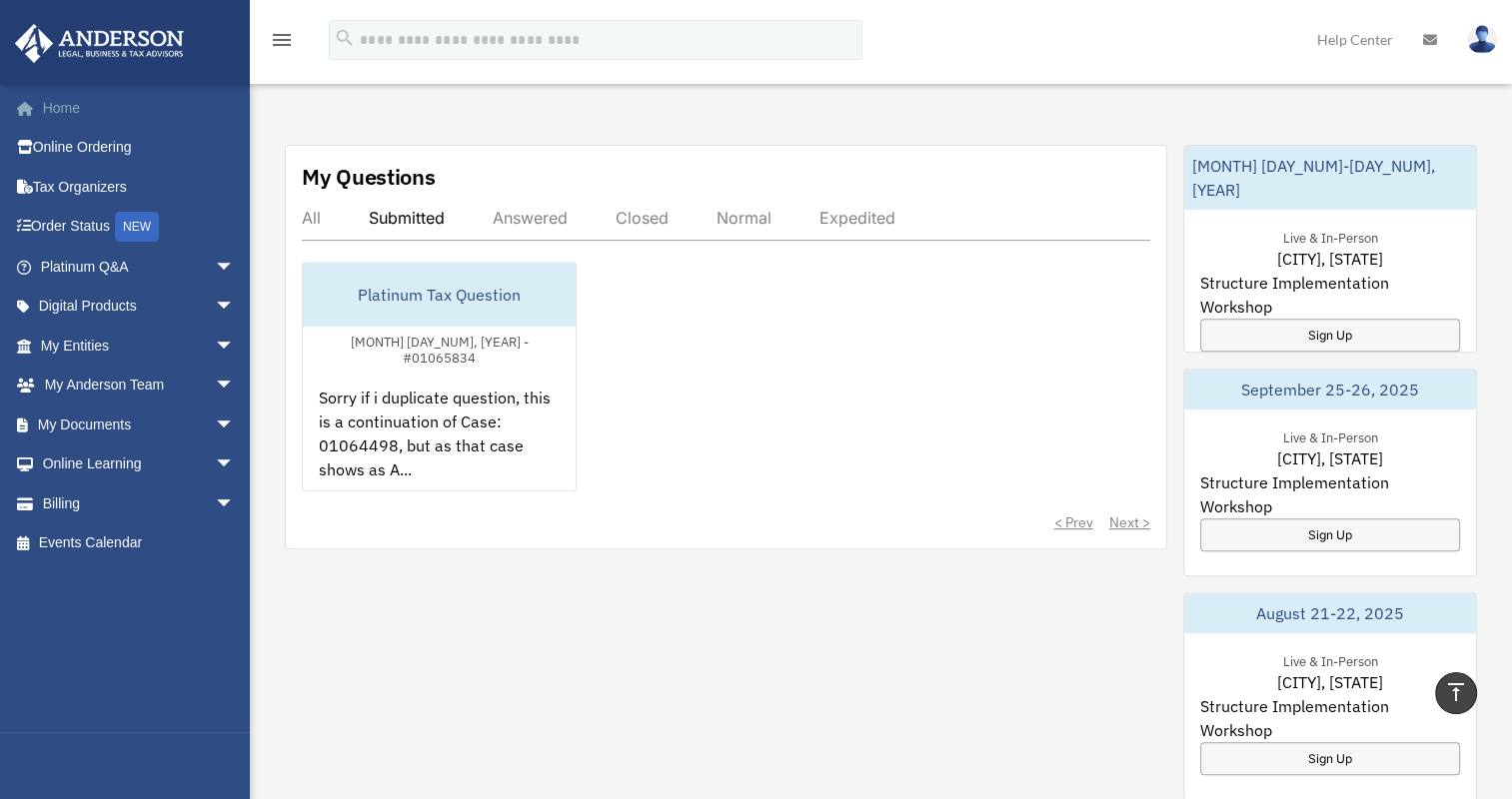 click on "Home" at bounding box center (139, 108) 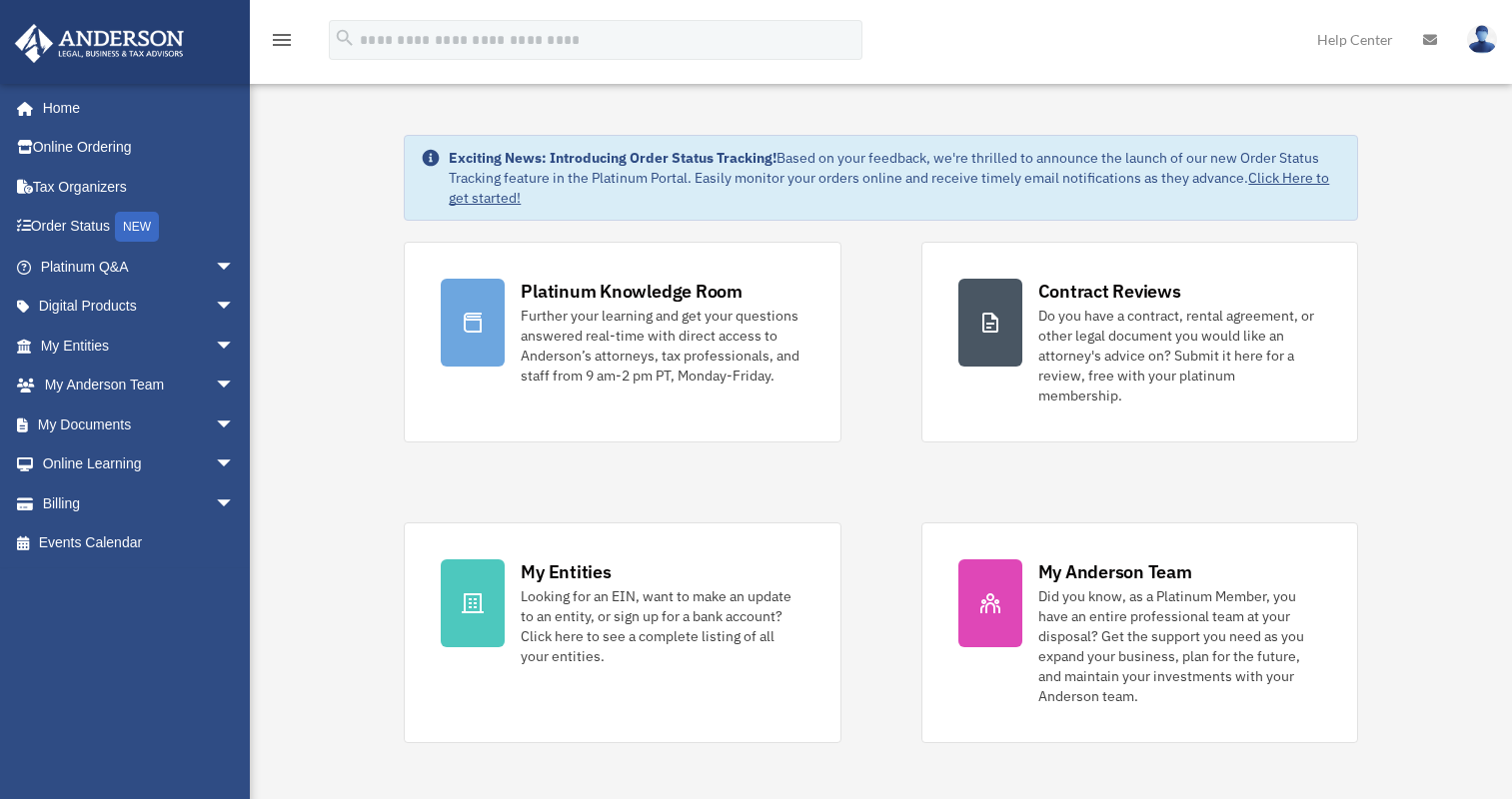 scroll, scrollTop: 0, scrollLeft: 0, axis: both 